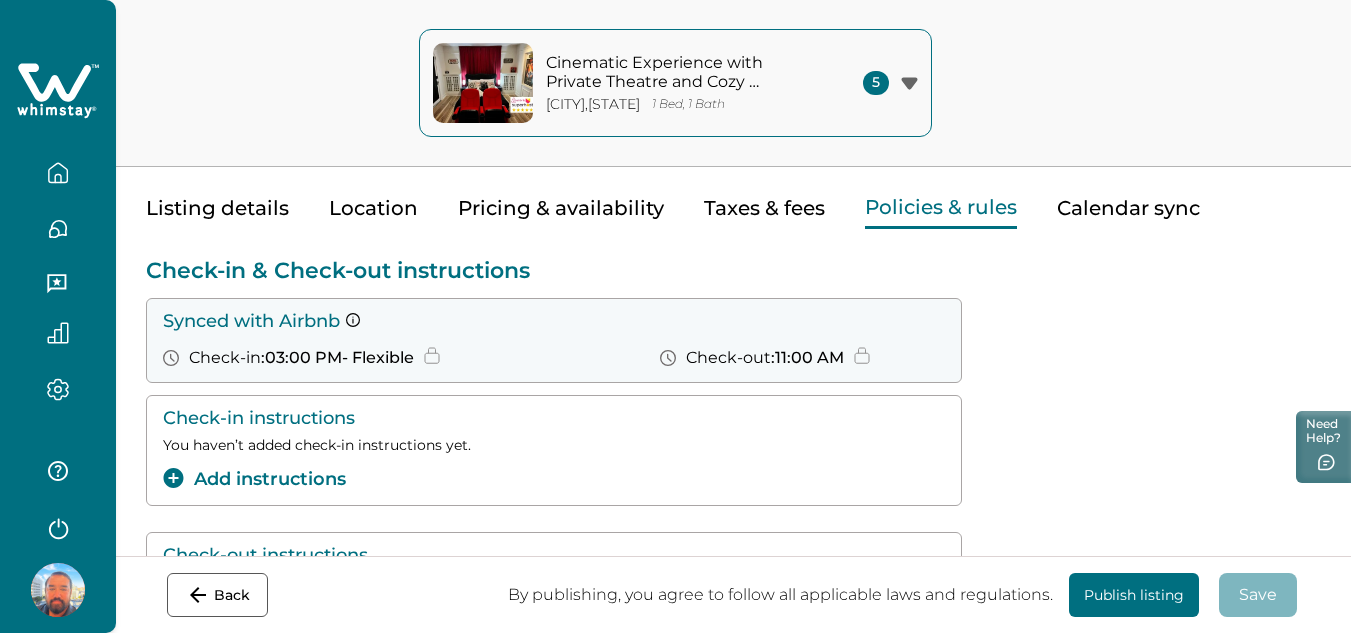 scroll, scrollTop: 100, scrollLeft: 0, axis: vertical 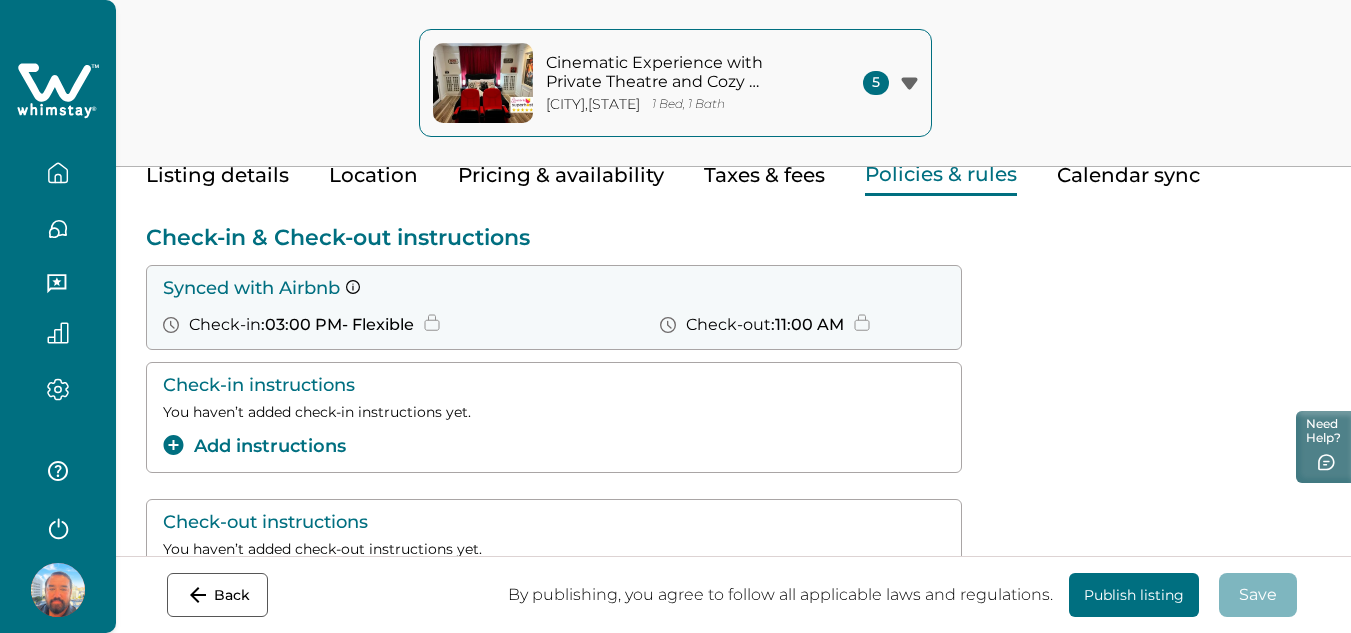 click on "Pricing & availability" at bounding box center (561, 175) 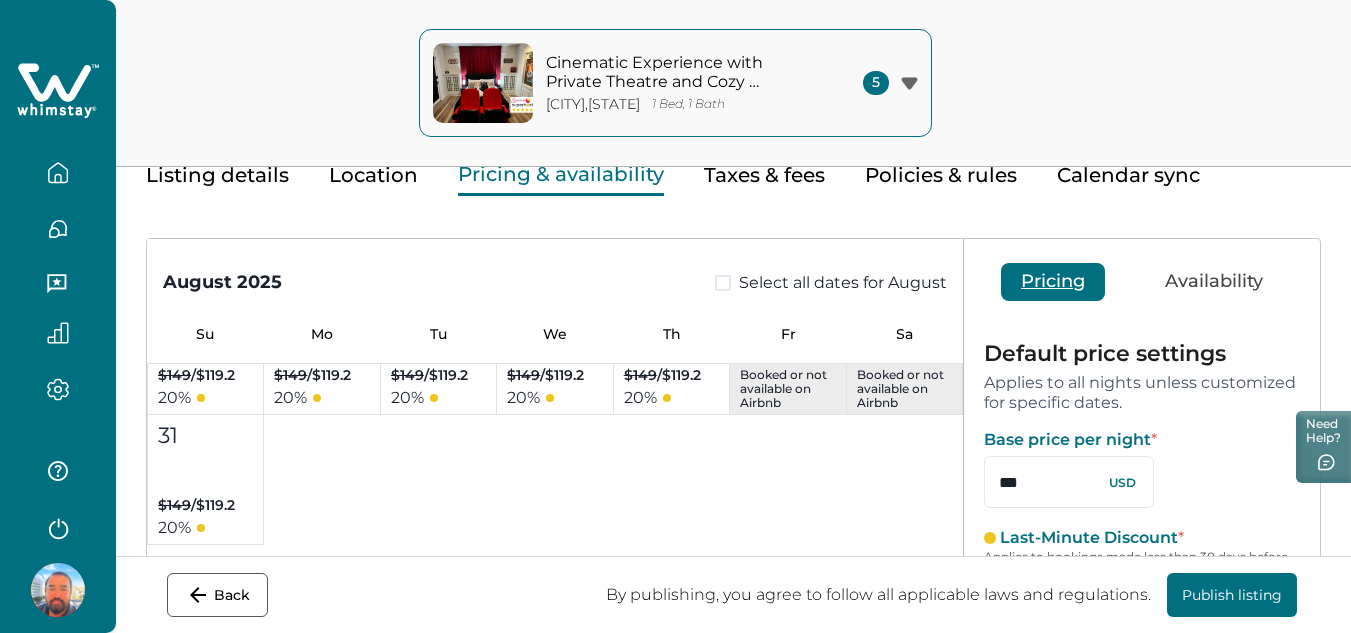 scroll, scrollTop: 0, scrollLeft: 0, axis: both 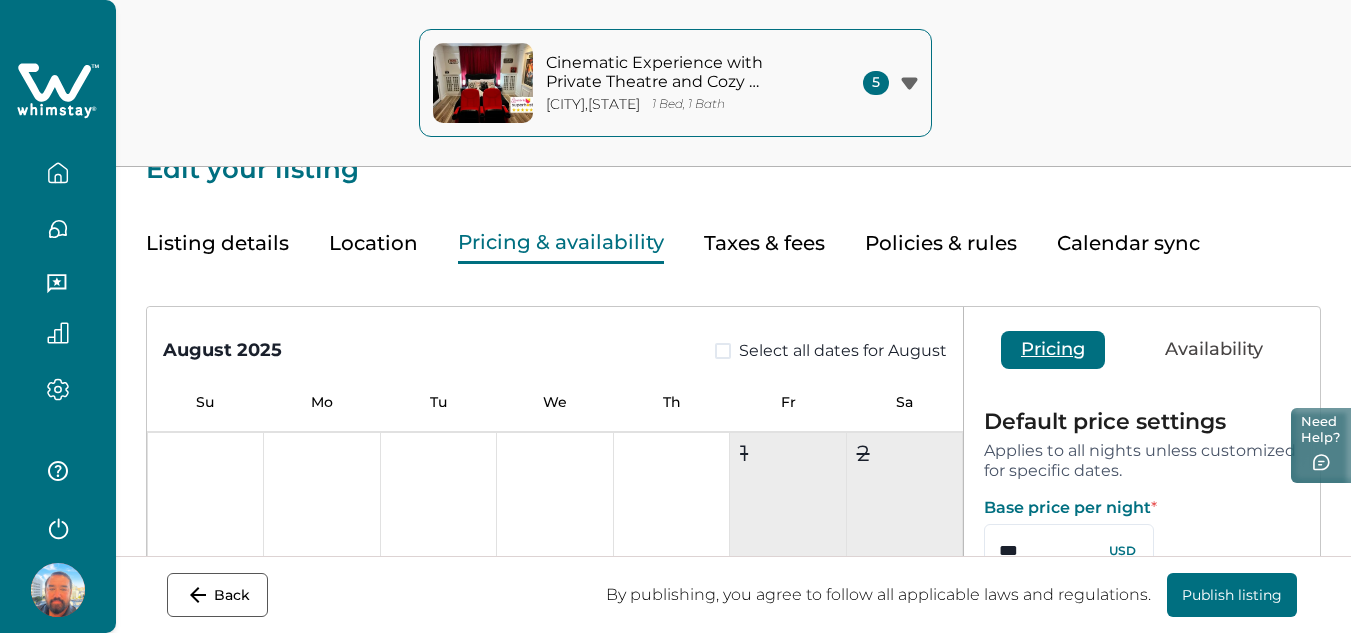 click on "Need Help?" at bounding box center (1321, 445) 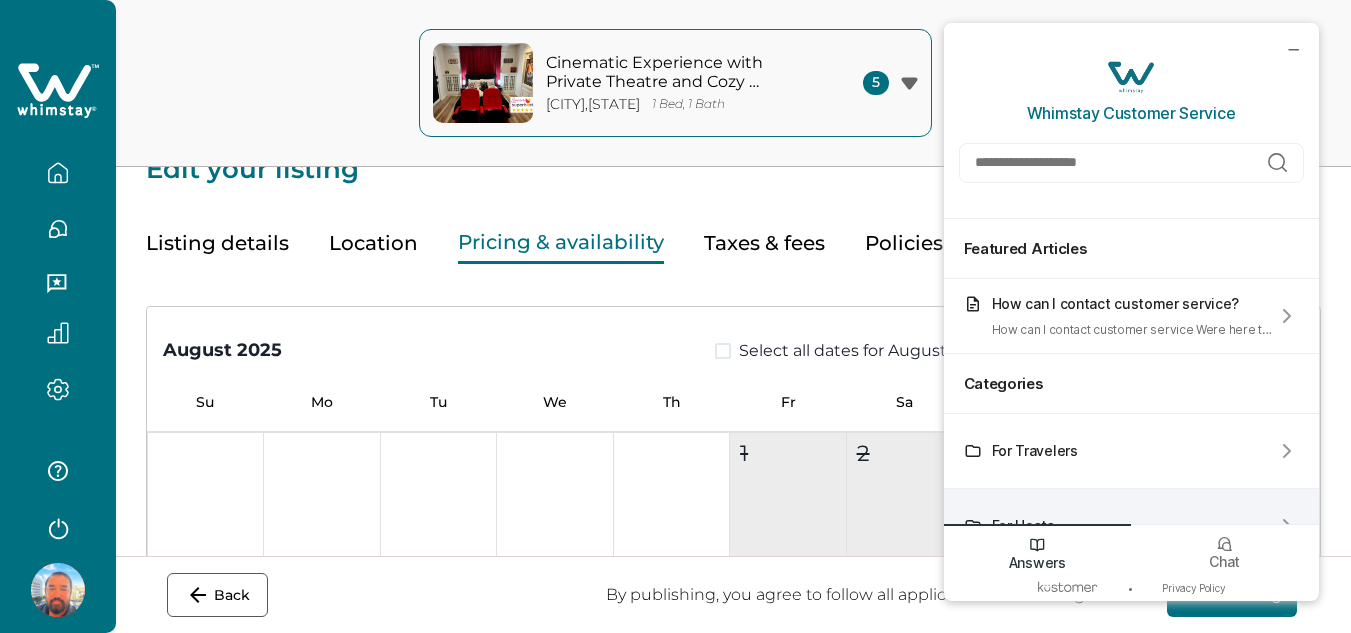 scroll, scrollTop: 41, scrollLeft: 0, axis: vertical 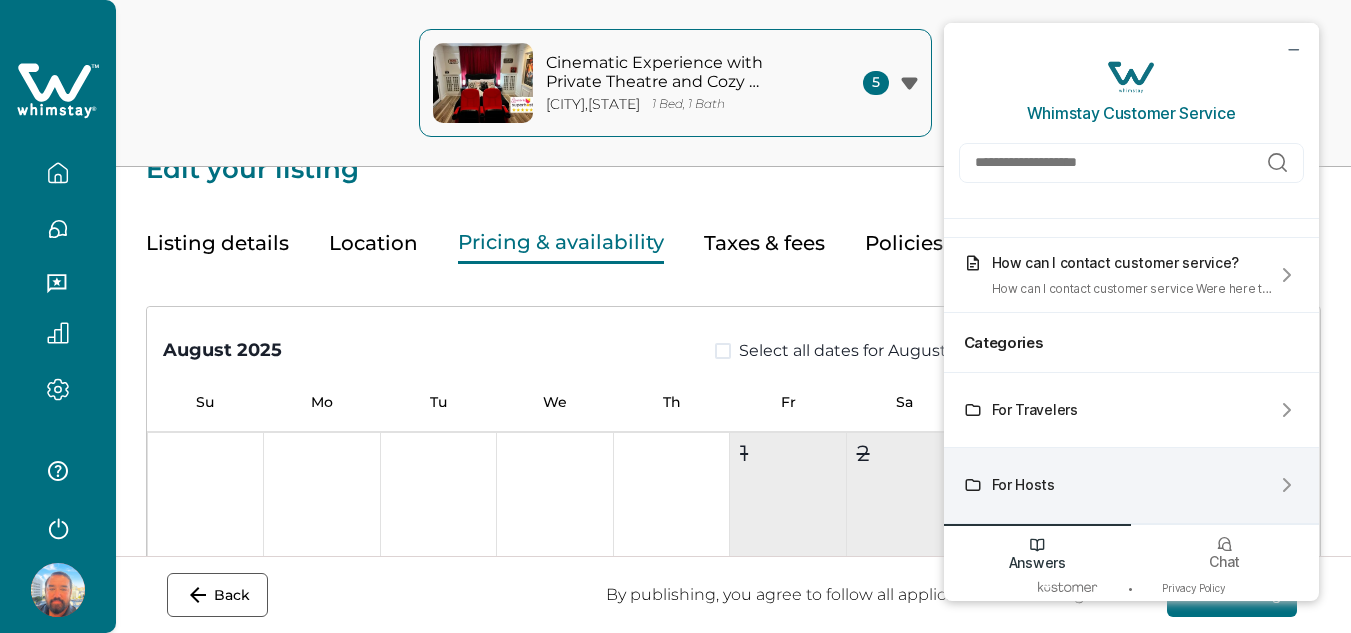 click on "For Hosts" at bounding box center [1023, 484] 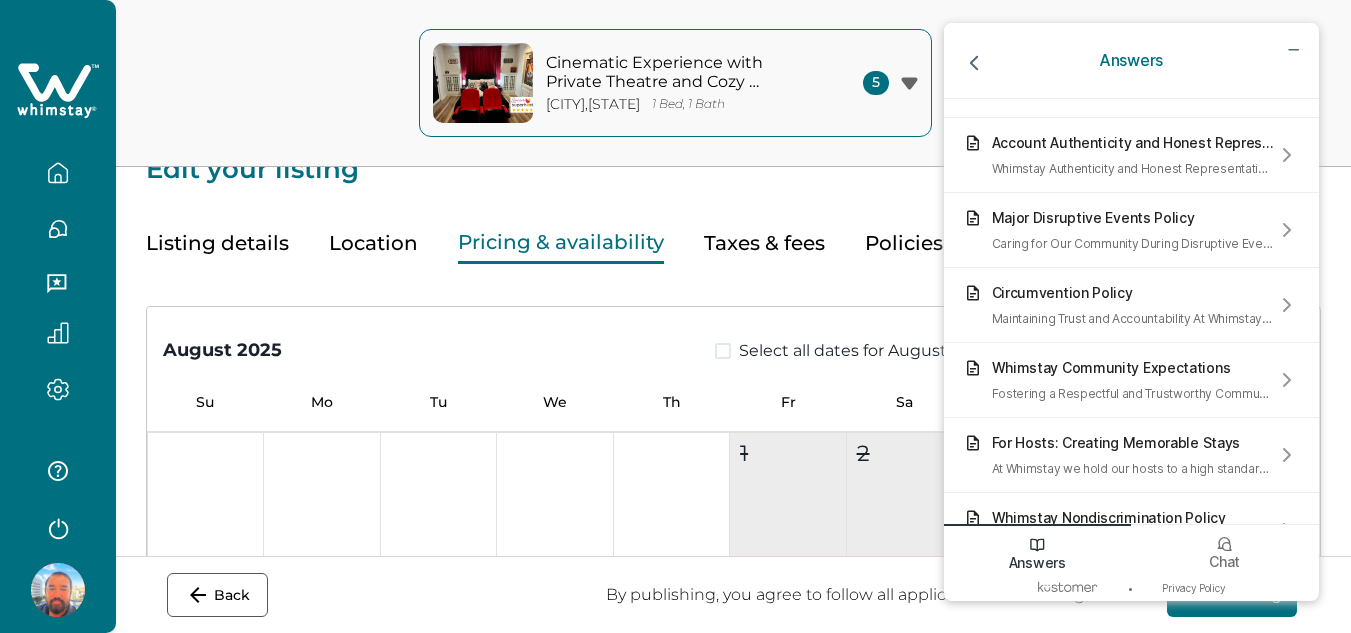 scroll, scrollTop: 0, scrollLeft: 0, axis: both 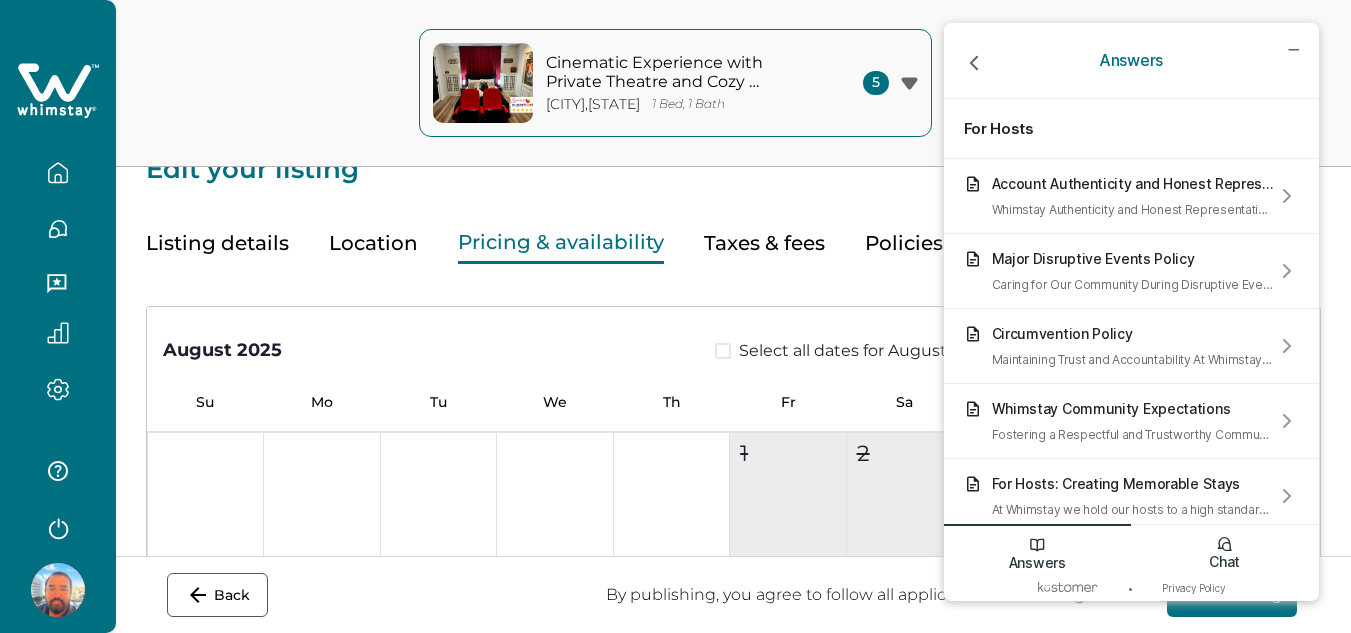 click 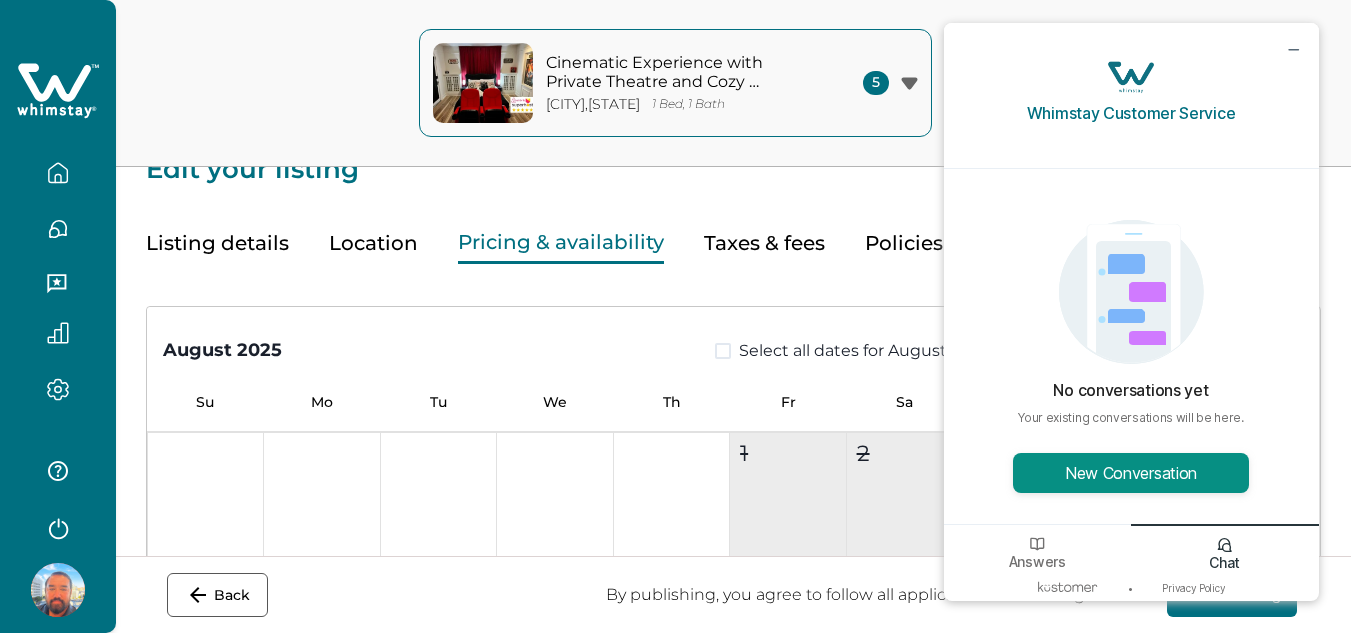 click on "New Conversation" at bounding box center (1131, 473) 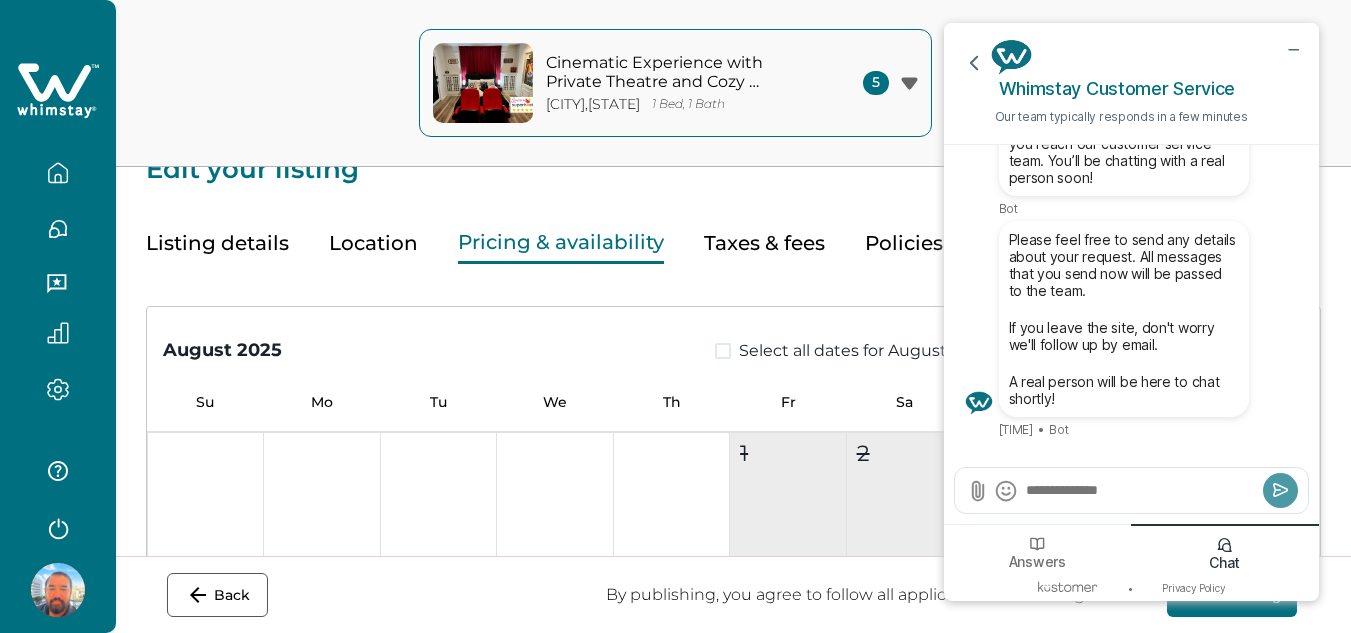 scroll, scrollTop: 0, scrollLeft: 0, axis: both 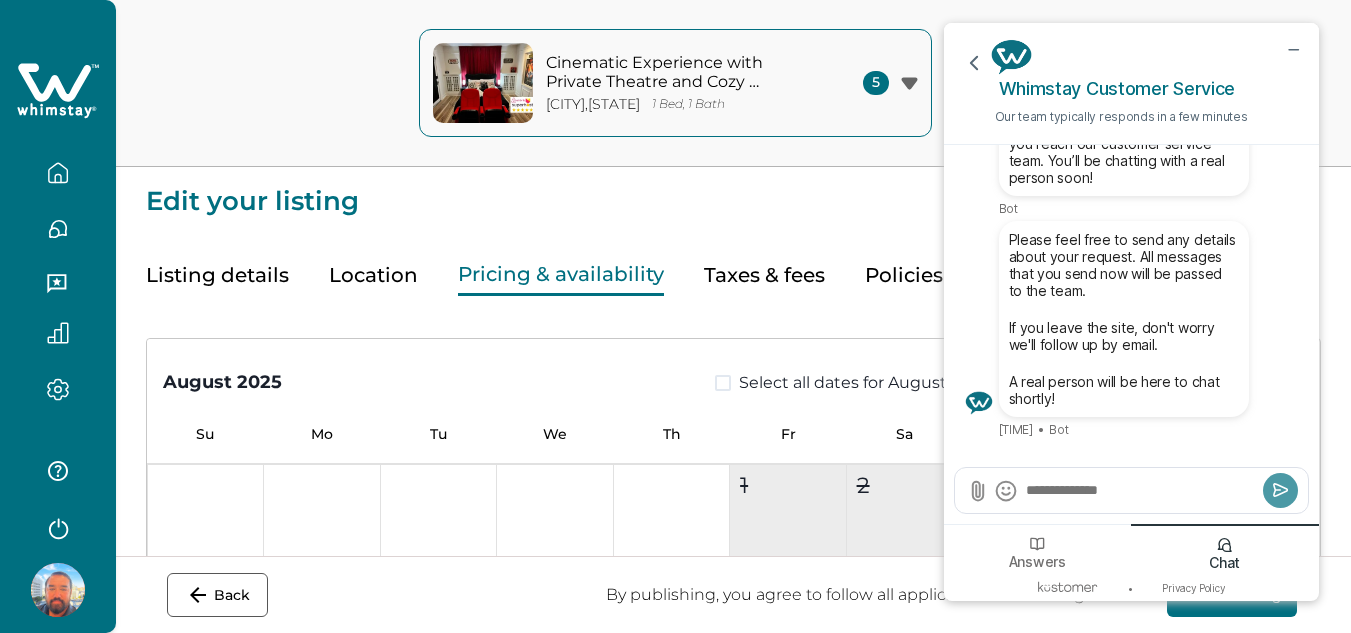 click at bounding box center (1141, 490) 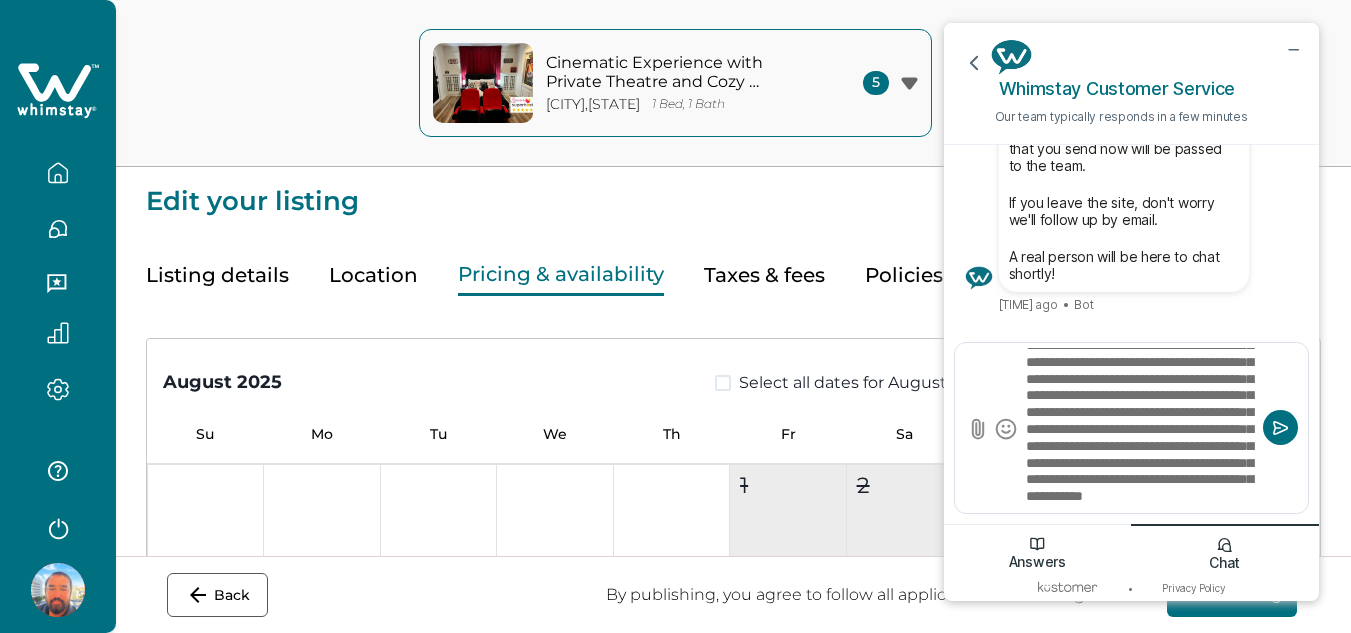 scroll, scrollTop: 111, scrollLeft: 0, axis: vertical 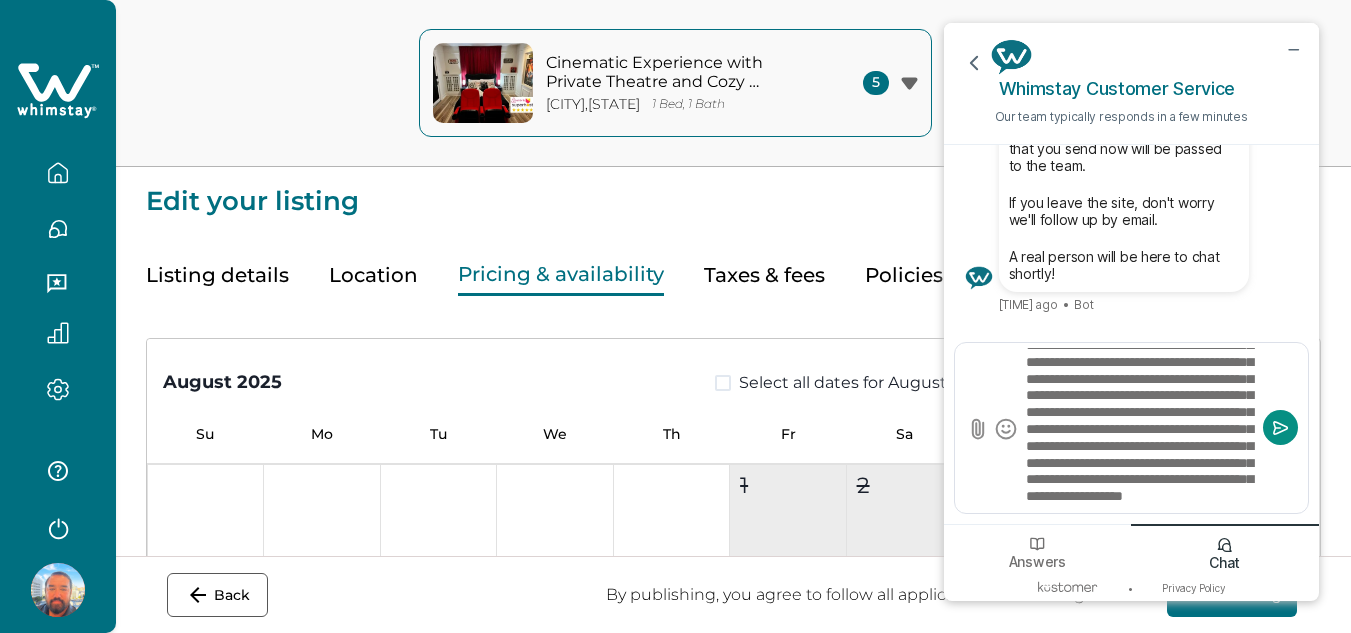 type on "**********" 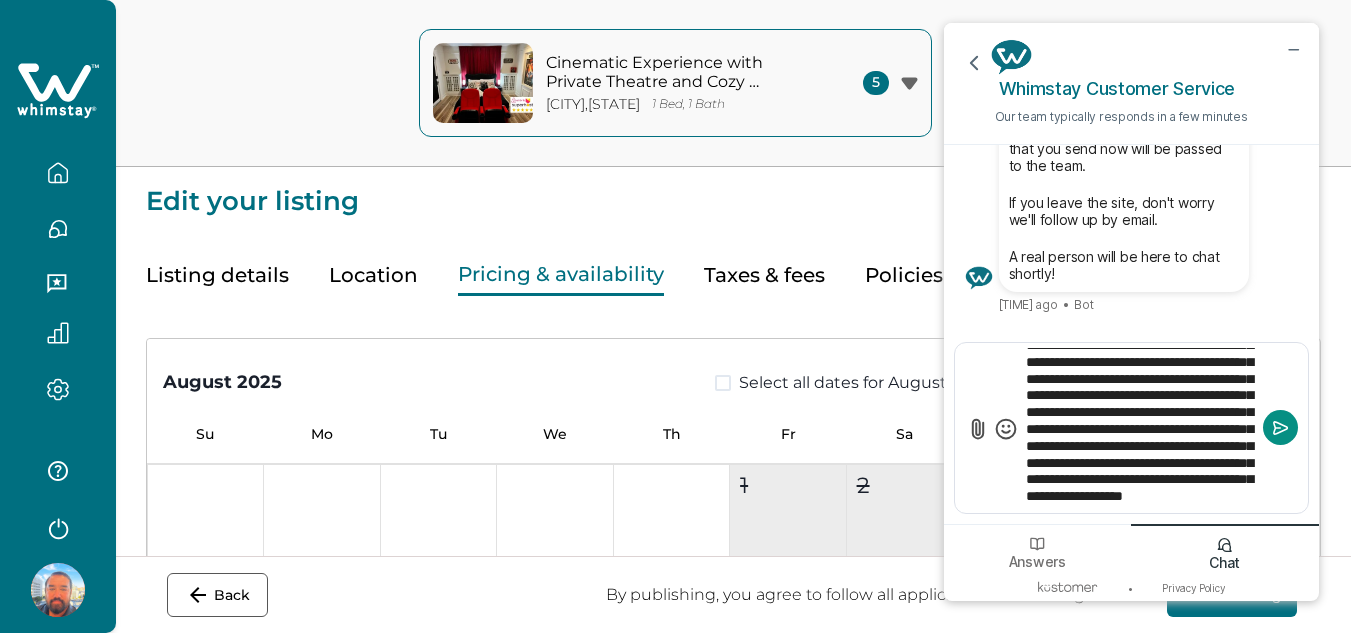 click 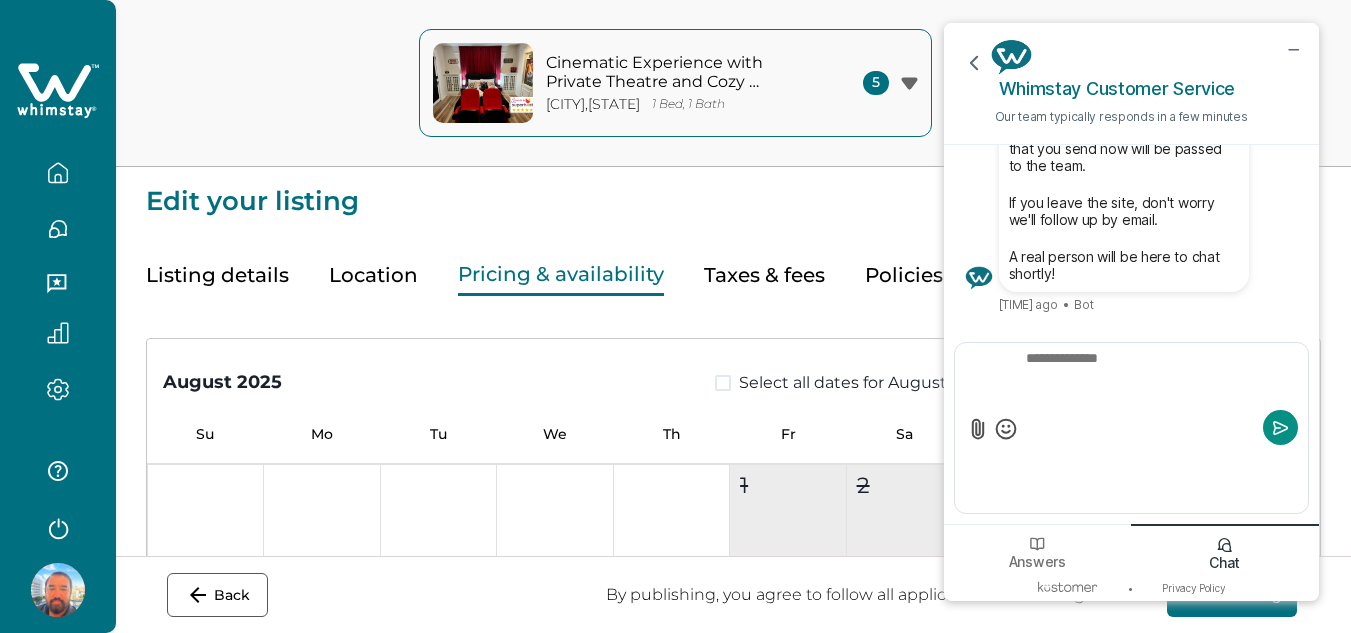 scroll, scrollTop: 0, scrollLeft: 0, axis: both 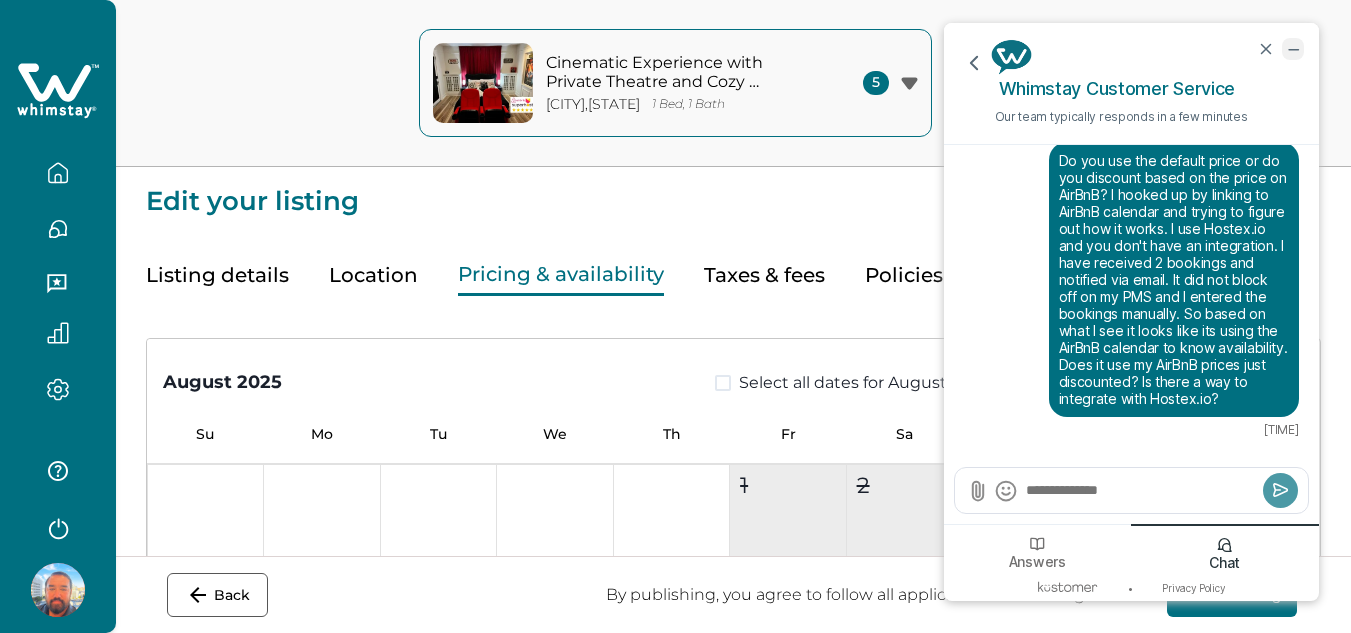 click 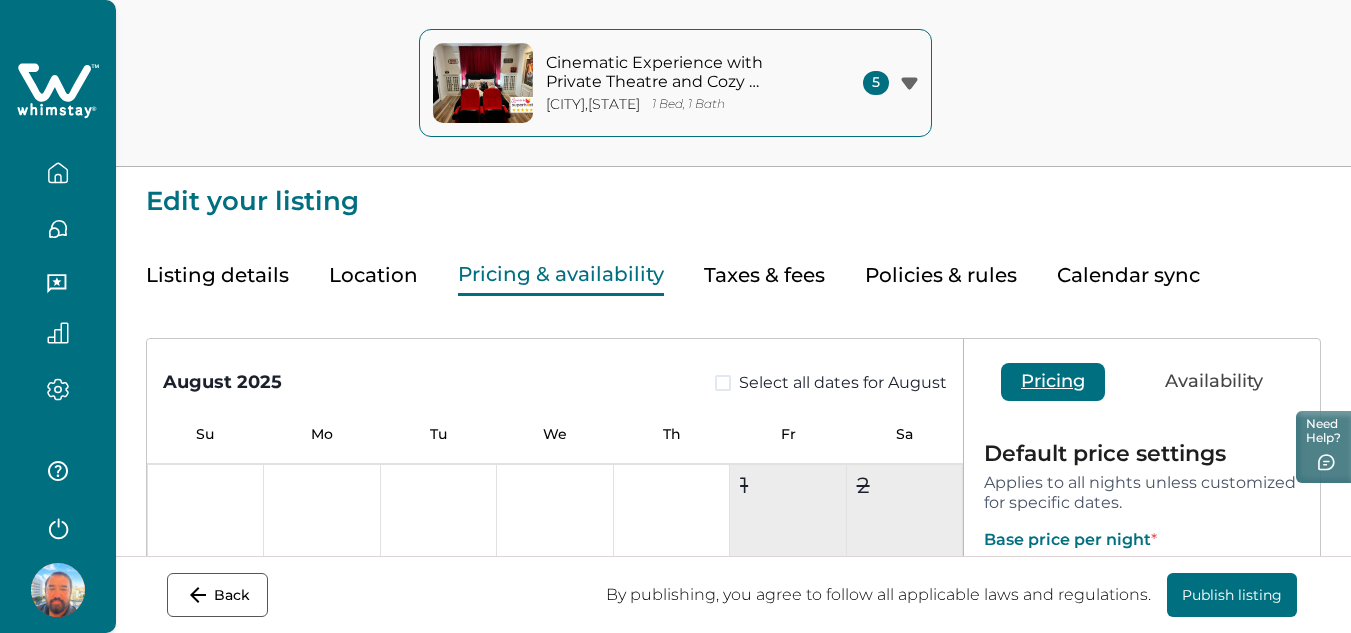 click on "Policies & rules" at bounding box center (941, 275) 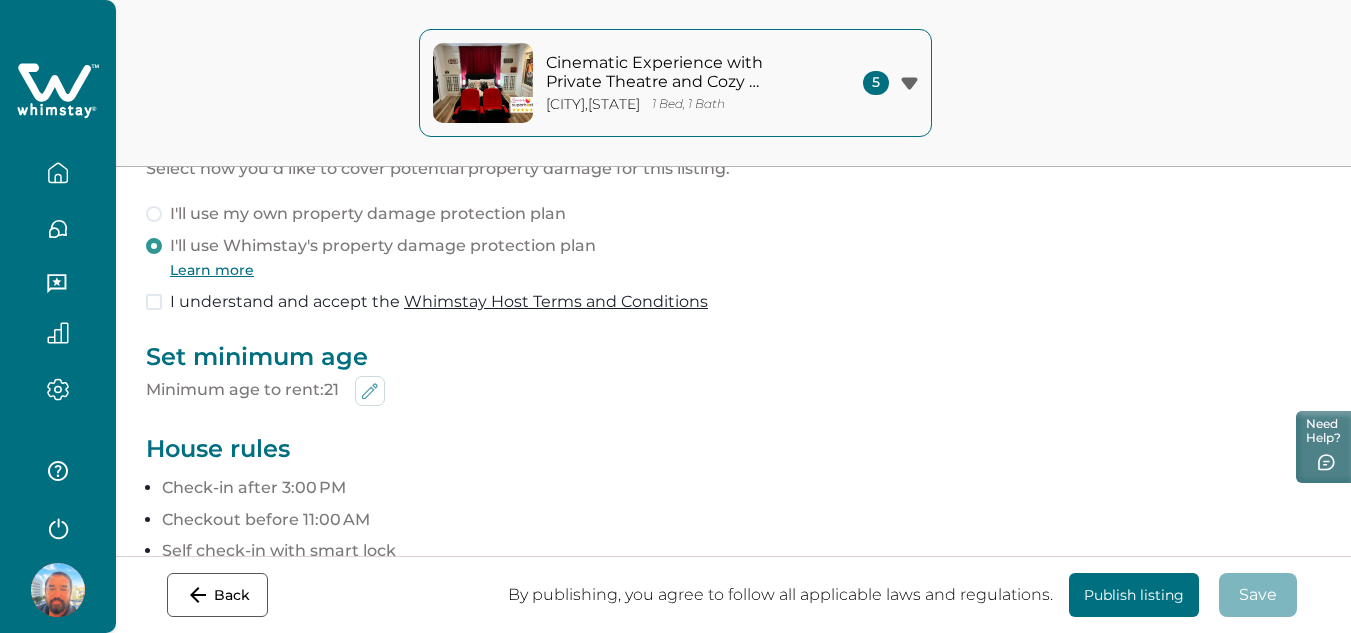 scroll, scrollTop: 1000, scrollLeft: 0, axis: vertical 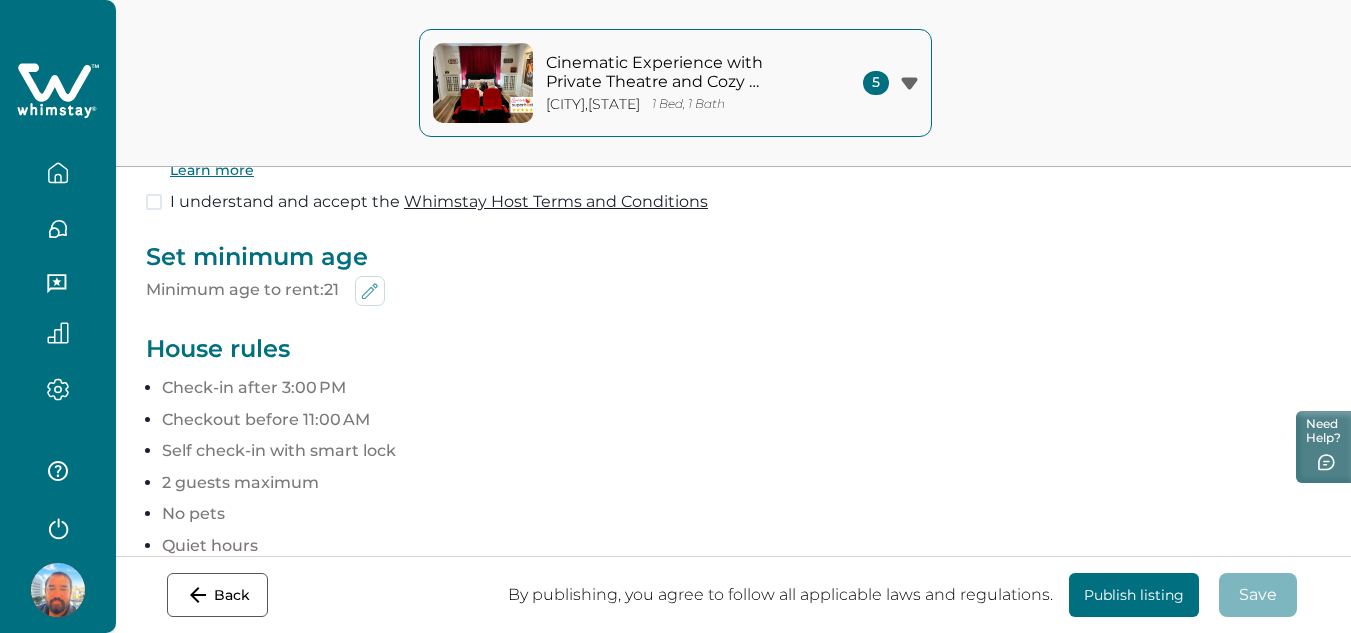 click at bounding box center (154, 202) 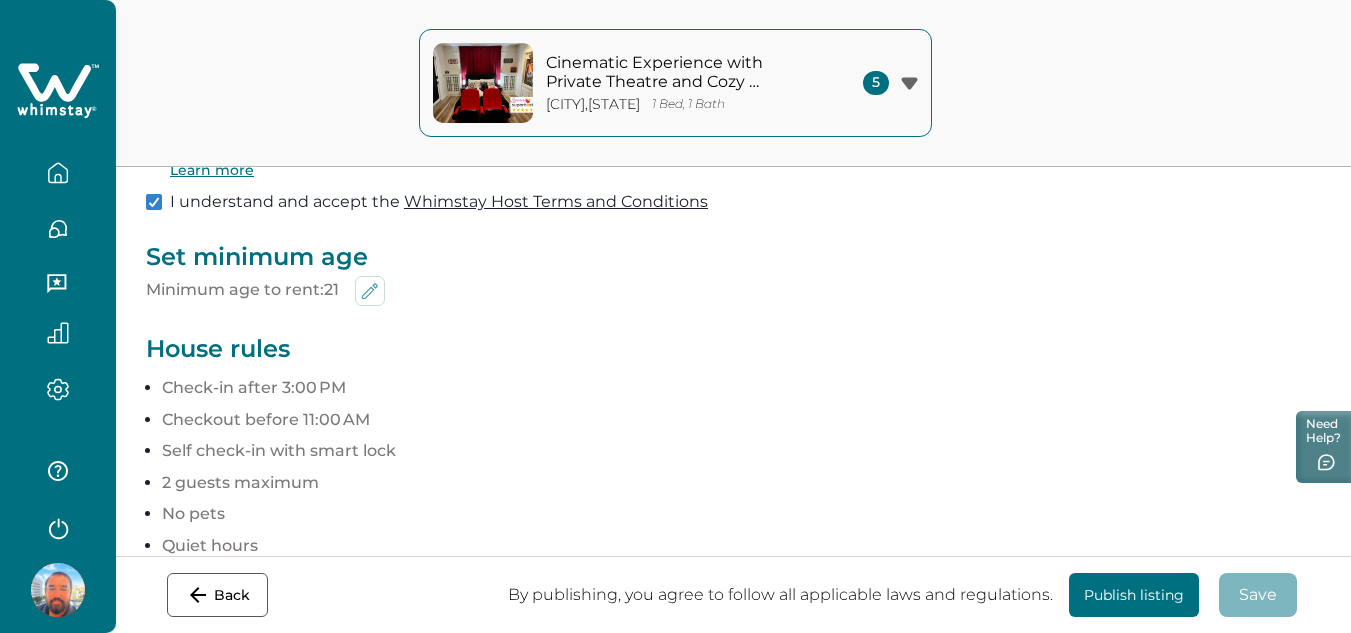 click on "Publish listing" at bounding box center [1134, 595] 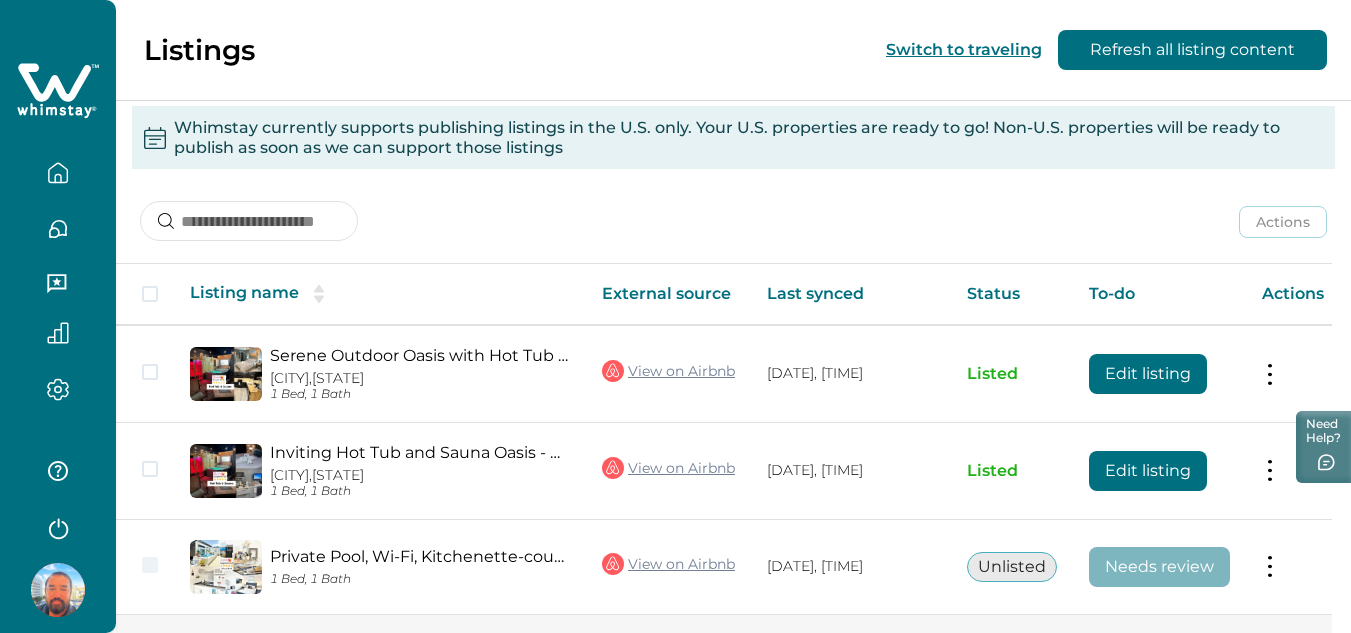 scroll, scrollTop: 0, scrollLeft: 0, axis: both 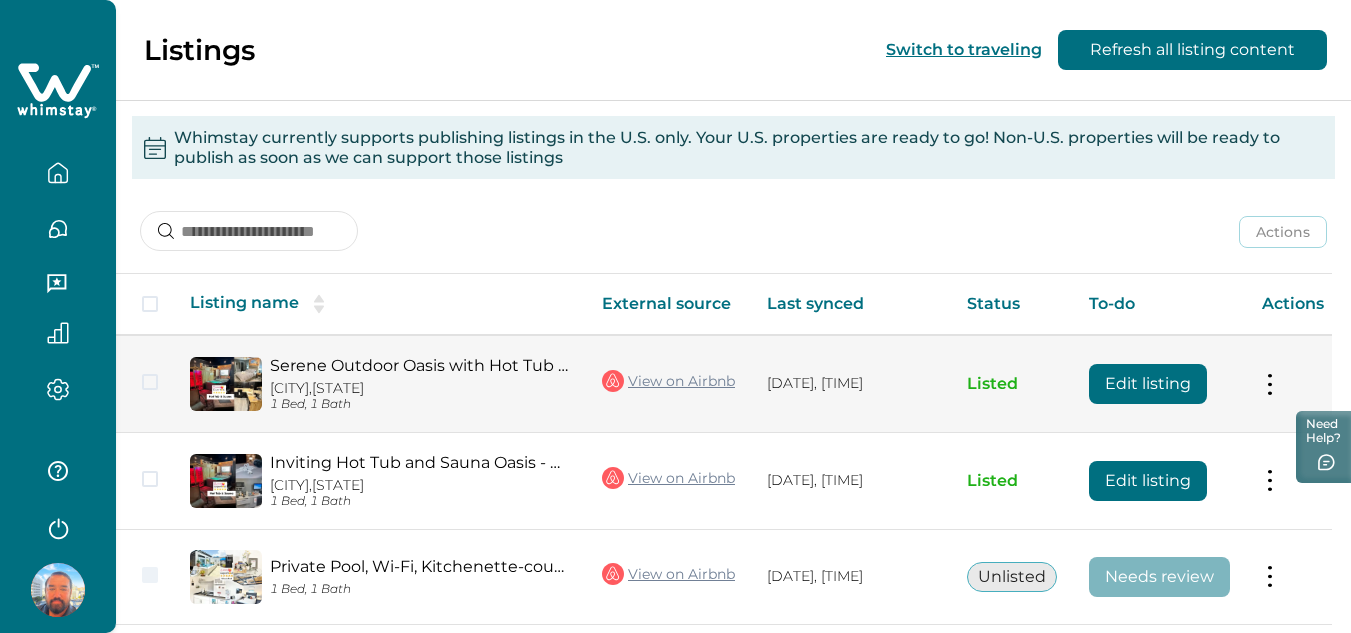 click on "Edit listing" at bounding box center [1148, 384] 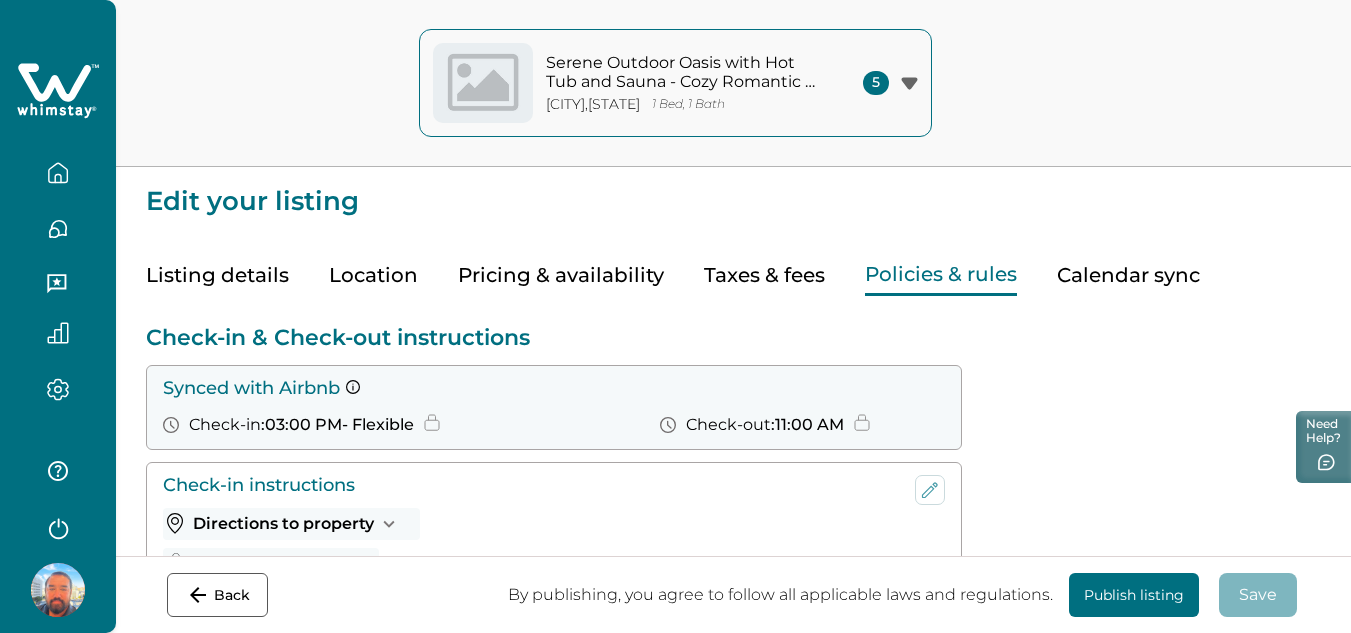 scroll, scrollTop: 533, scrollLeft: 0, axis: vertical 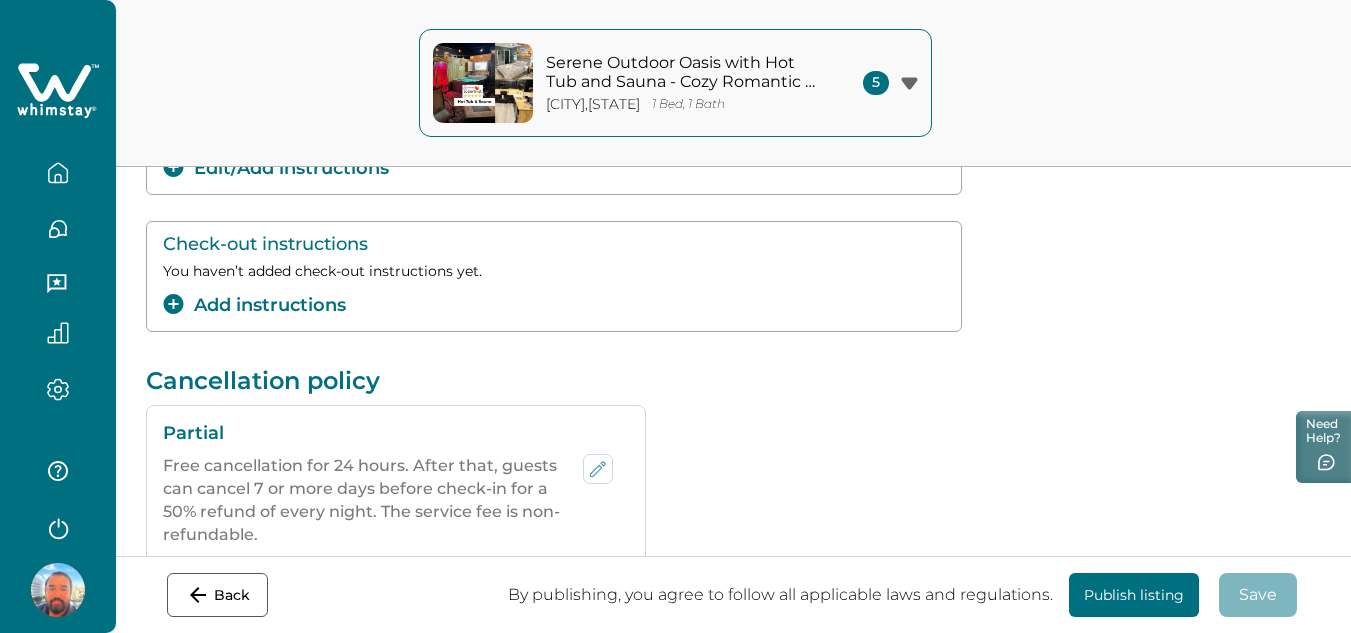click on "I understand and accept the     Whimstay Host Terms and Conditions" at bounding box center [427, 824] 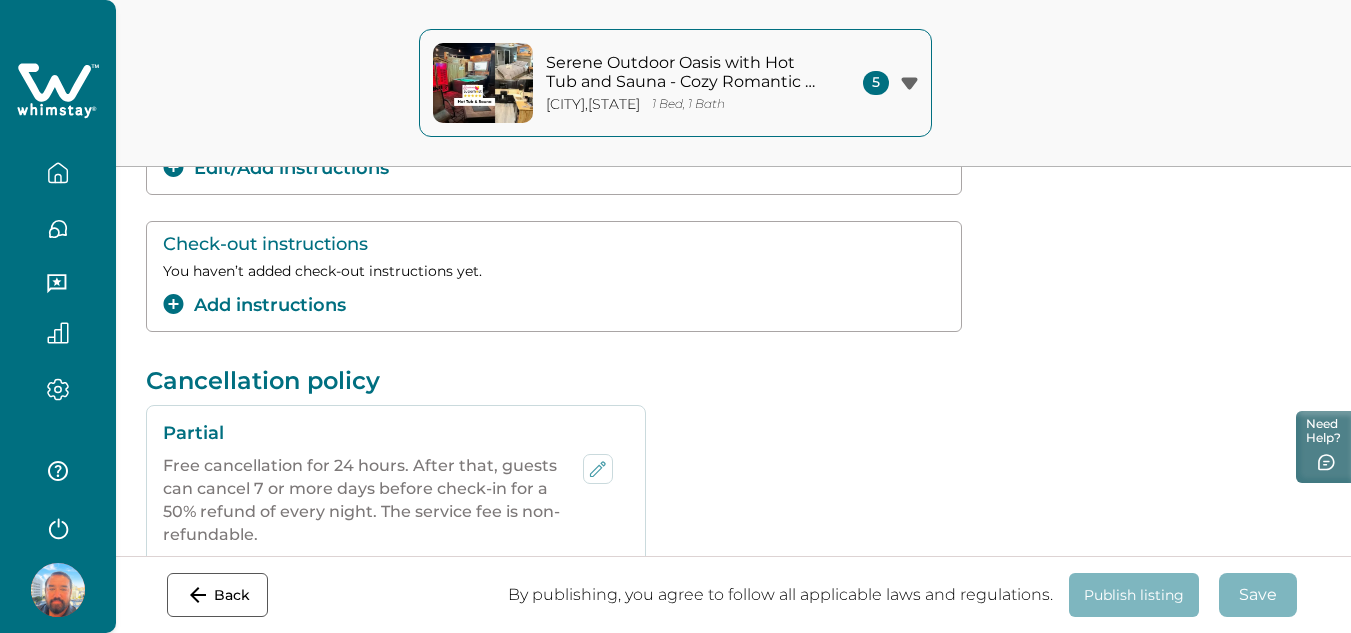 scroll, scrollTop: 1211, scrollLeft: 0, axis: vertical 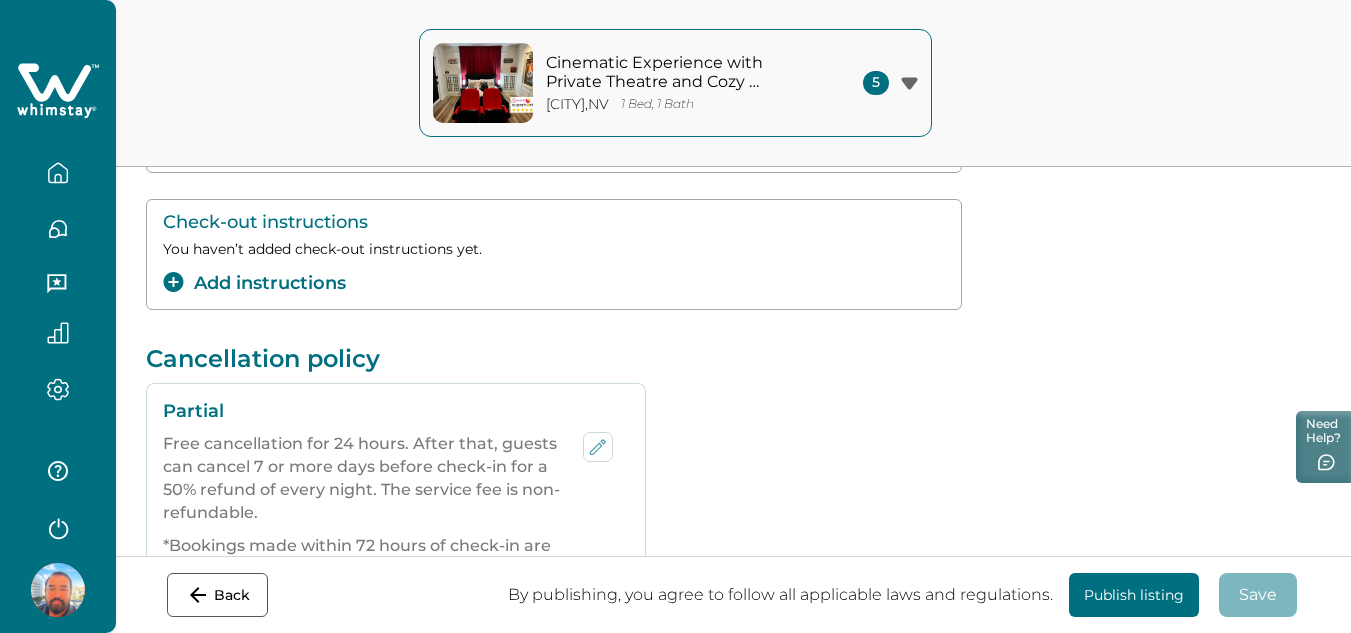 click on "Add instructions" at bounding box center (254, 283) 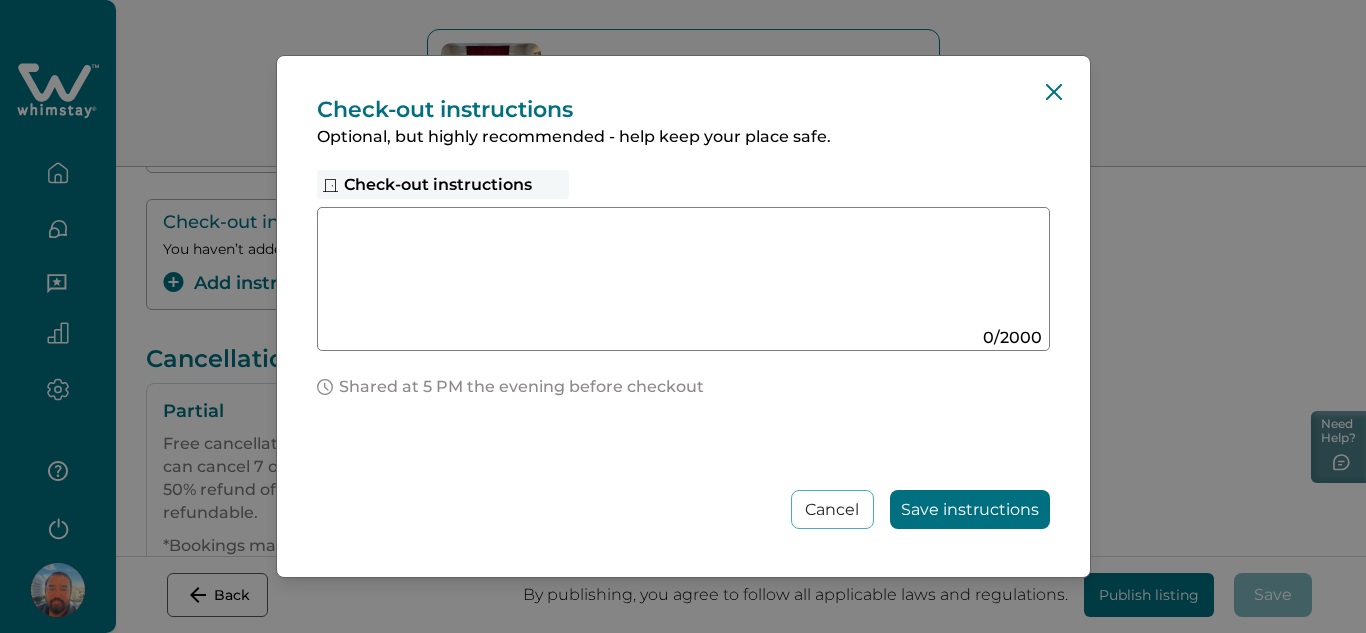 click at bounding box center [664, 271] 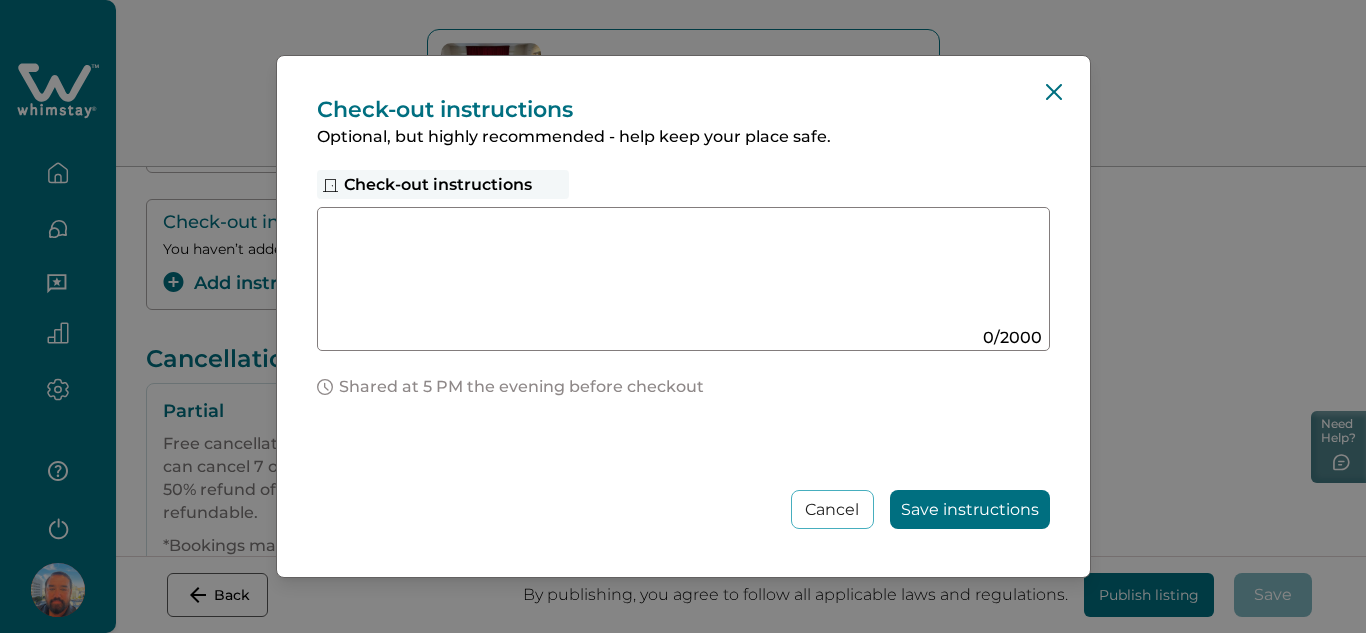 paste on "**********" 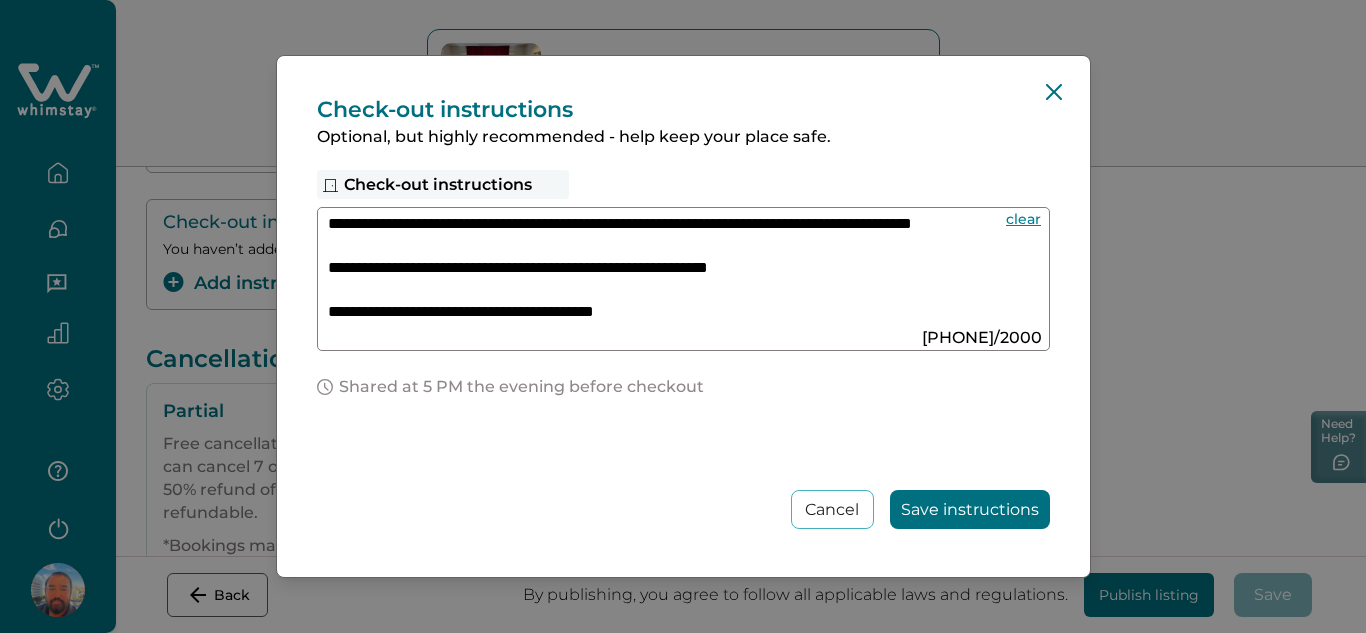 scroll, scrollTop: 445, scrollLeft: 0, axis: vertical 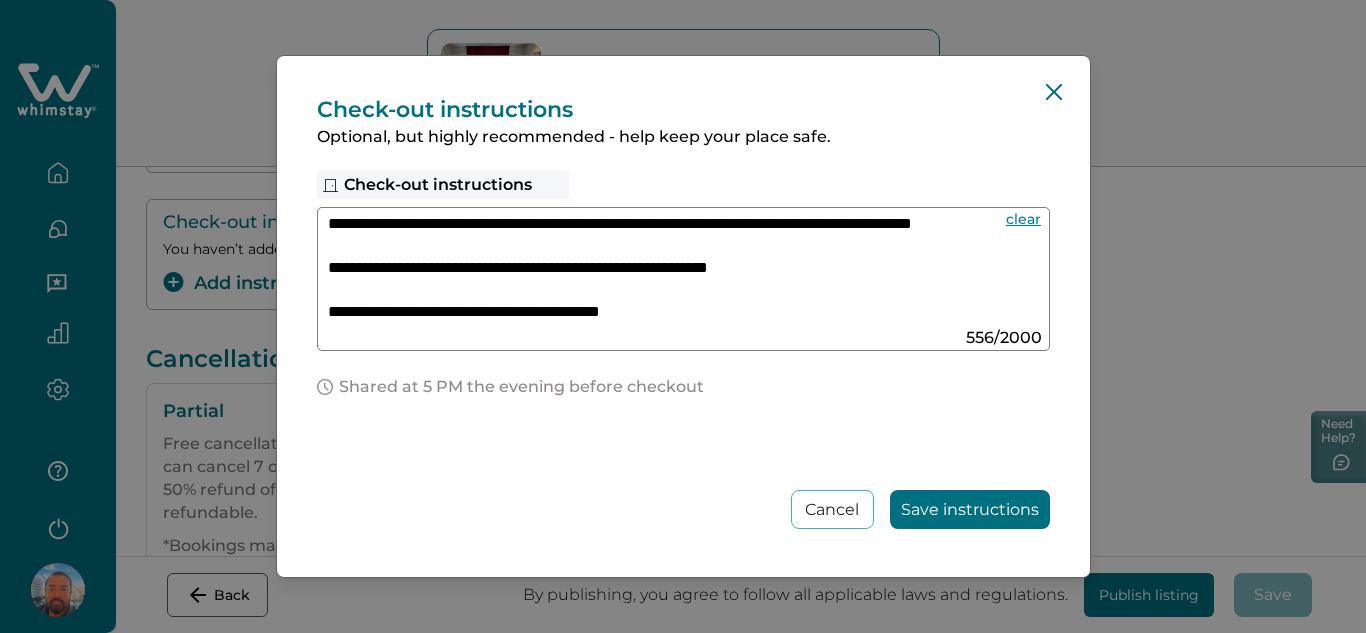 paste on "**********" 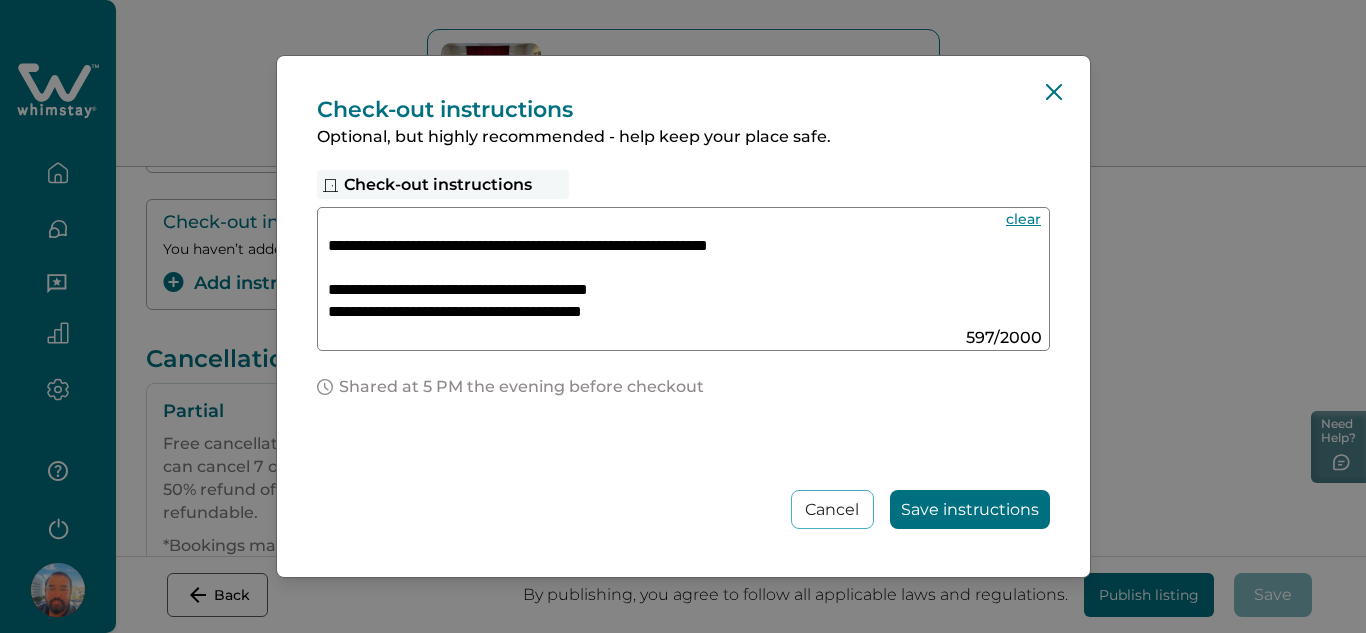 drag, startPoint x: 467, startPoint y: 287, endPoint x: 347, endPoint y: 278, distance: 120.33703 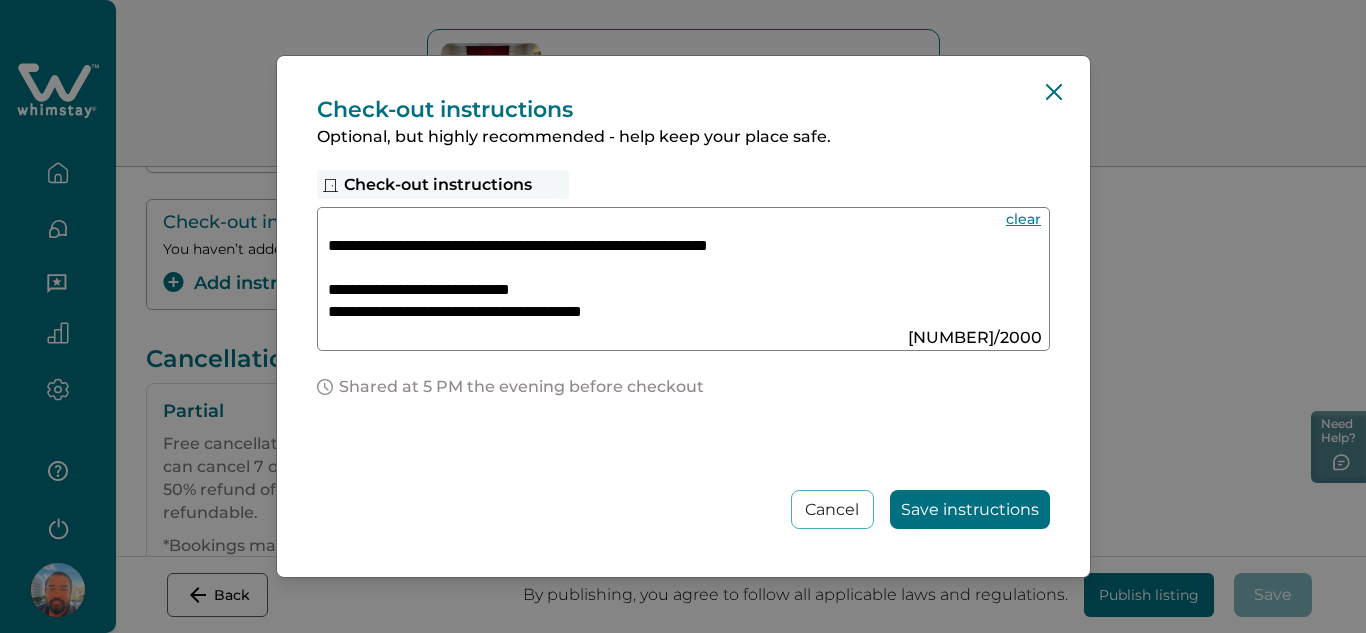 click on "**********" at bounding box center [653, 270] 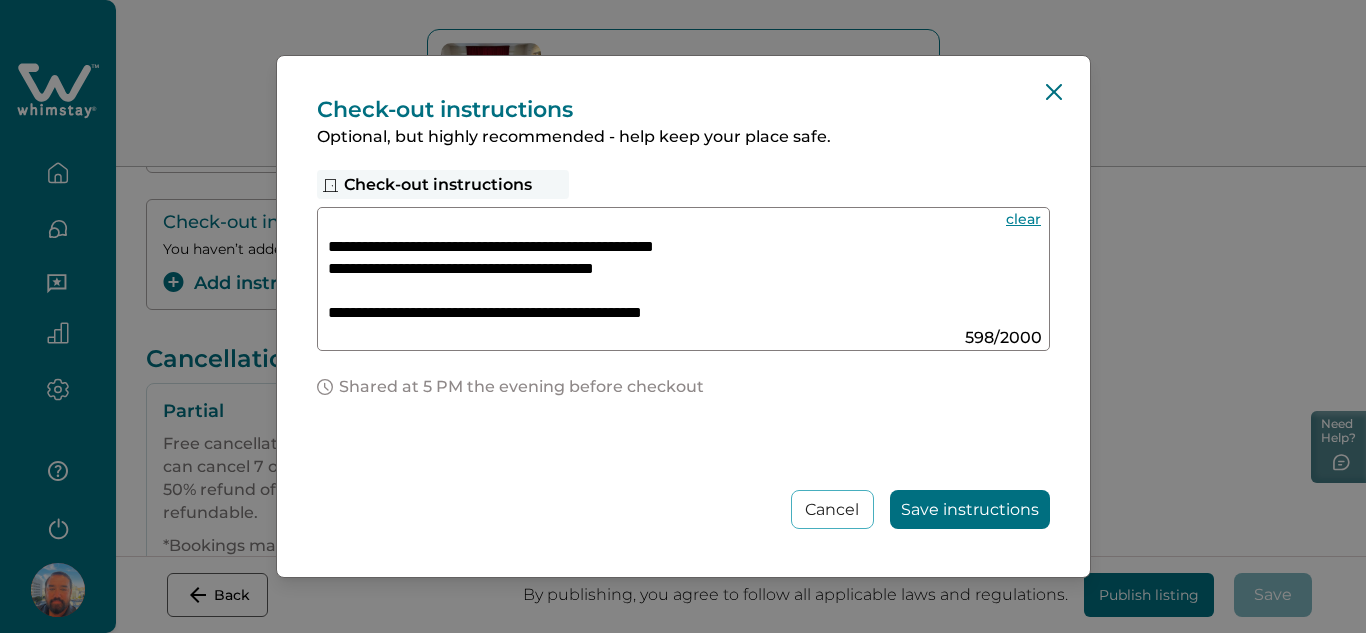 scroll, scrollTop: 0, scrollLeft: 0, axis: both 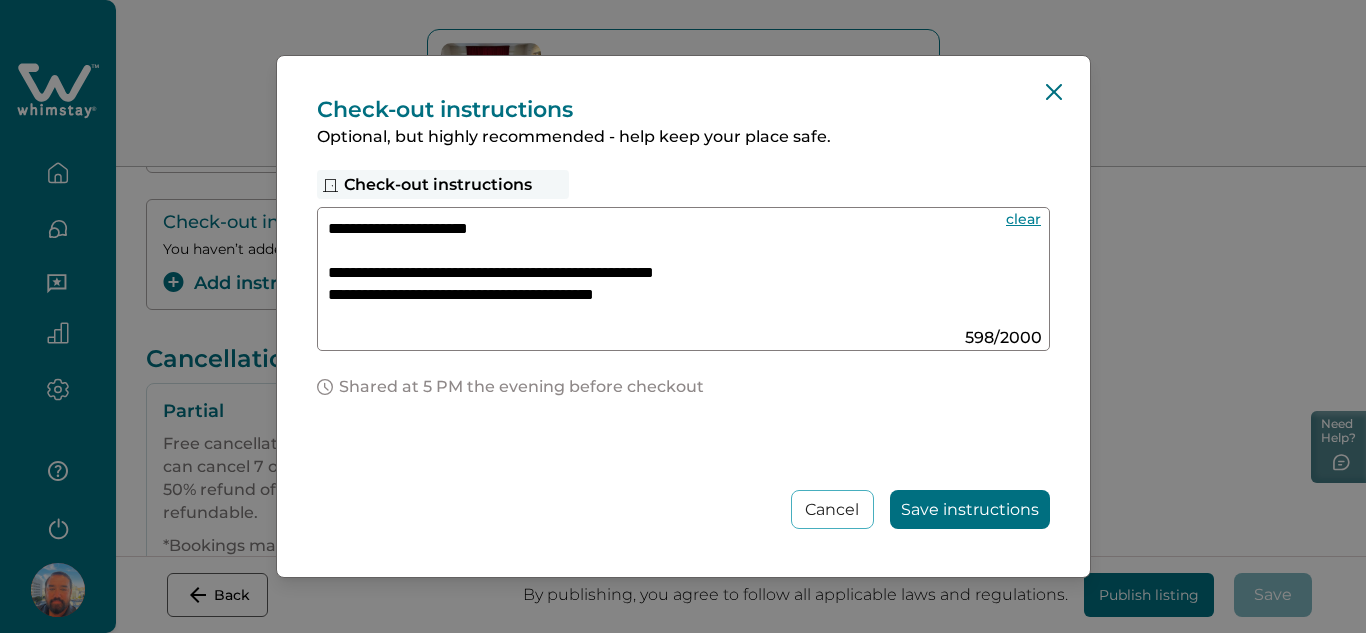 drag, startPoint x: 931, startPoint y: 317, endPoint x: 318, endPoint y: 232, distance: 618.8651 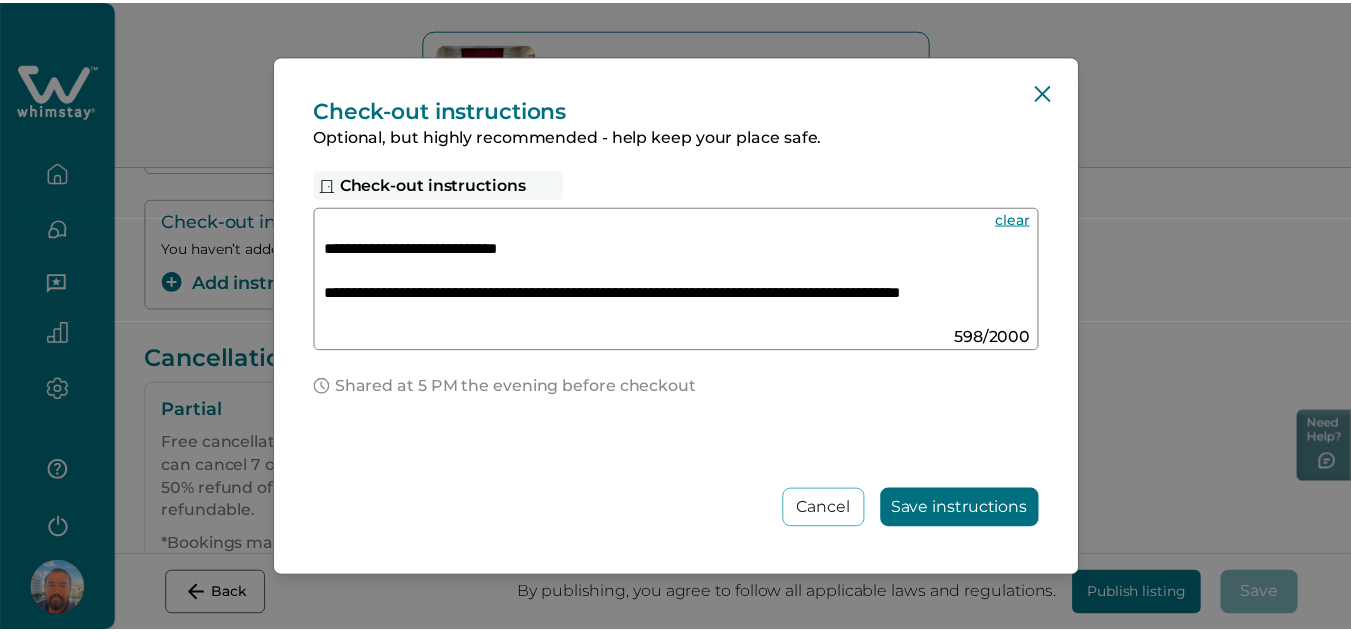 scroll, scrollTop: 100, scrollLeft: 0, axis: vertical 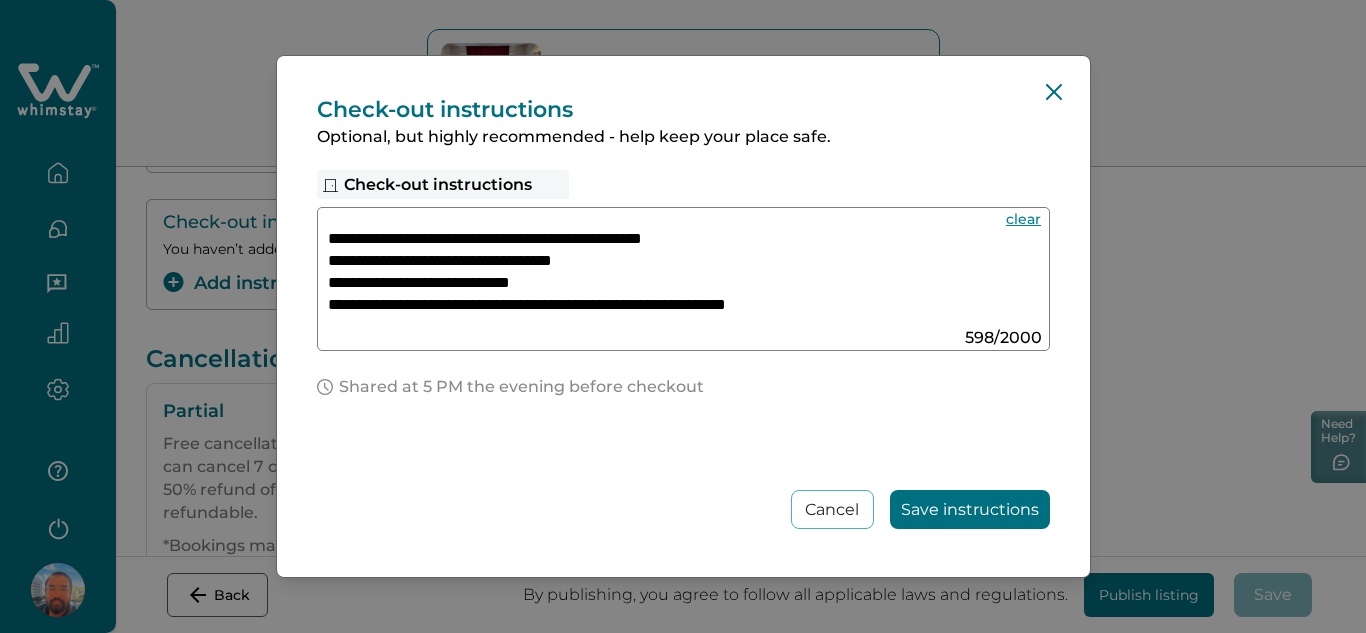 type on "**********" 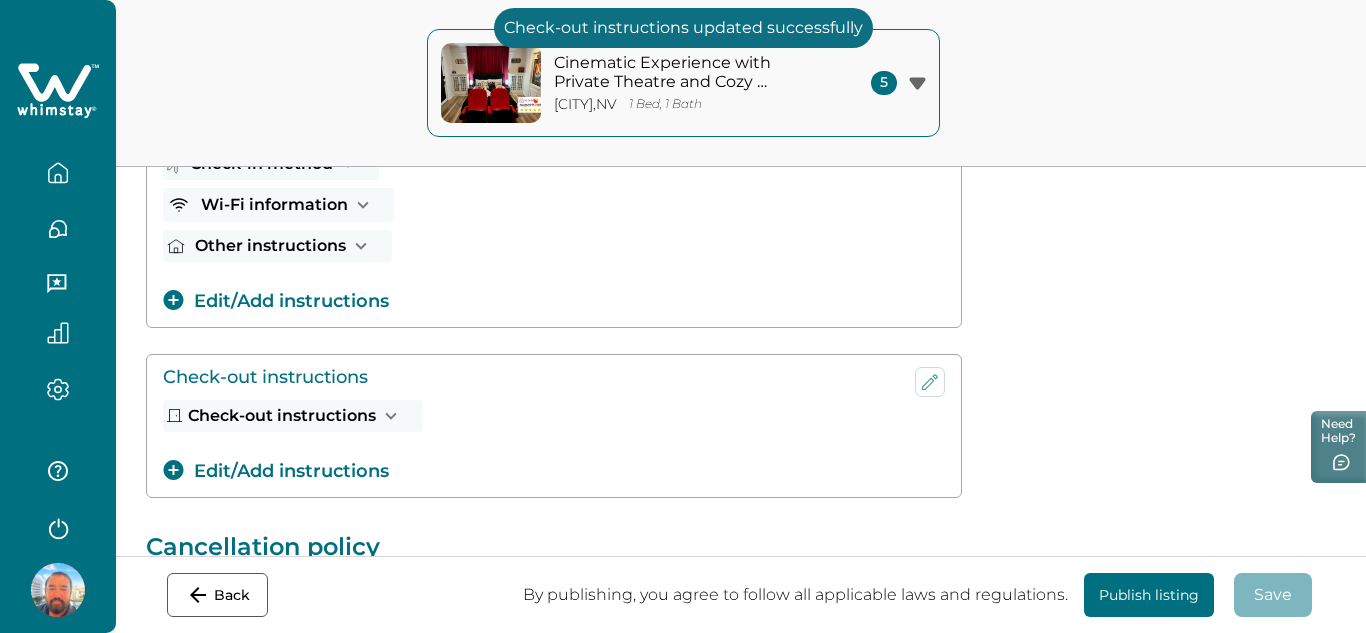click on "Publish listing" at bounding box center (1149, 595) 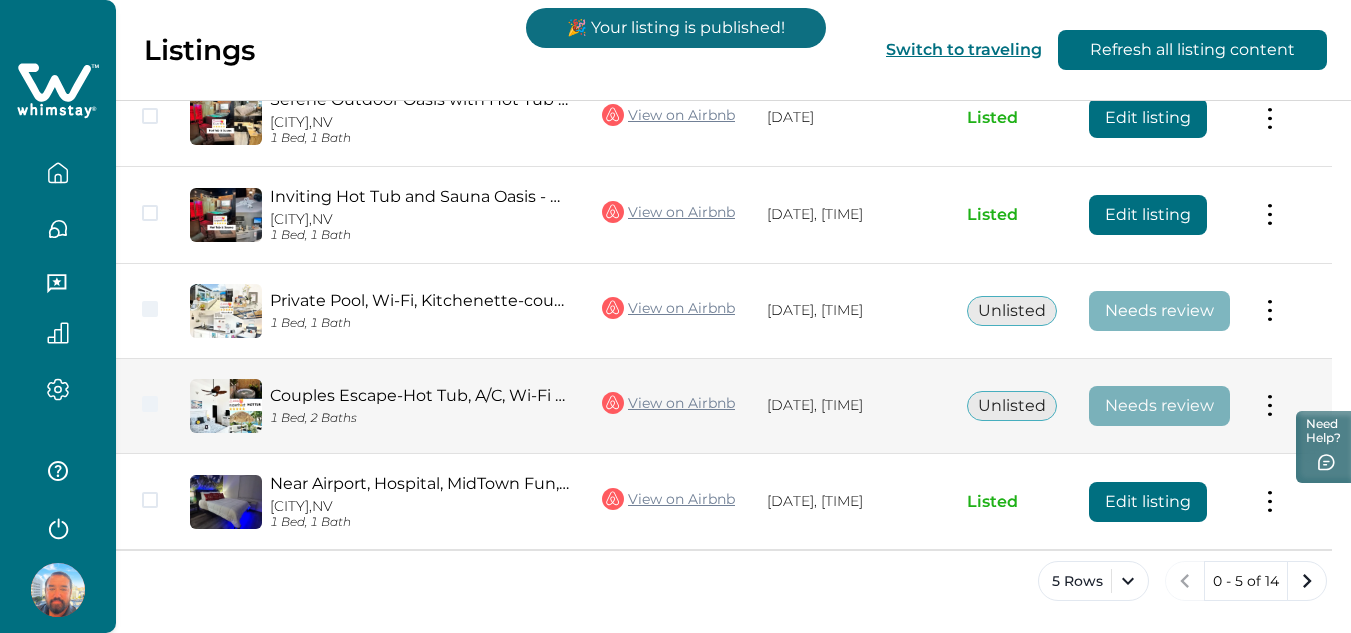scroll, scrollTop: 300, scrollLeft: 0, axis: vertical 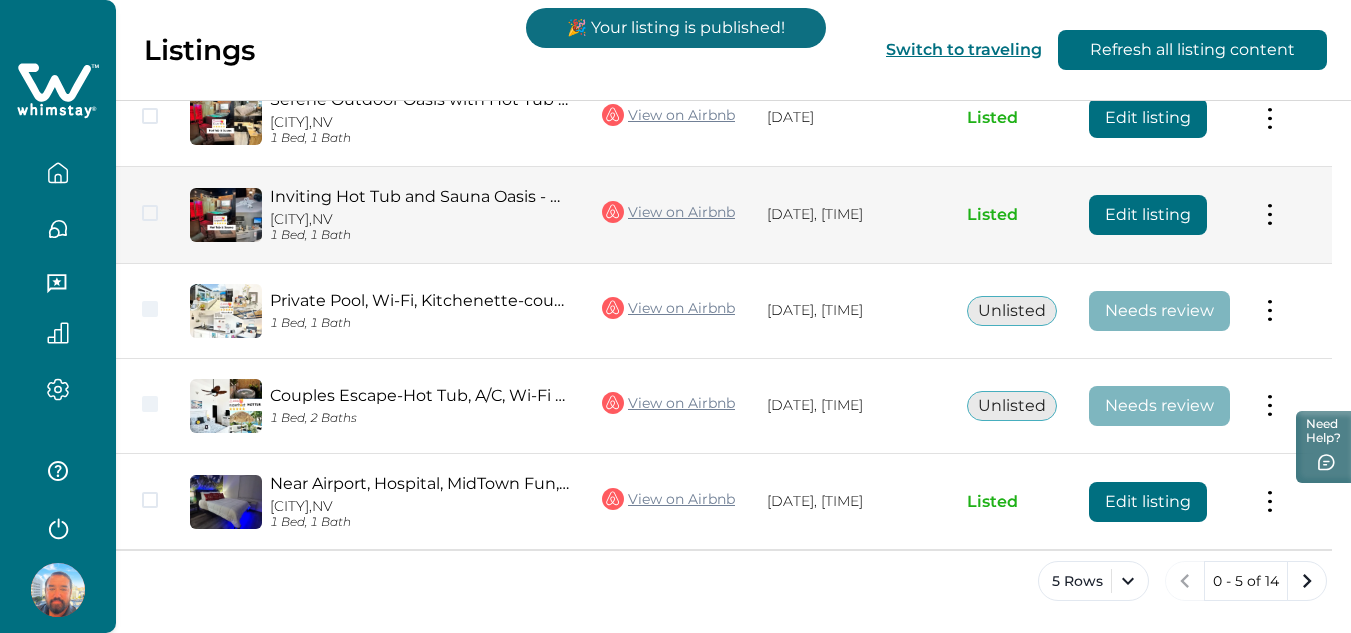 click on "Edit listing" at bounding box center (1148, 215) 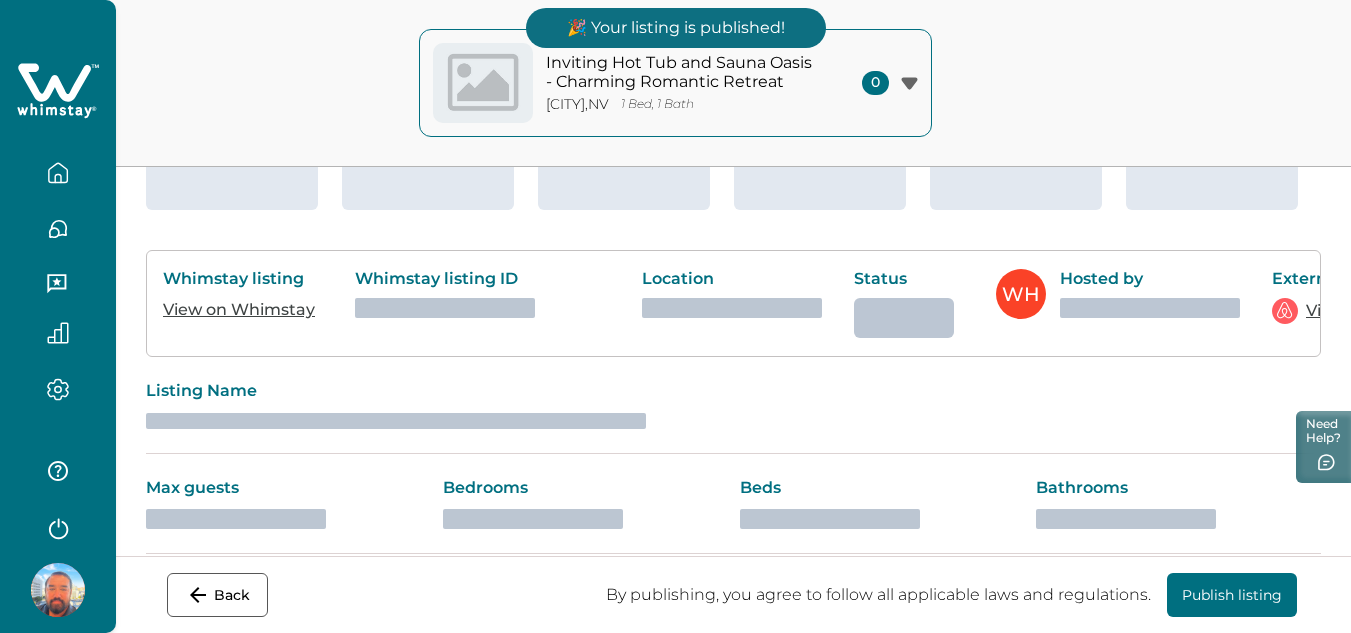 click on "Policies & rules" at bounding box center [941, -25] 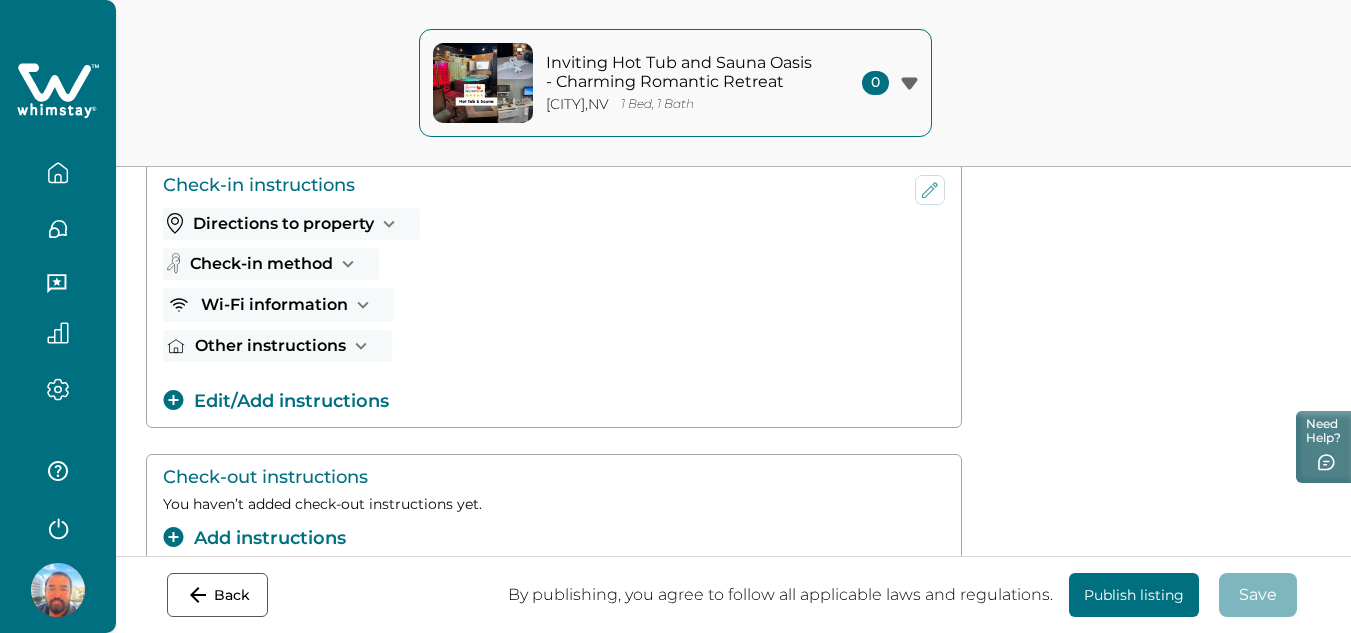 click on "Add instructions" at bounding box center [254, 538] 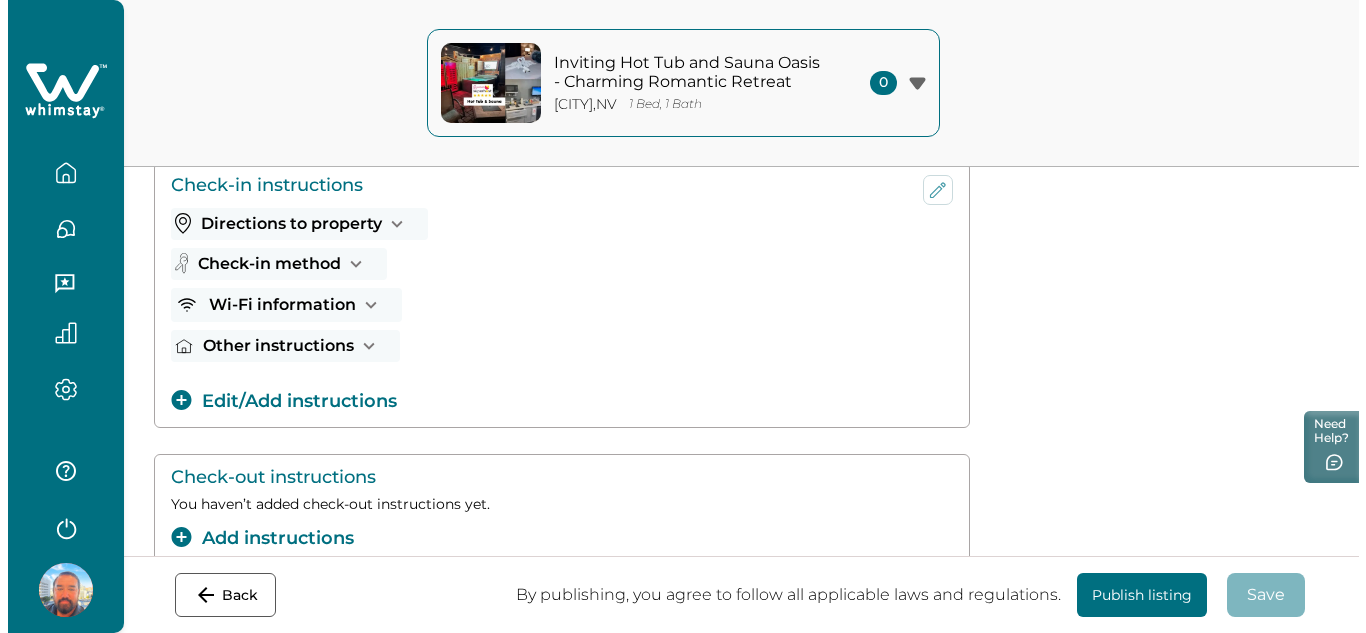 scroll, scrollTop: 400, scrollLeft: 0, axis: vertical 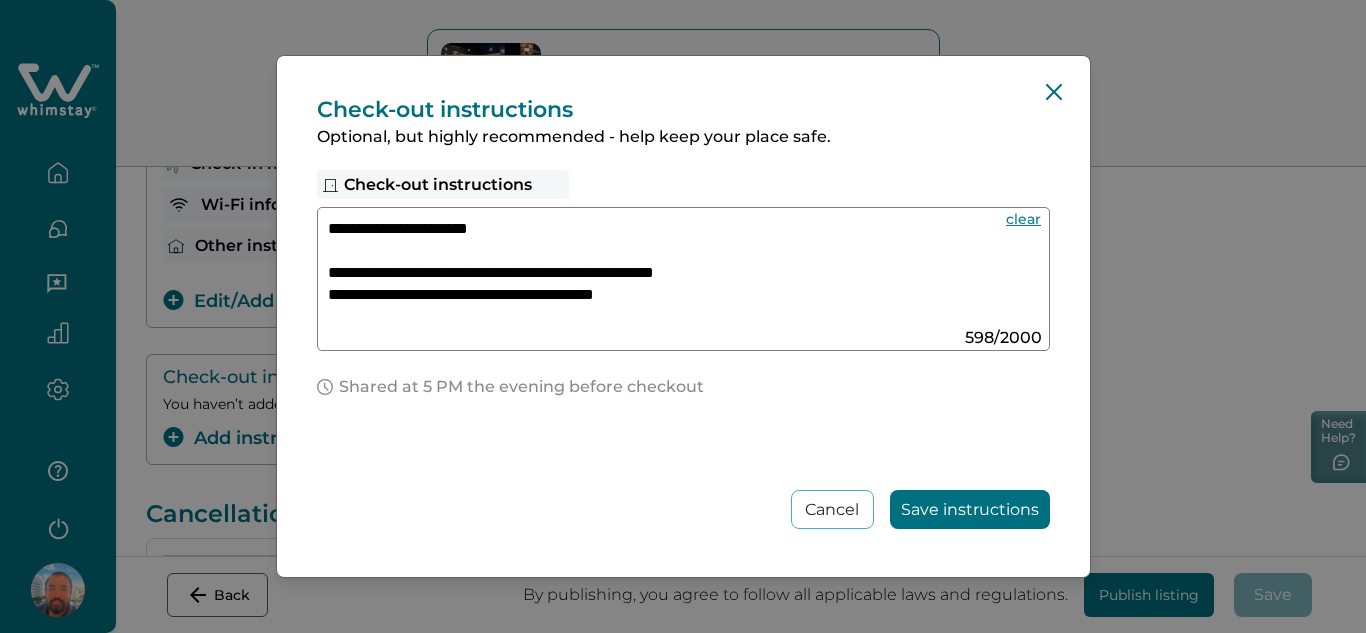 type on "**********" 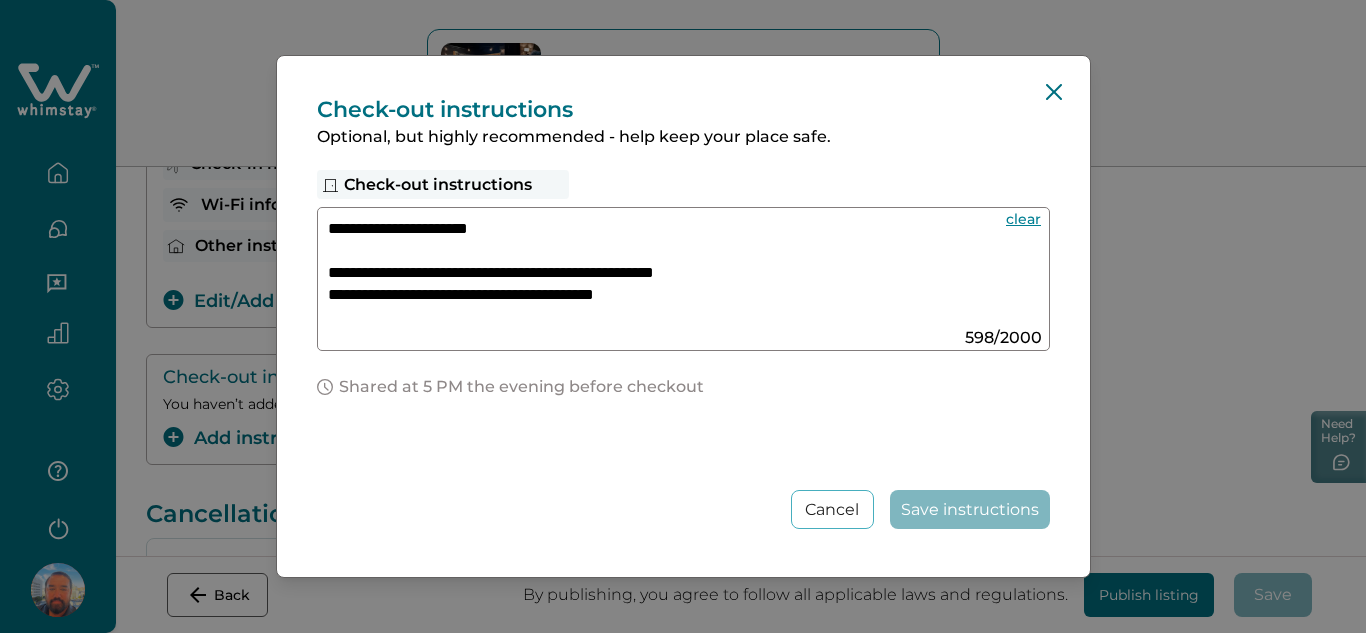 scroll, scrollTop: 471, scrollLeft: 0, axis: vertical 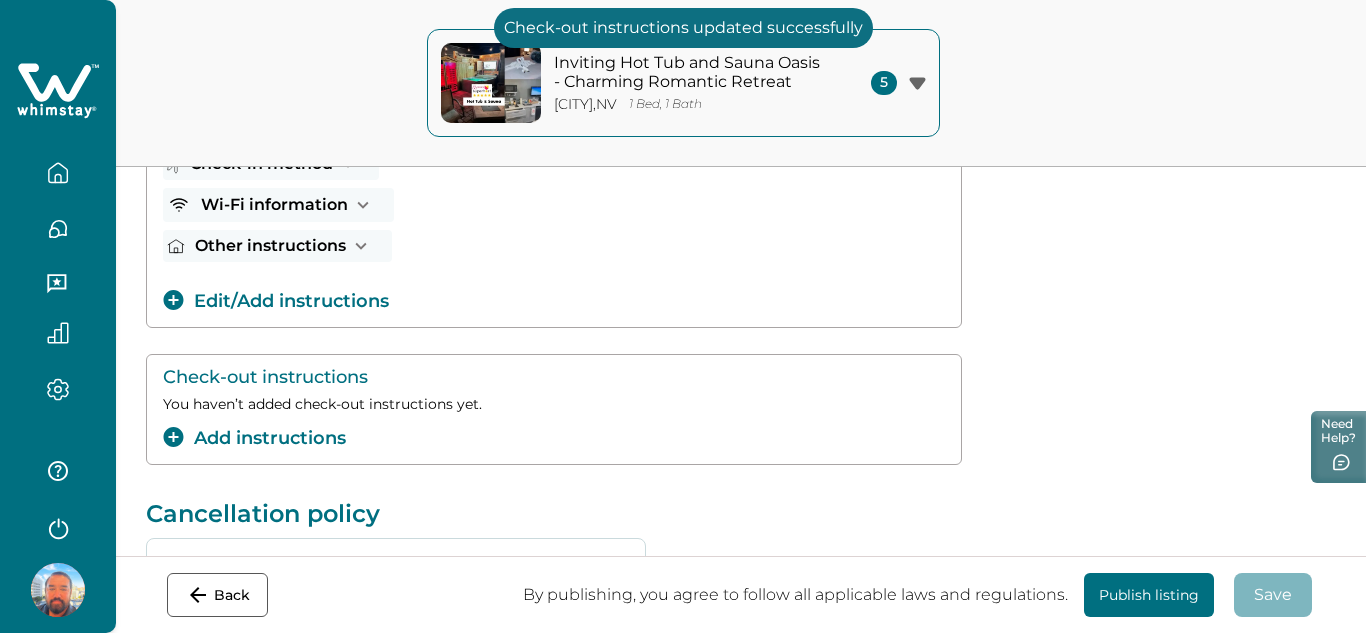 click on "**********" at bounding box center [683, 316] 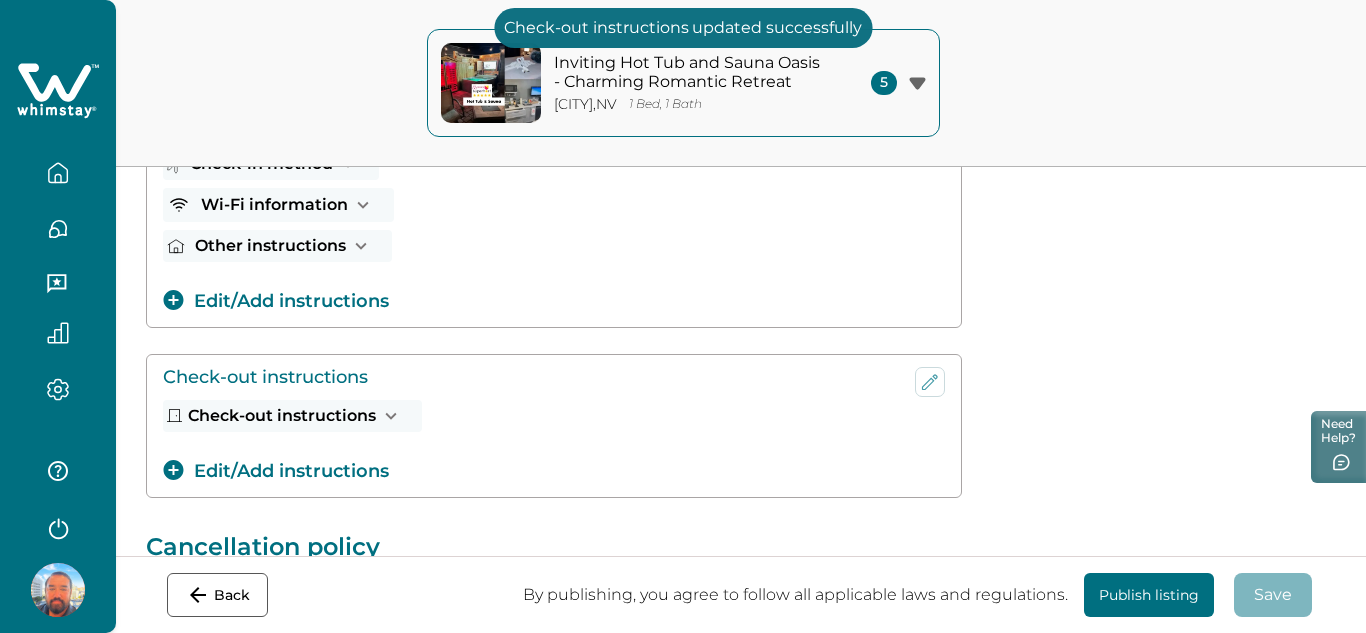click on "Publish listing" at bounding box center (1149, 595) 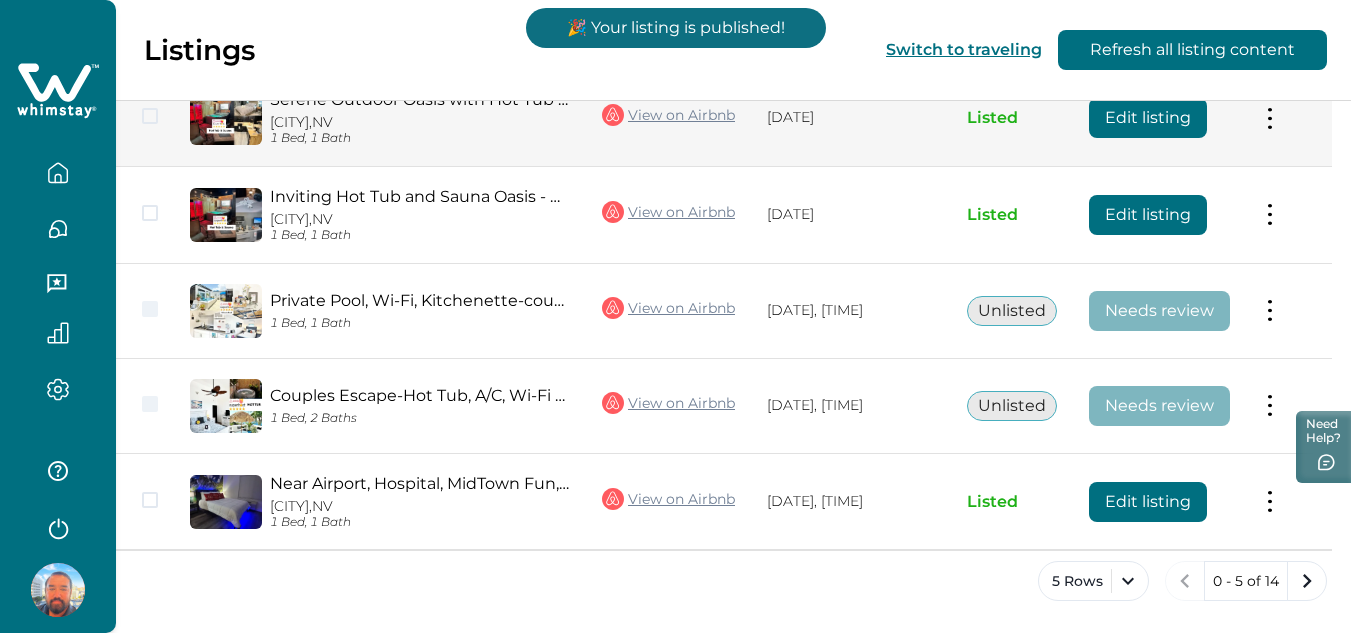 scroll, scrollTop: 312, scrollLeft: 0, axis: vertical 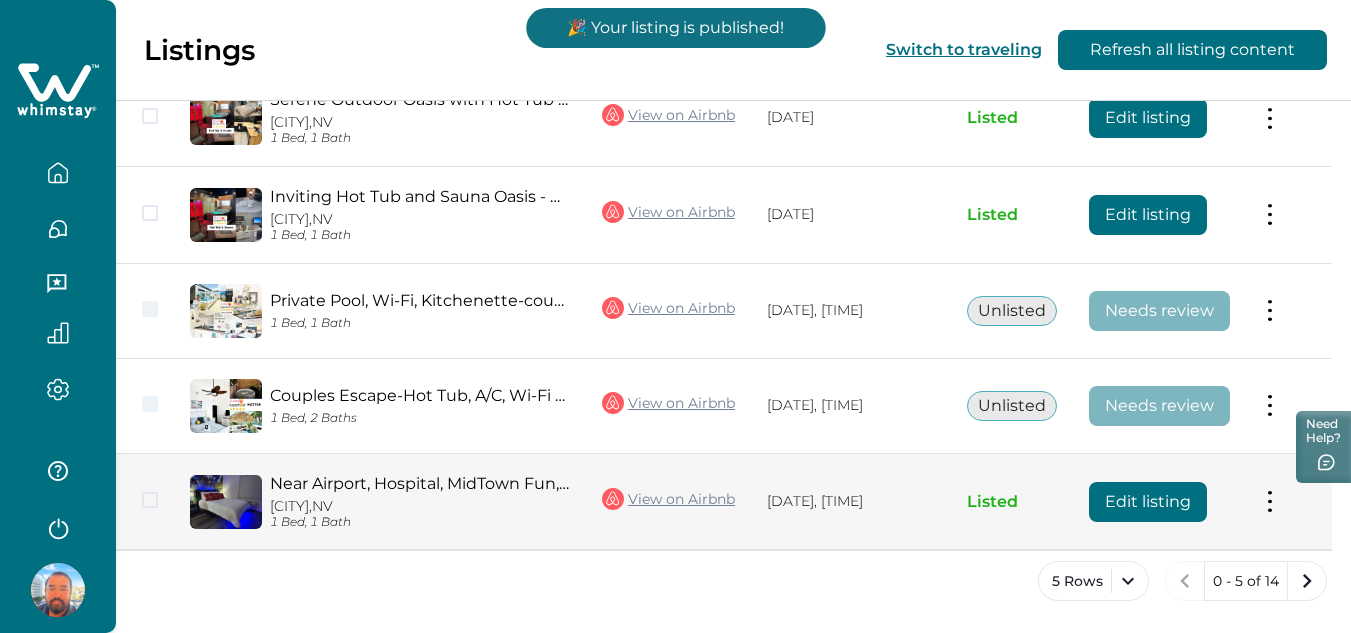 click on "Edit listing" at bounding box center (1148, 502) 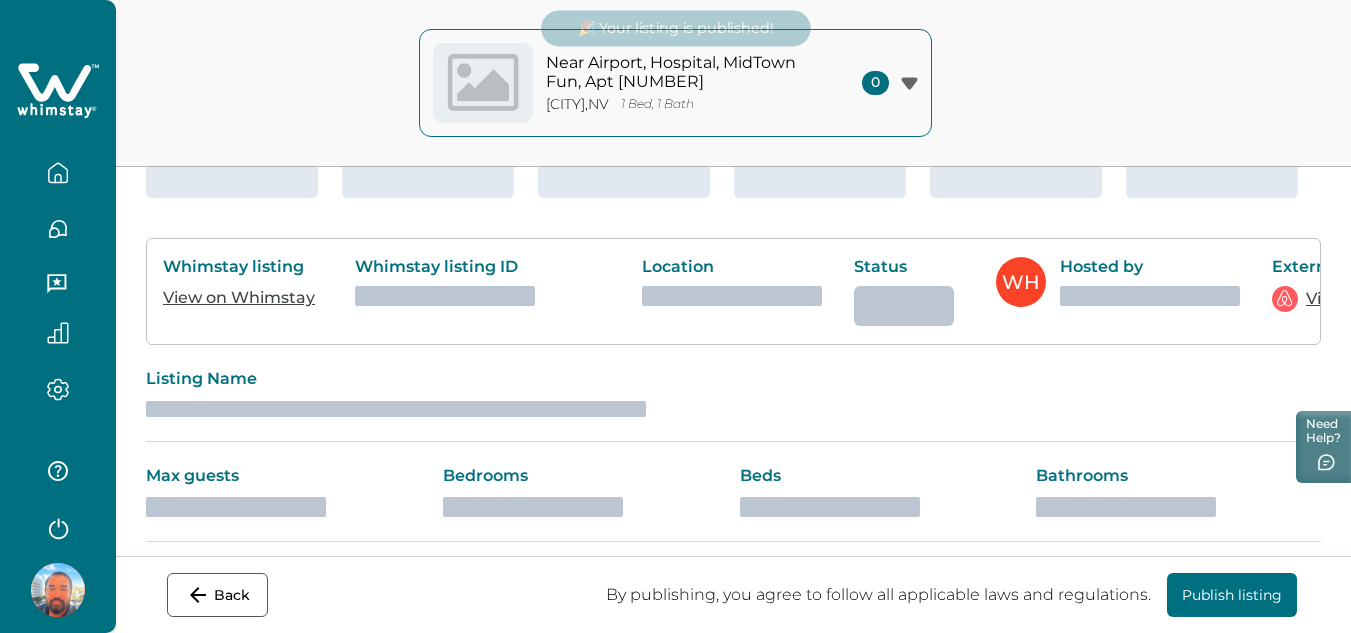 scroll, scrollTop: 0, scrollLeft: 0, axis: both 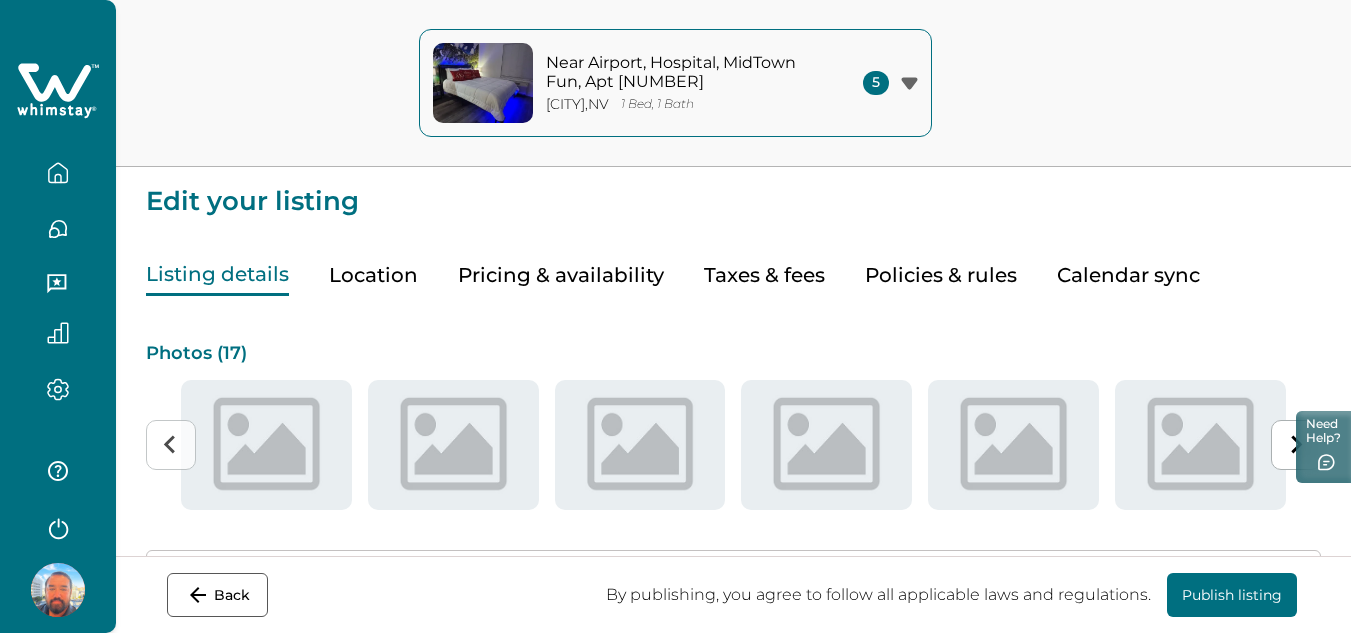click on "Policies & rules" at bounding box center [941, 275] 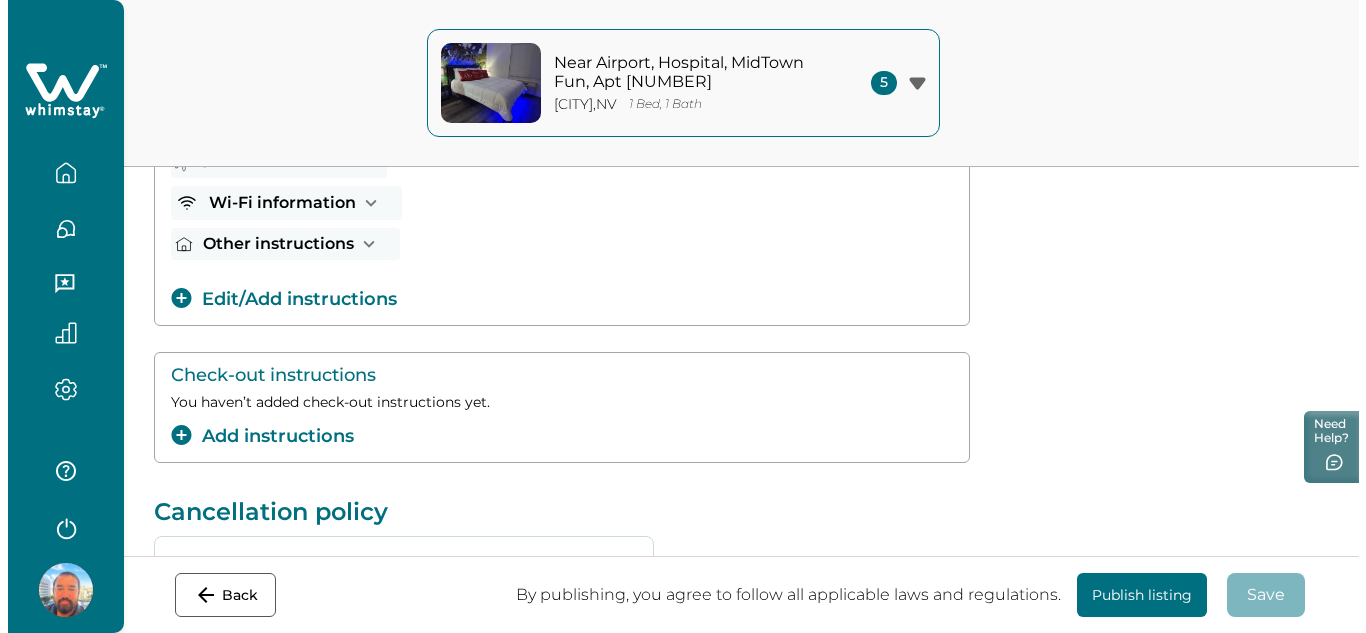 scroll, scrollTop: 400, scrollLeft: 0, axis: vertical 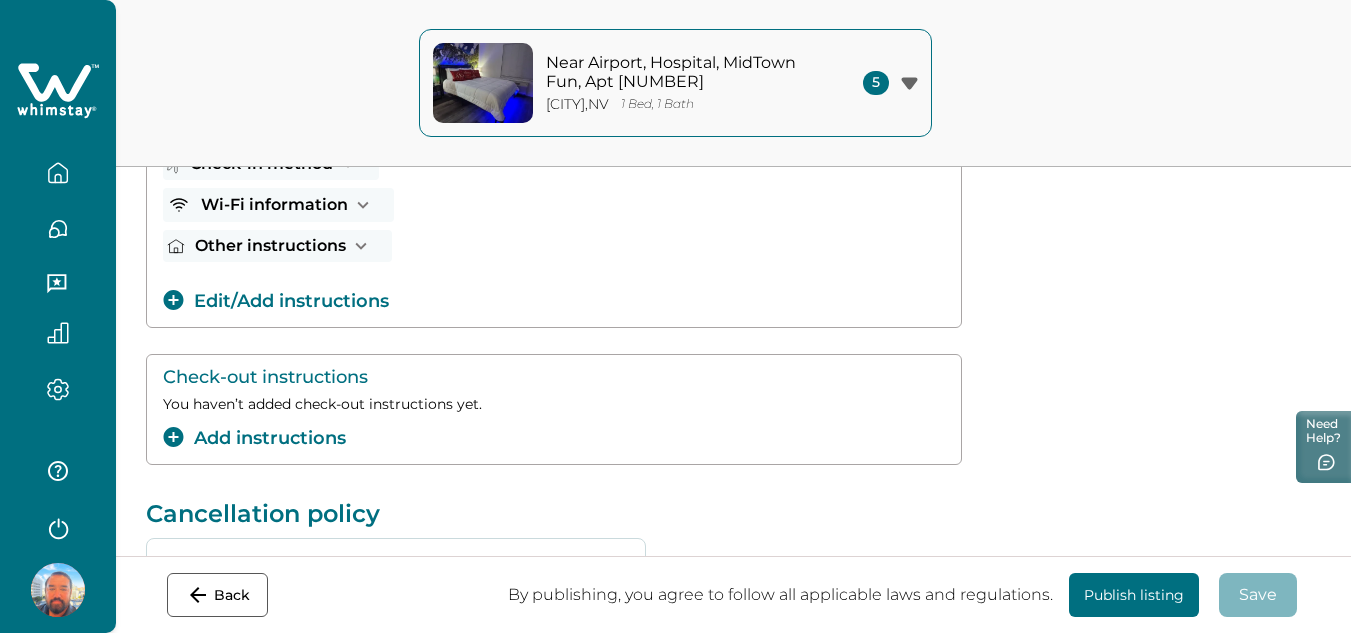 click on "Add instructions" at bounding box center (254, 438) 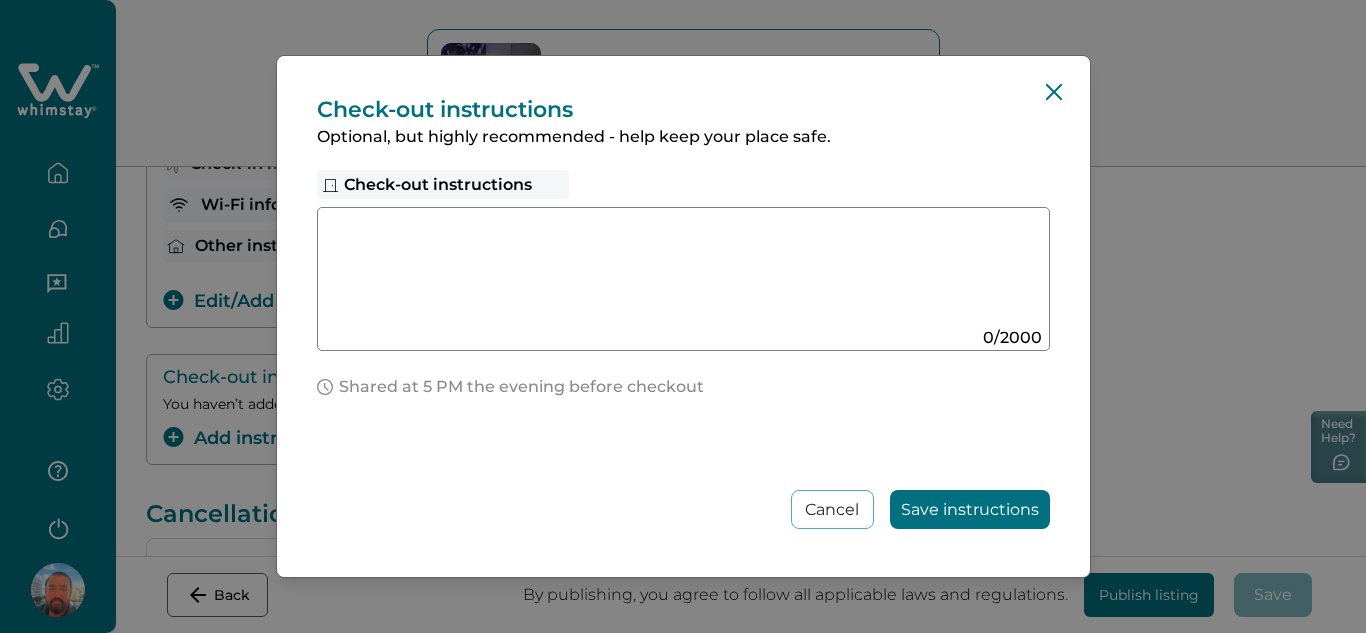click at bounding box center [664, 271] 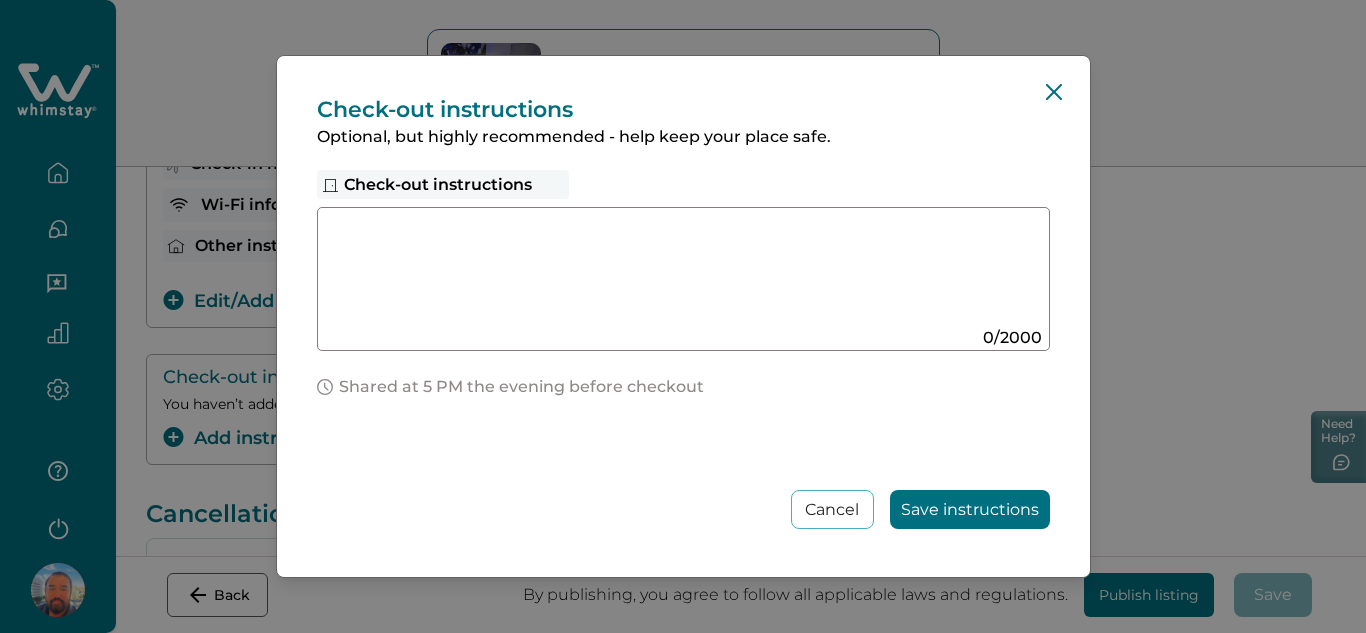 paste on "**********" 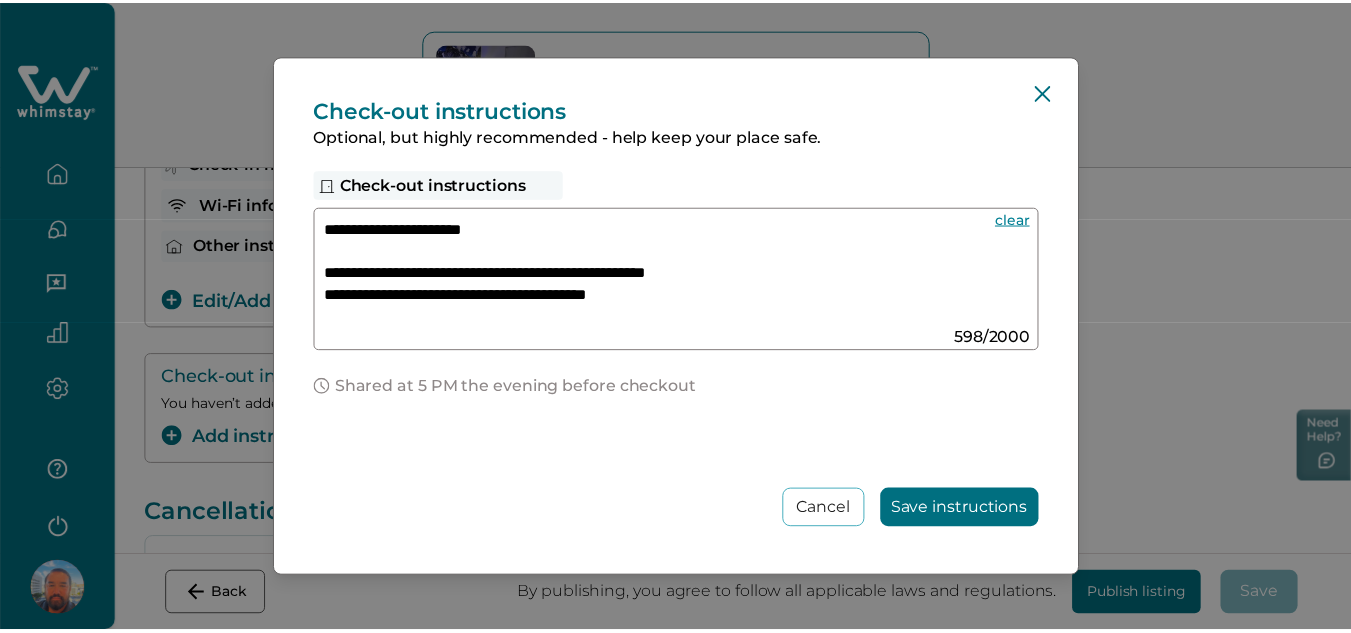 scroll, scrollTop: 471, scrollLeft: 0, axis: vertical 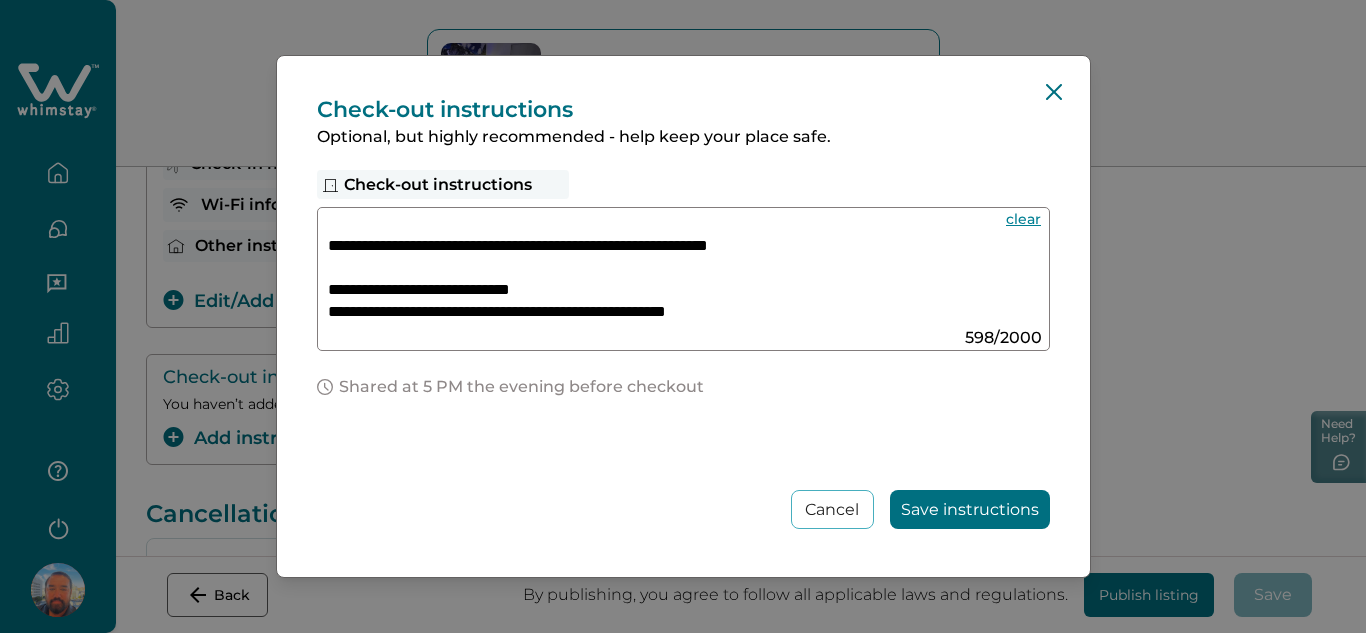 type on "**********" 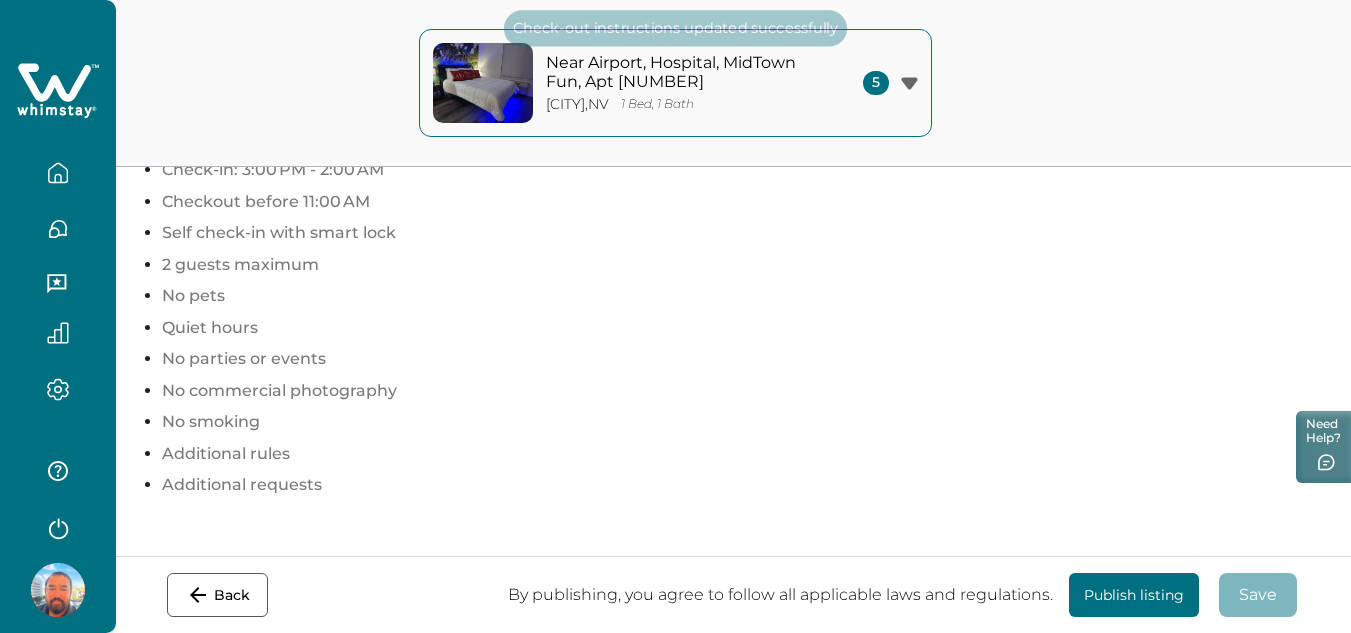scroll, scrollTop: 1740, scrollLeft: 0, axis: vertical 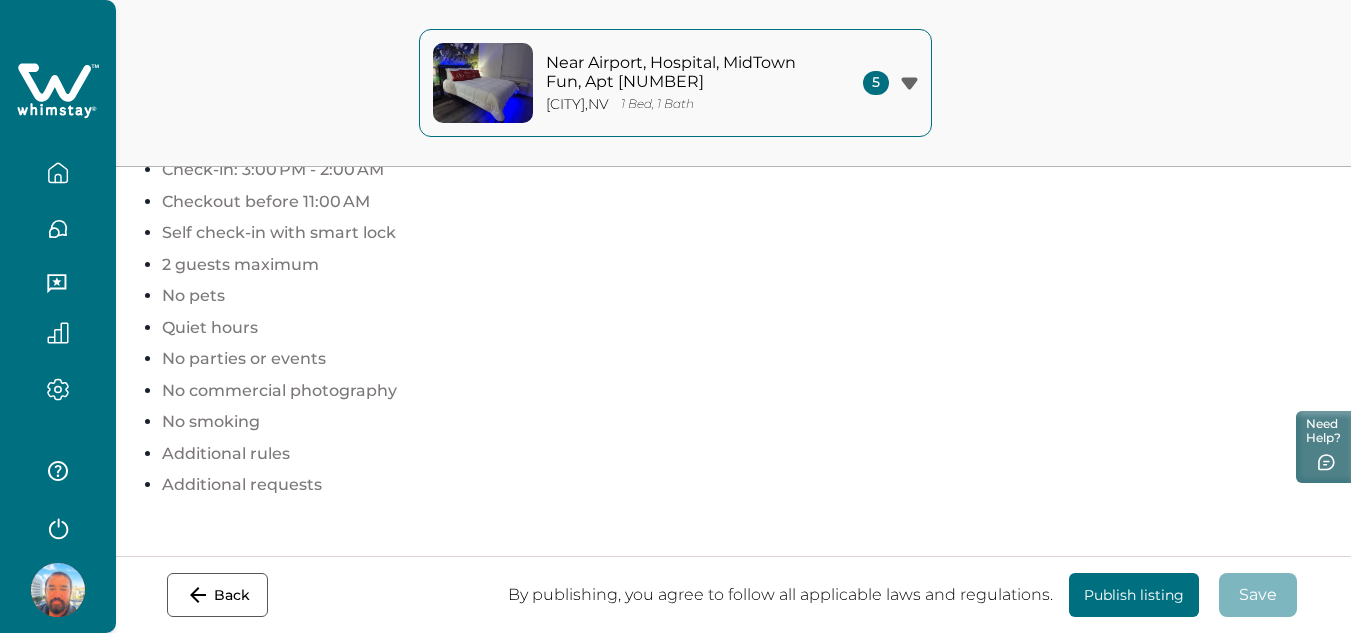 click on "Publish listing" at bounding box center (1134, 595) 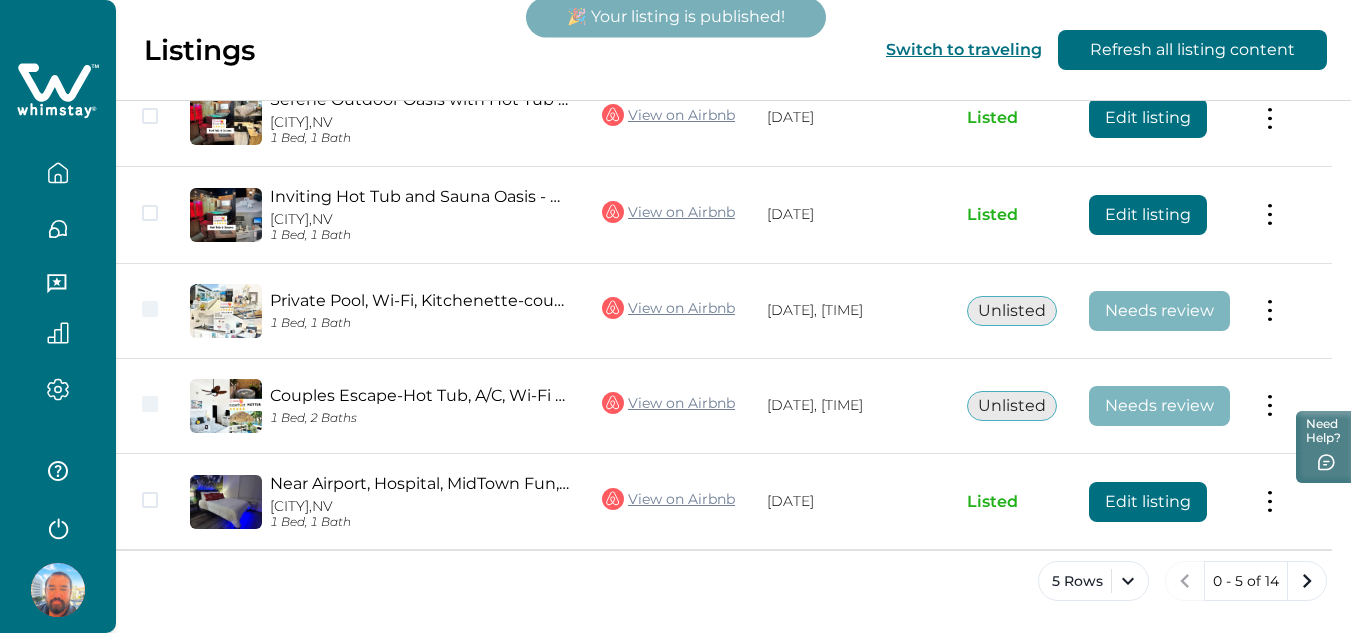 scroll, scrollTop: 312, scrollLeft: 0, axis: vertical 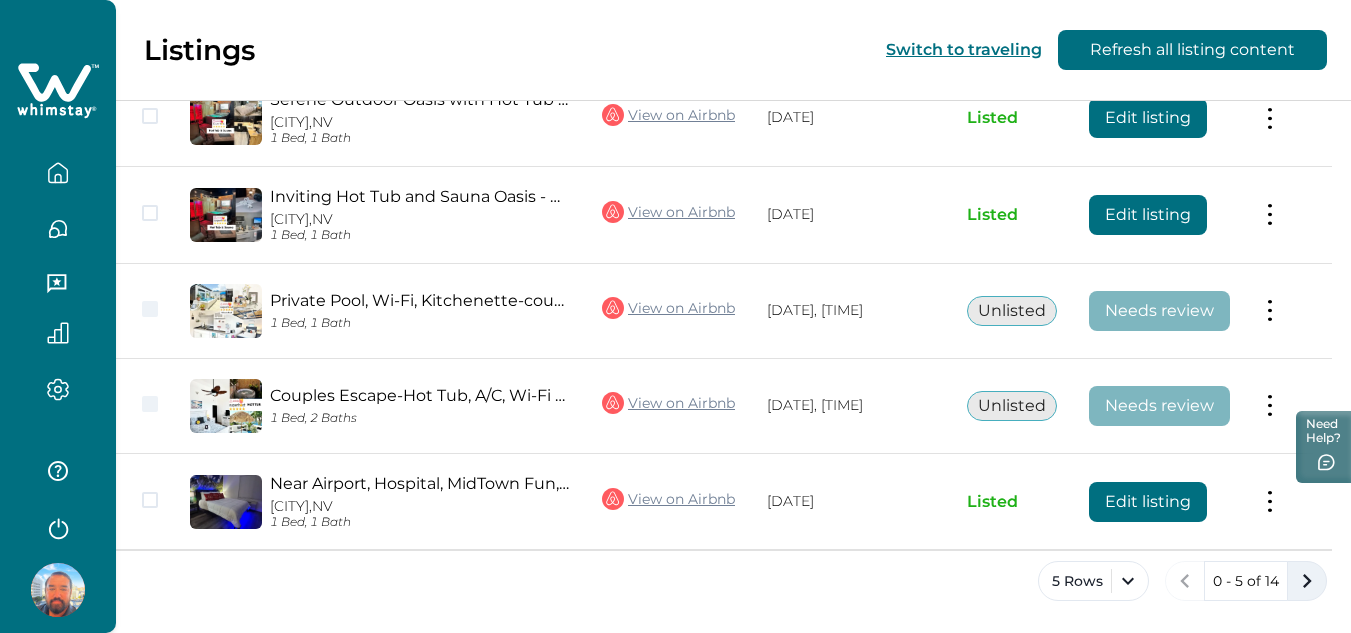 click 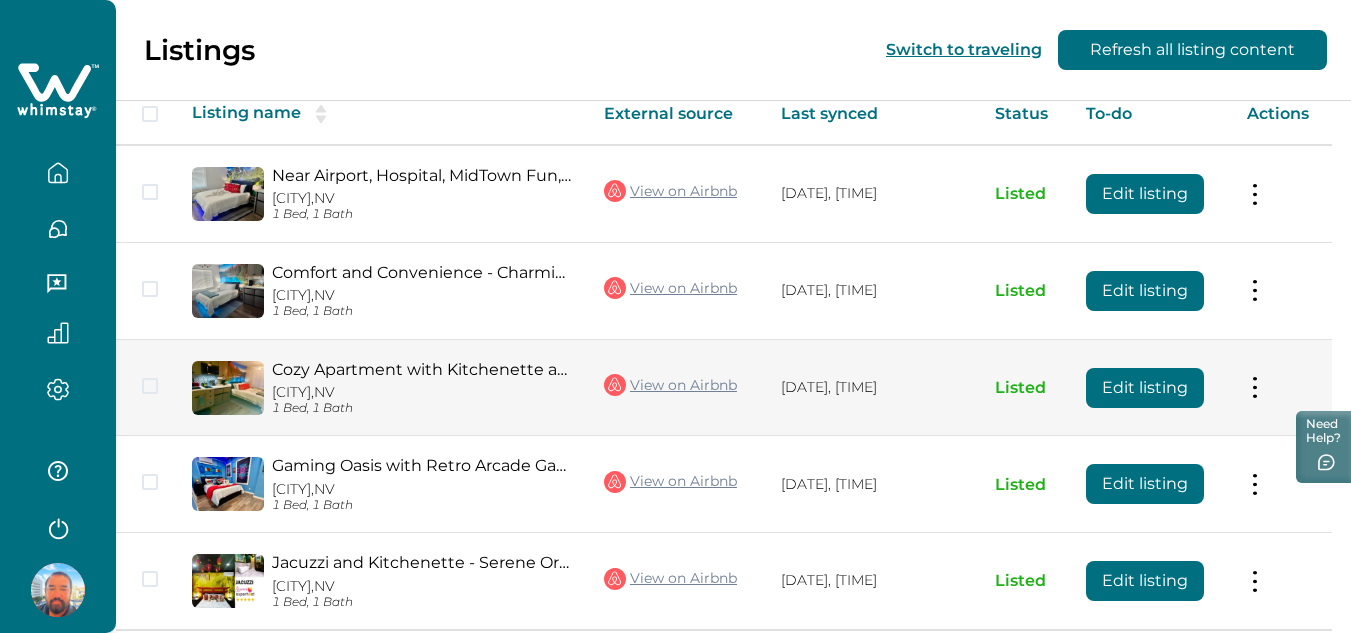 scroll, scrollTop: 0, scrollLeft: 0, axis: both 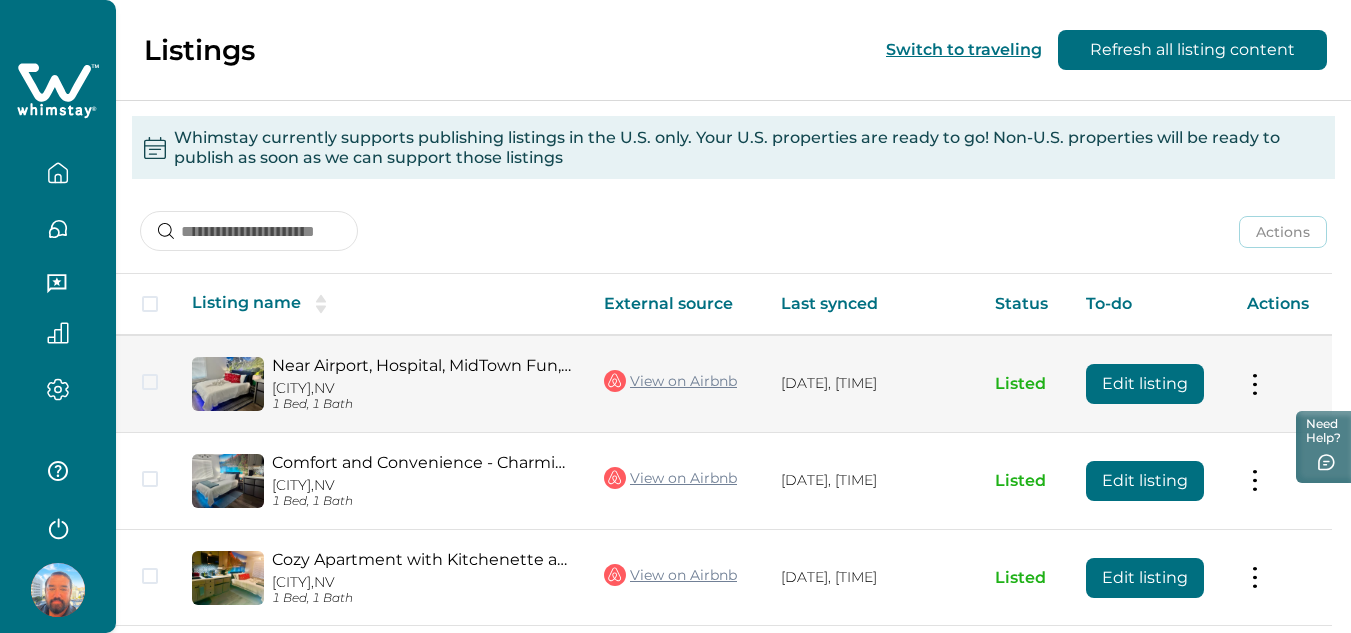 click on "Edit listing" at bounding box center [1145, 384] 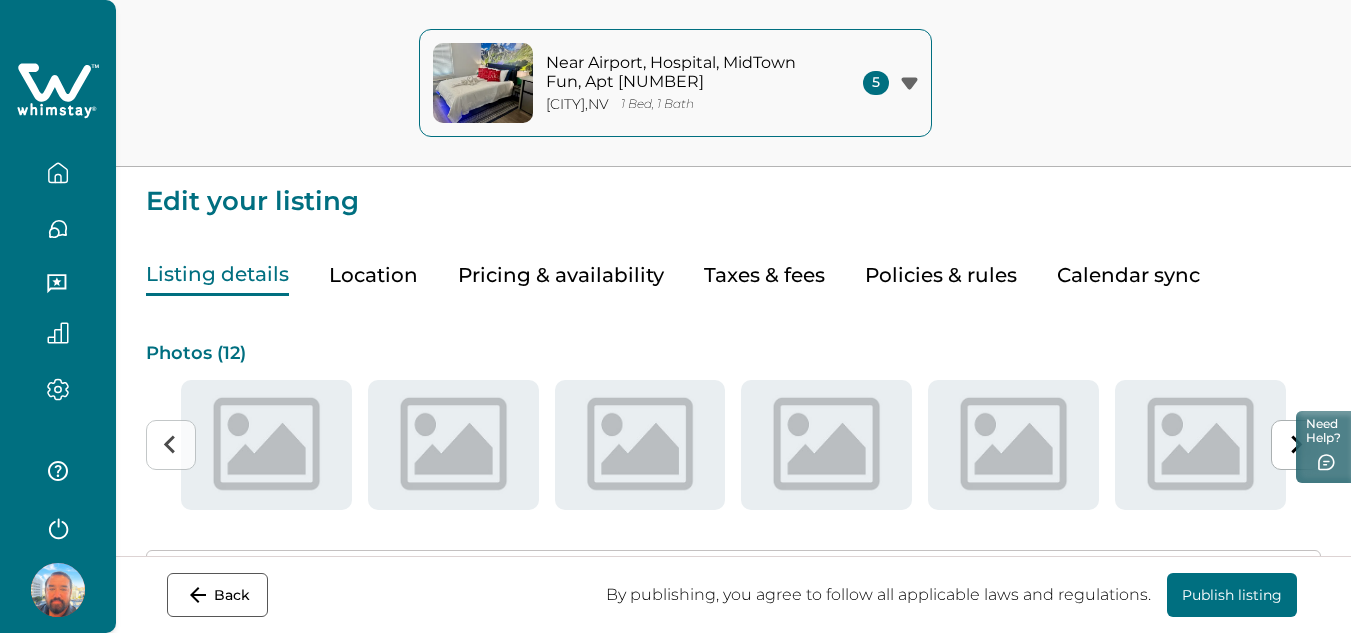 click on "Policies & rules" at bounding box center (941, 275) 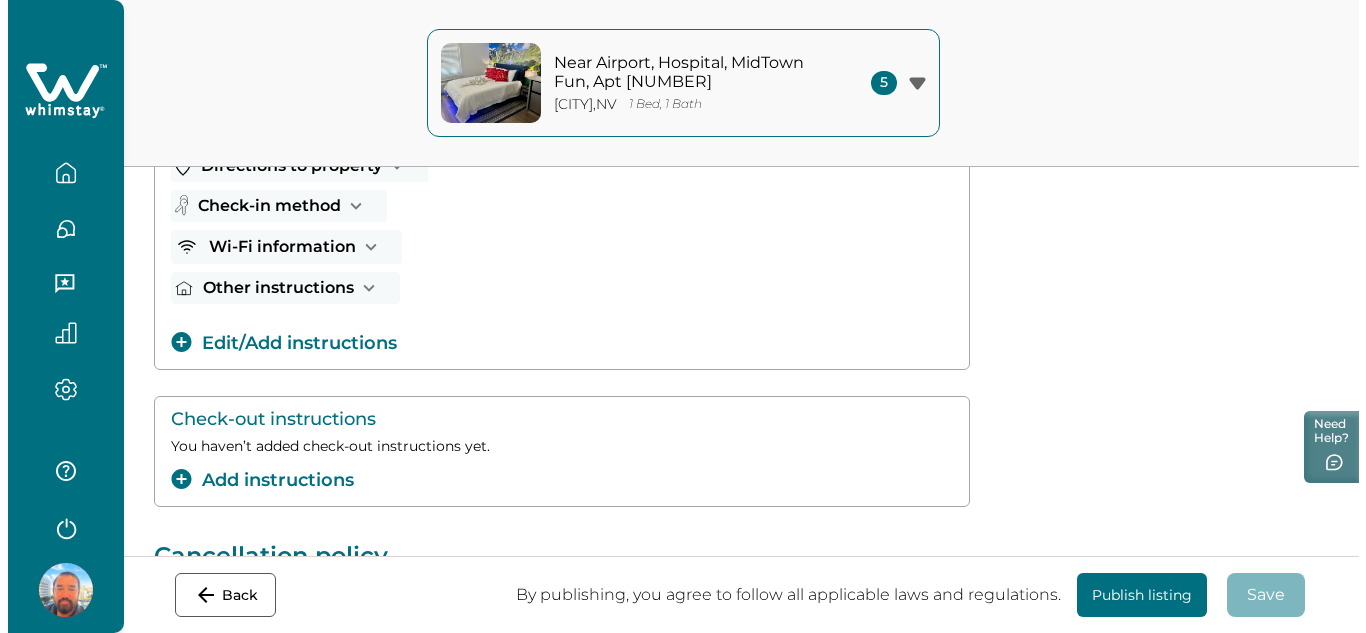 scroll, scrollTop: 400, scrollLeft: 0, axis: vertical 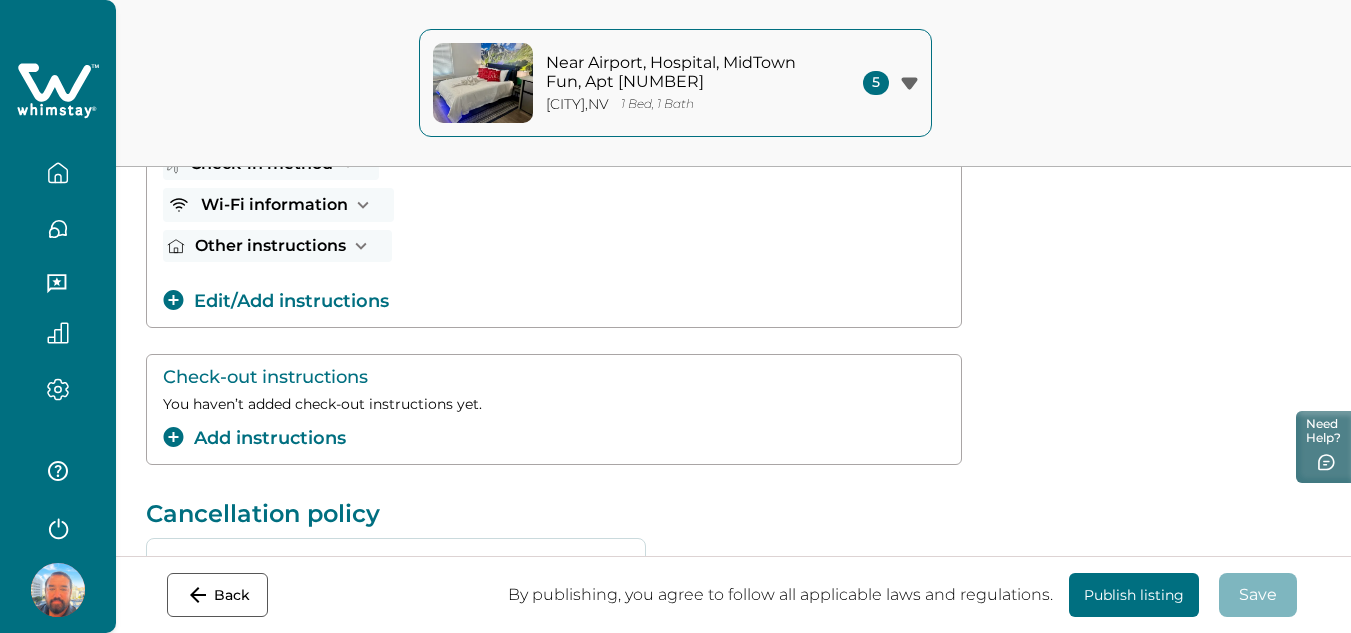 click on "Add instructions" at bounding box center (254, 438) 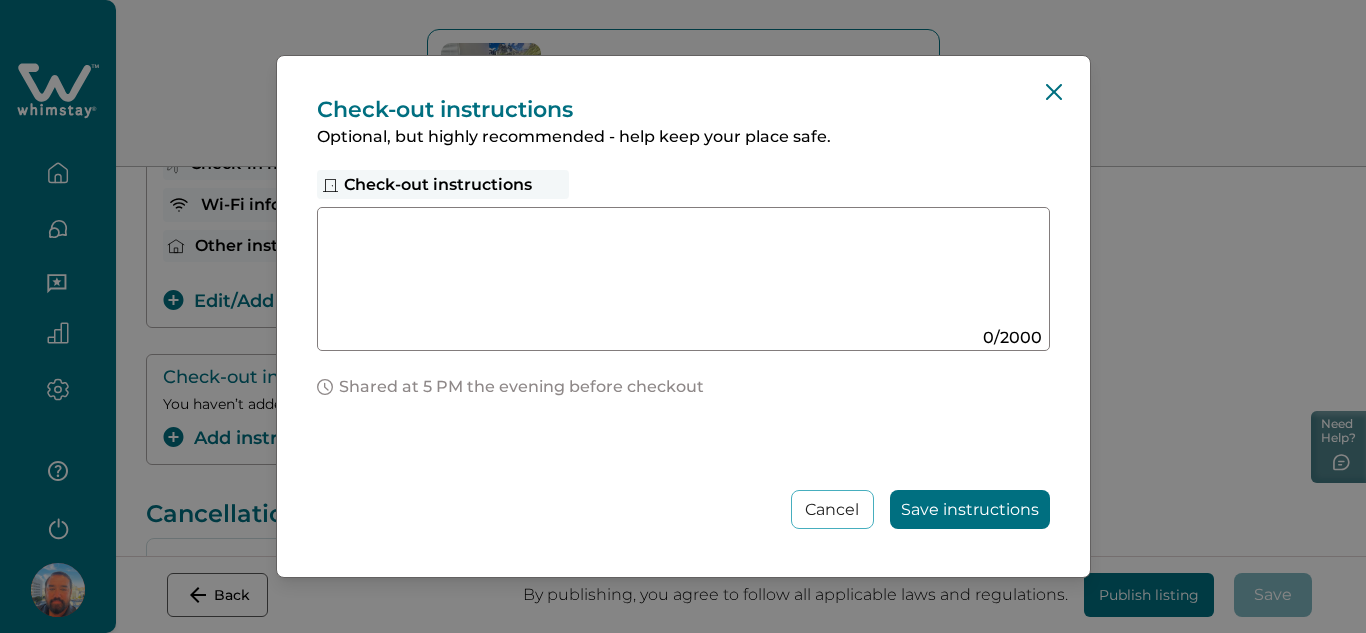 click at bounding box center [664, 271] 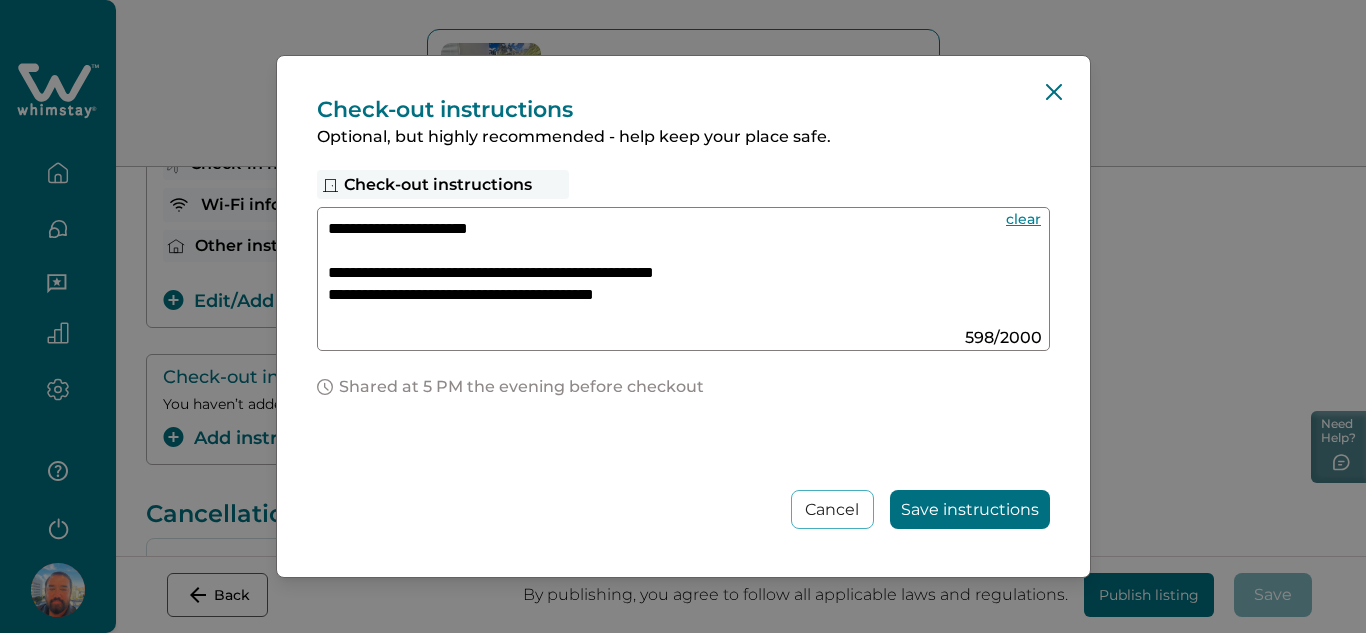 type on "**********" 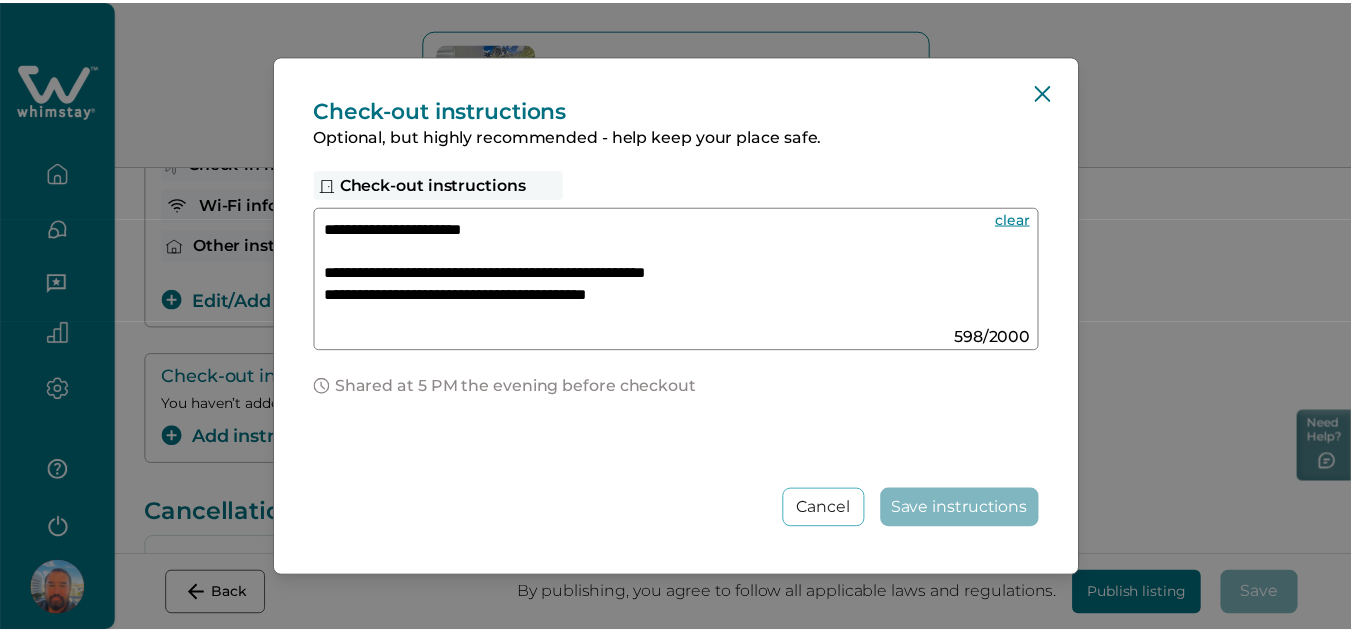 scroll, scrollTop: 471, scrollLeft: 0, axis: vertical 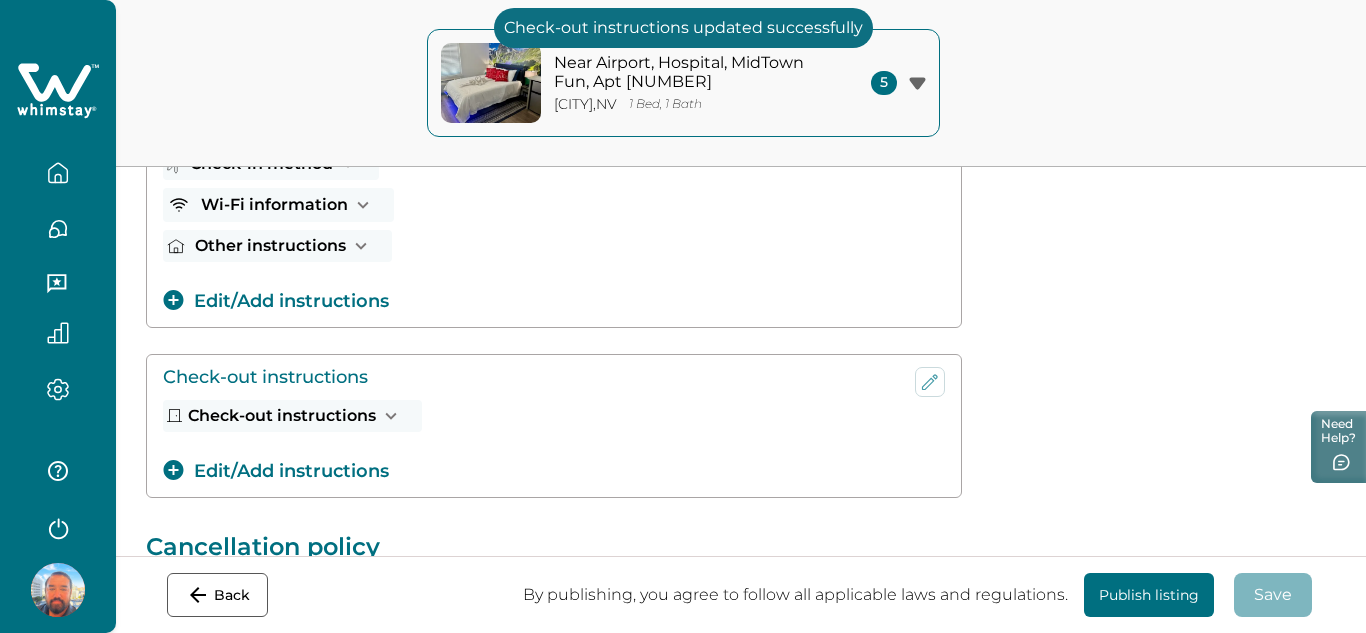 click on "Publish listing" at bounding box center [1149, 595] 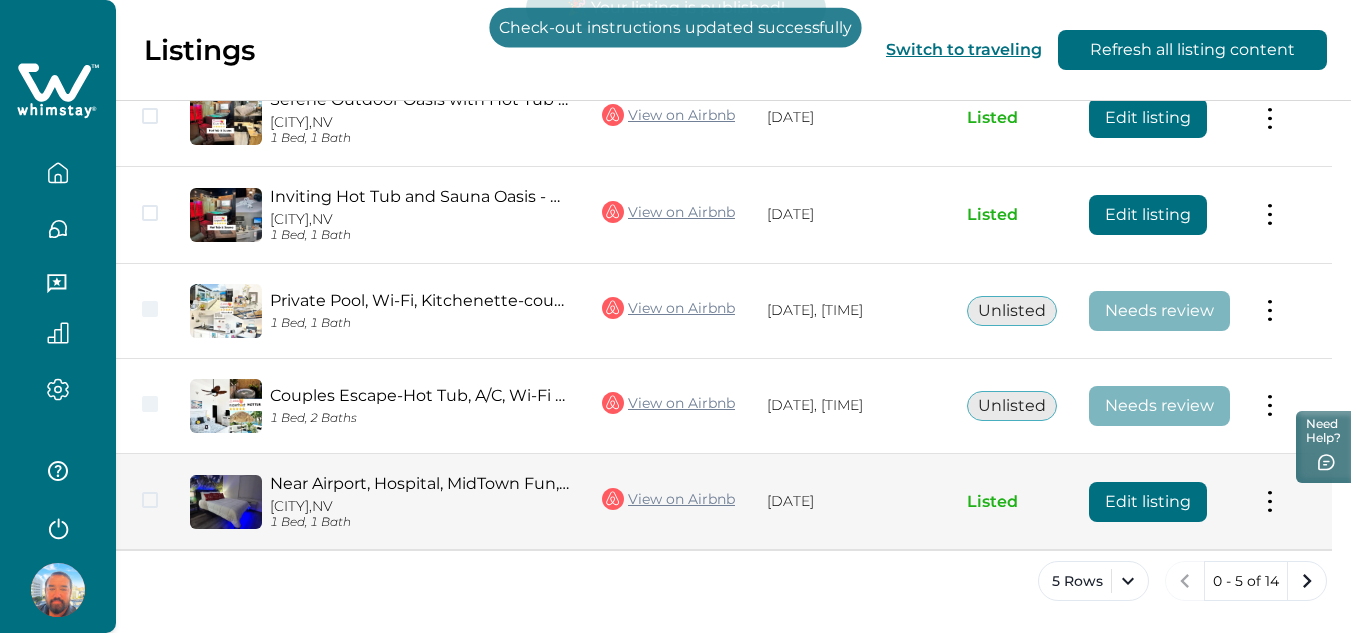 scroll, scrollTop: 312, scrollLeft: 0, axis: vertical 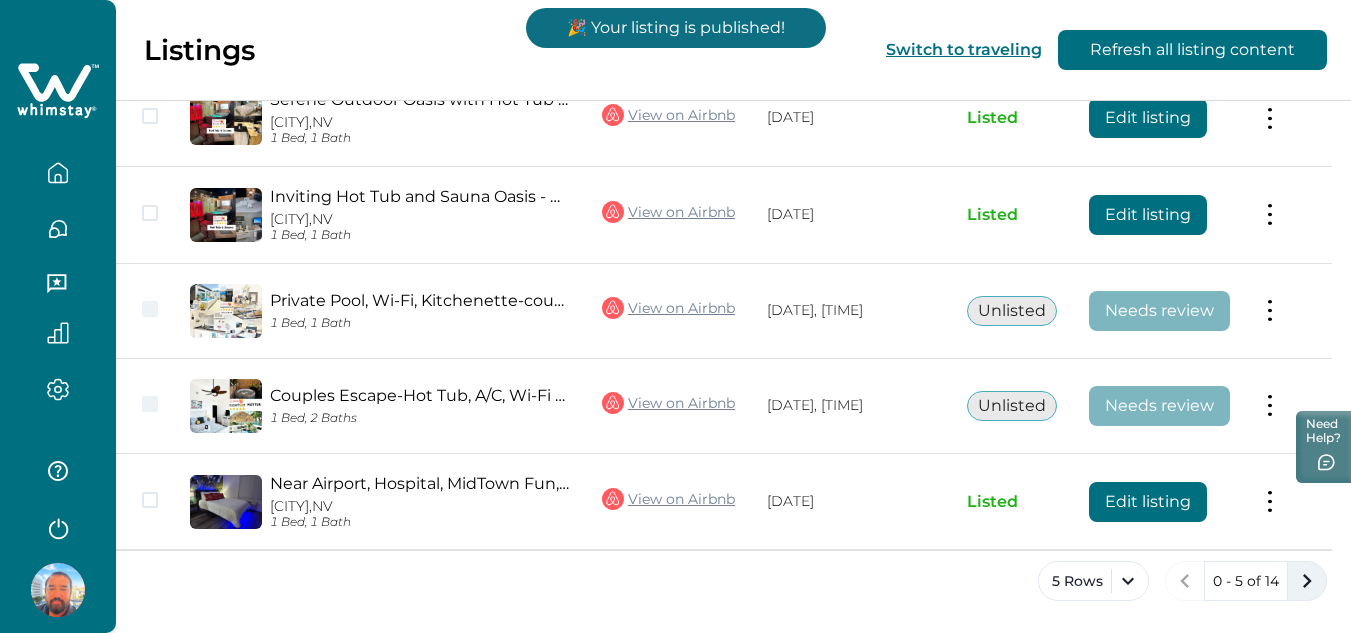 click 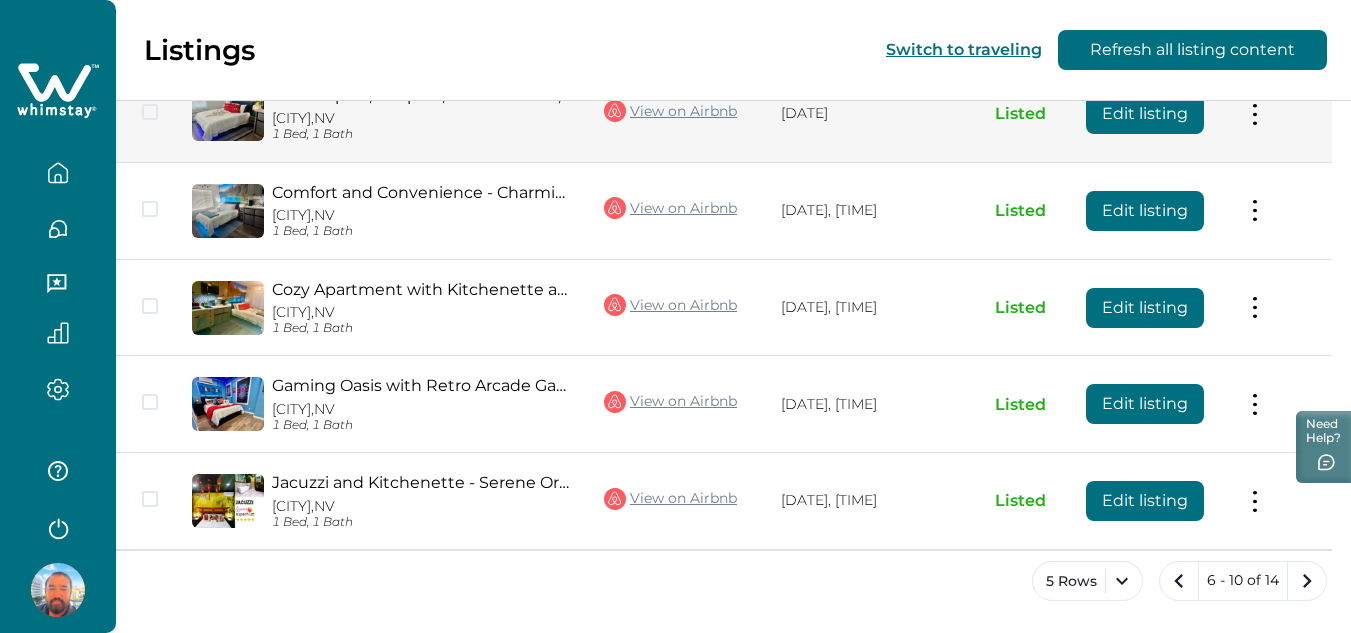 scroll, scrollTop: 0, scrollLeft: 0, axis: both 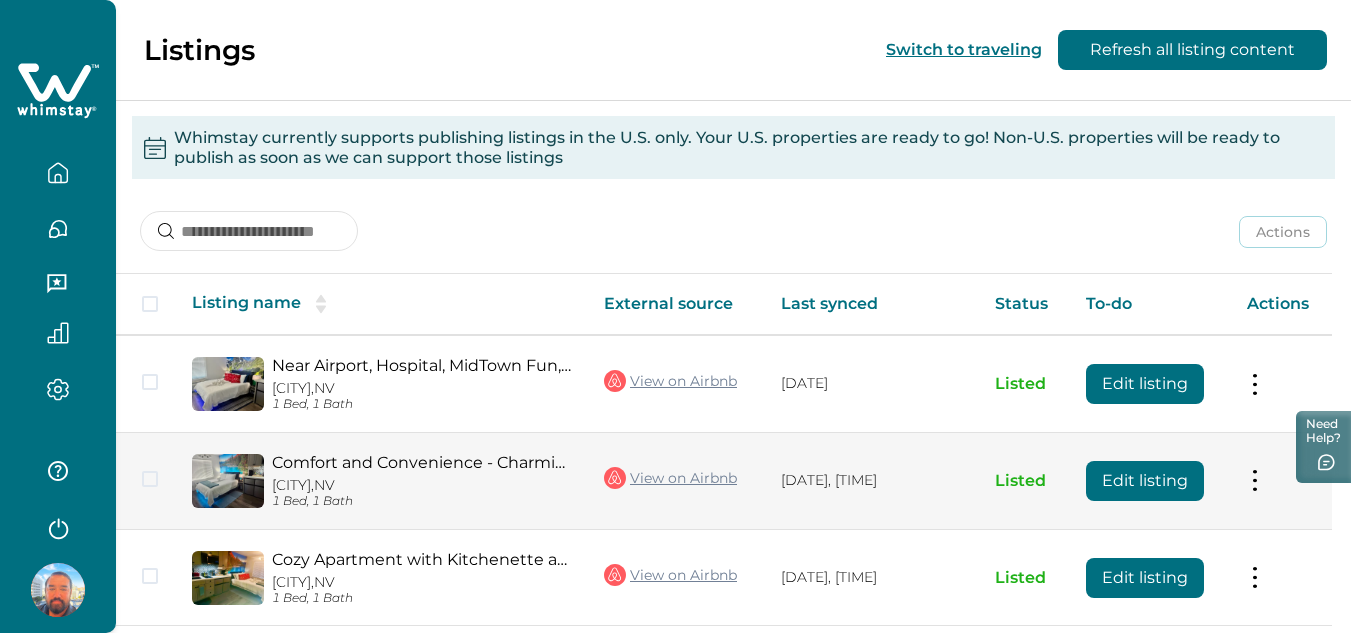click on "Edit listing" at bounding box center (1145, 481) 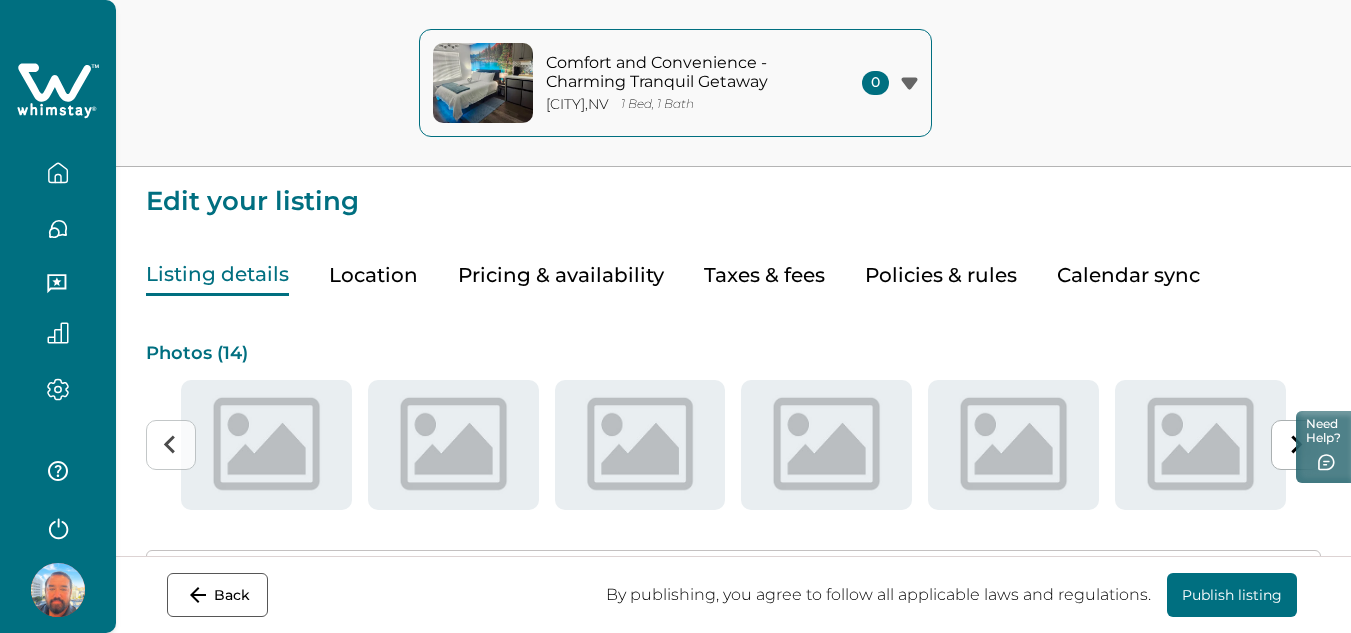 click on "Policies & rules" at bounding box center (941, 275) 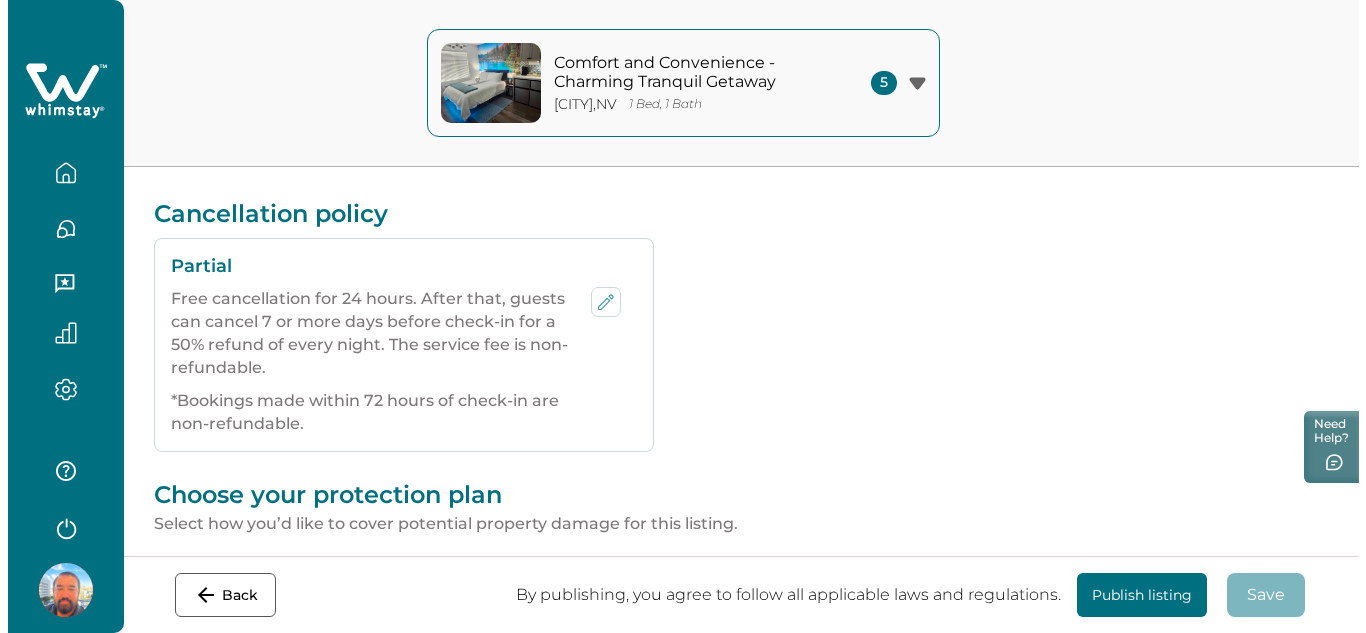 scroll, scrollTop: 400, scrollLeft: 0, axis: vertical 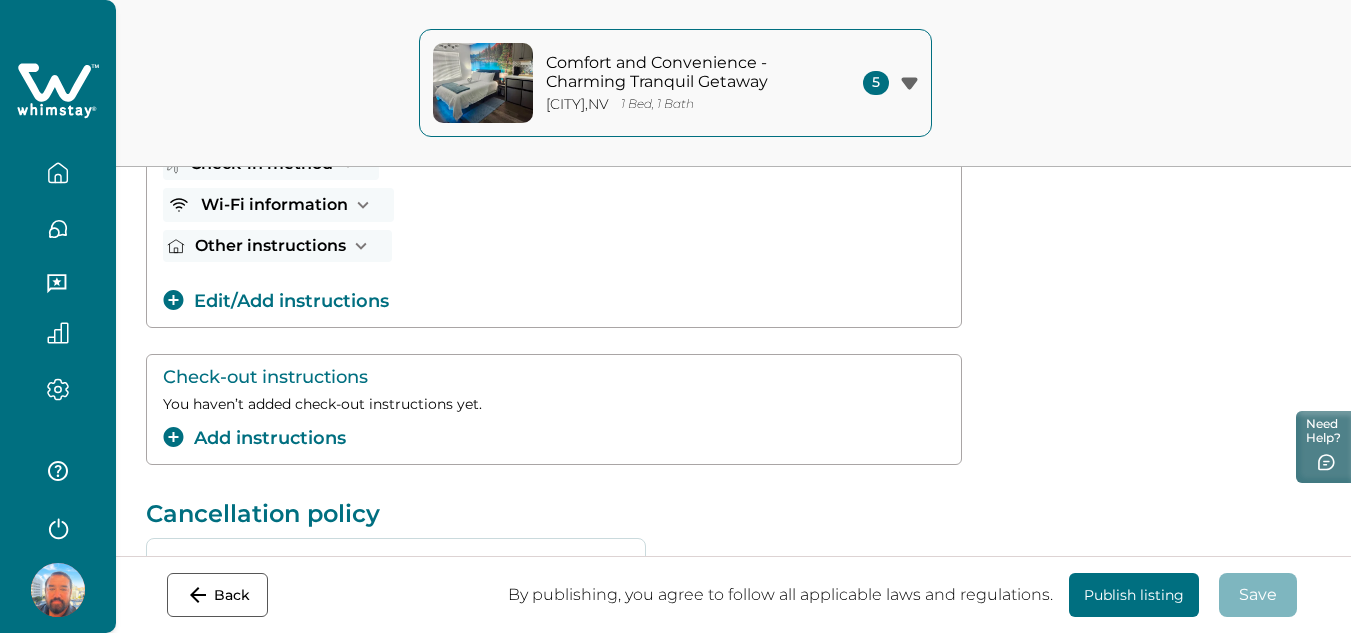 click on "Add instructions" at bounding box center (254, 438) 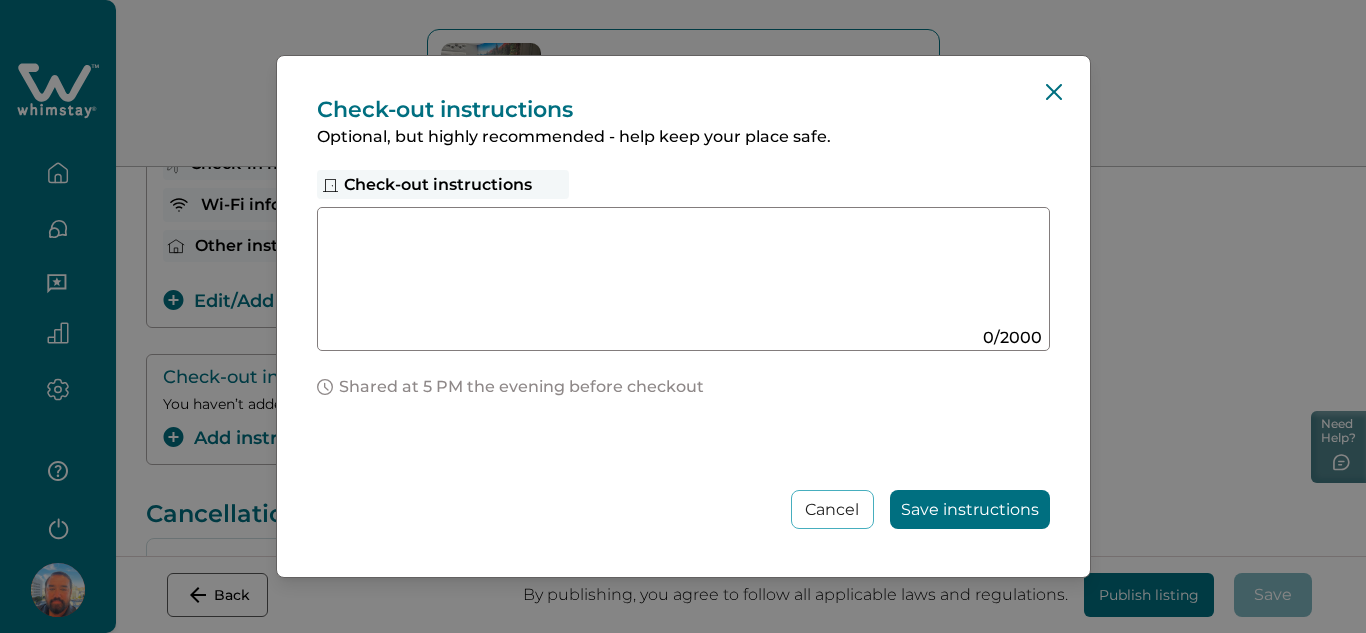 click at bounding box center [664, 271] 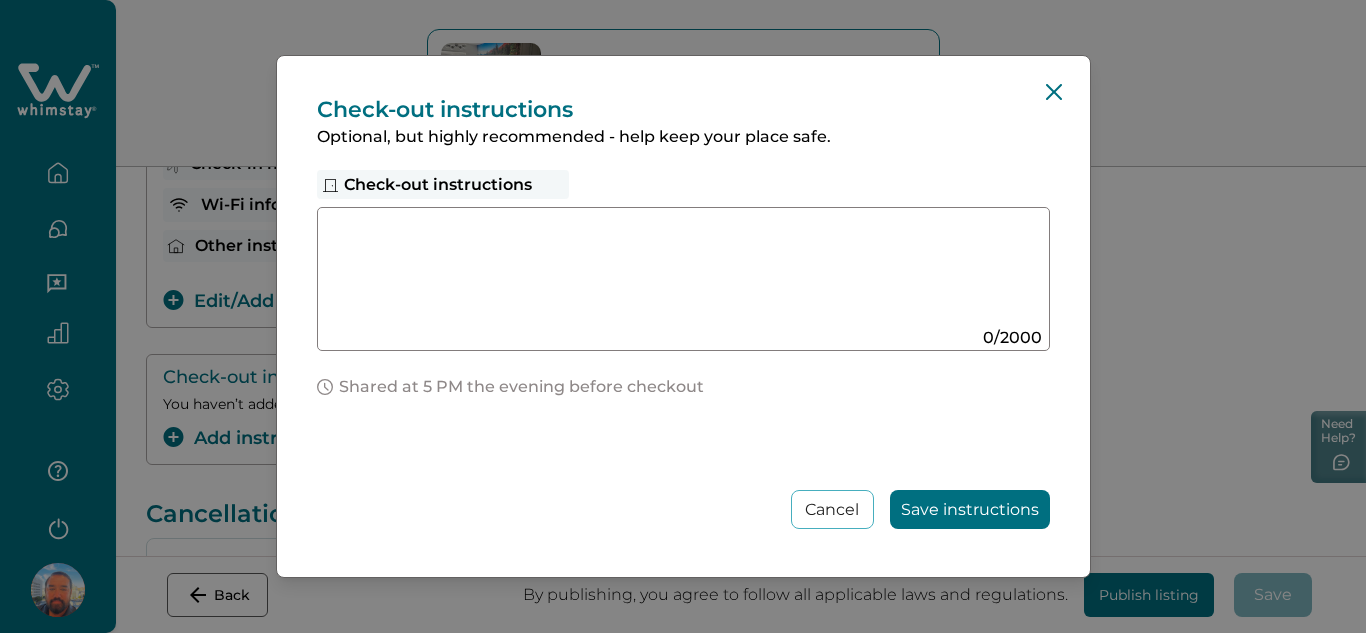paste on "**********" 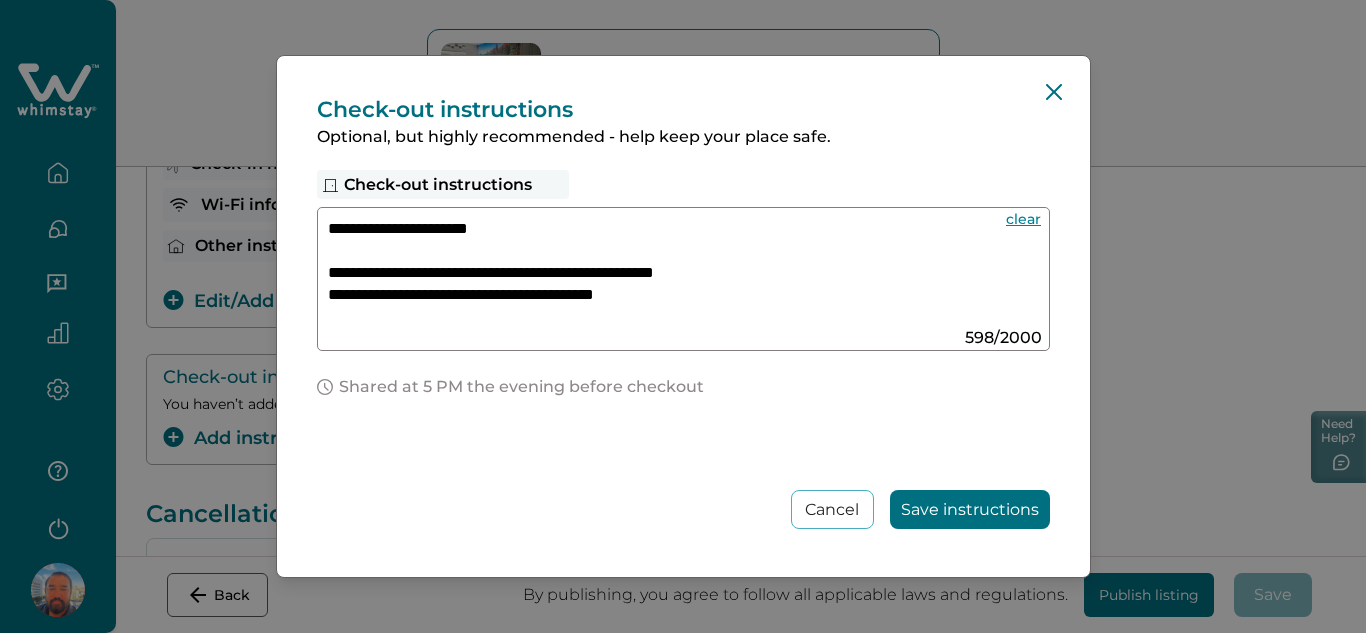 type on "**********" 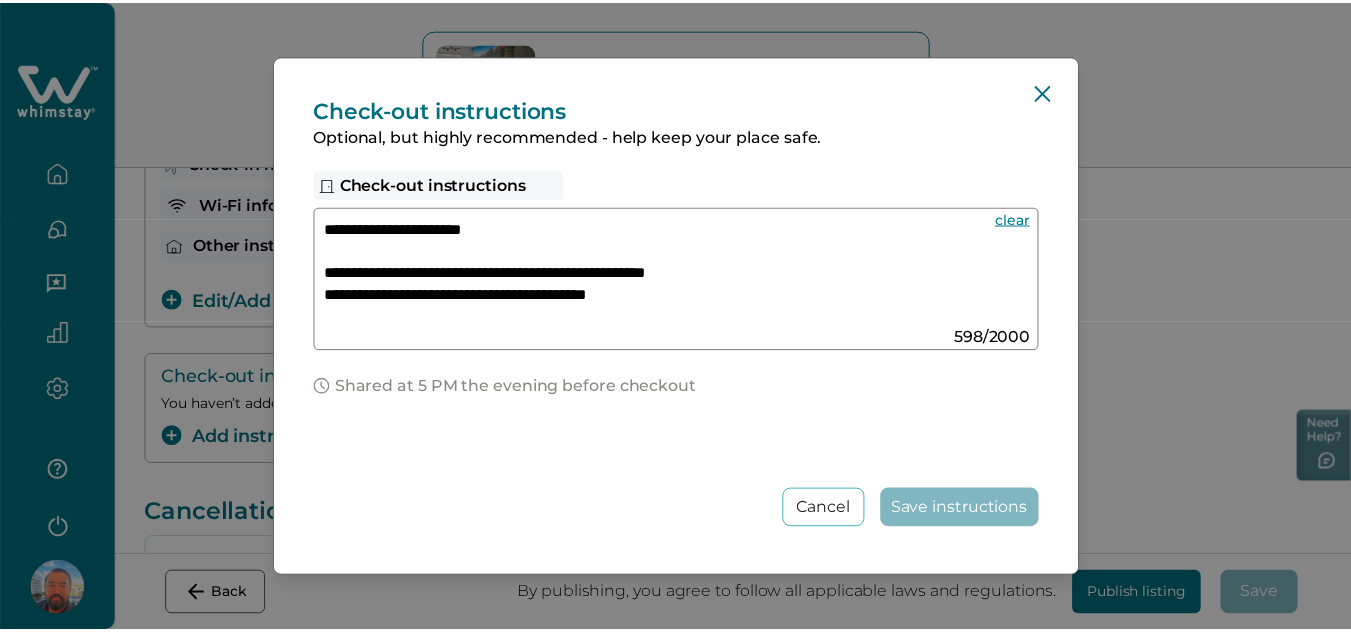 scroll, scrollTop: 471, scrollLeft: 0, axis: vertical 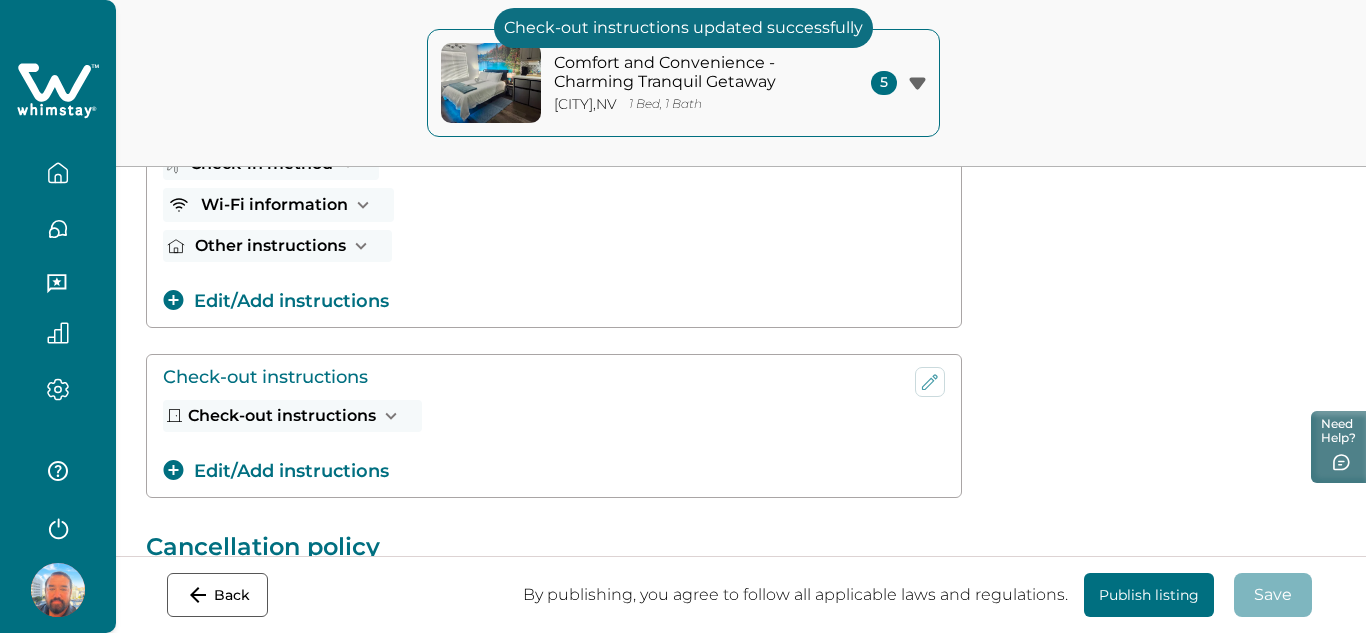 click on "Publish listing" at bounding box center (1149, 595) 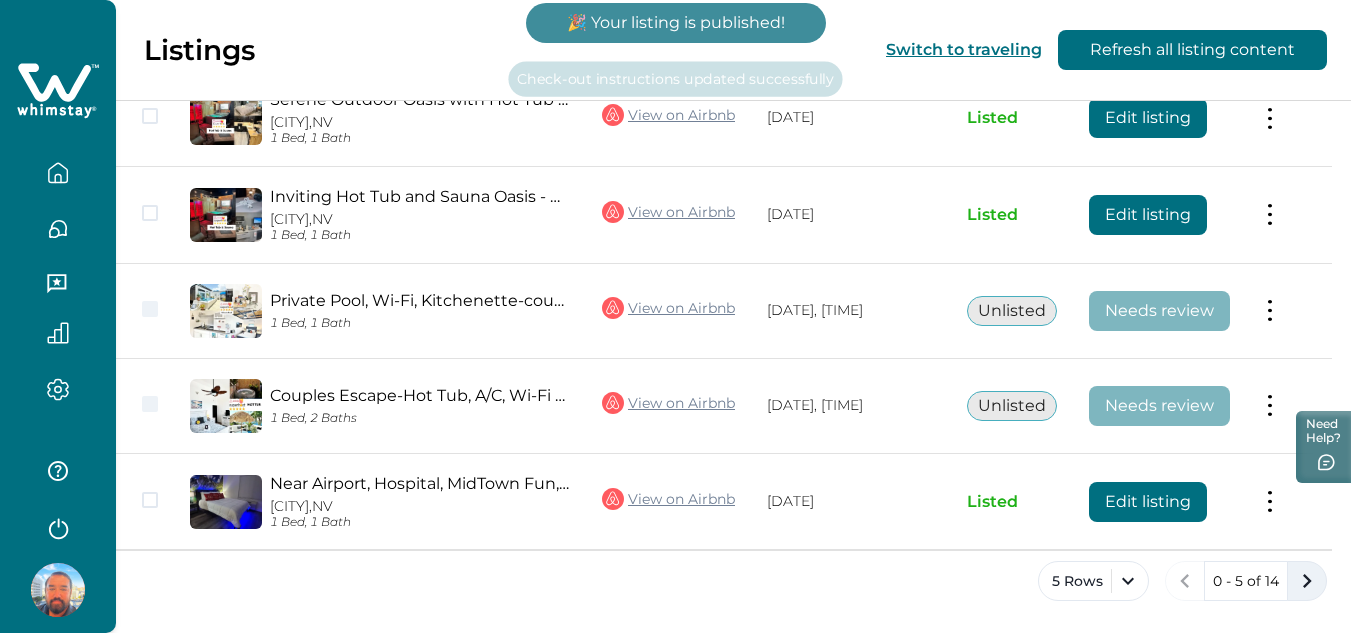 scroll, scrollTop: 312, scrollLeft: 0, axis: vertical 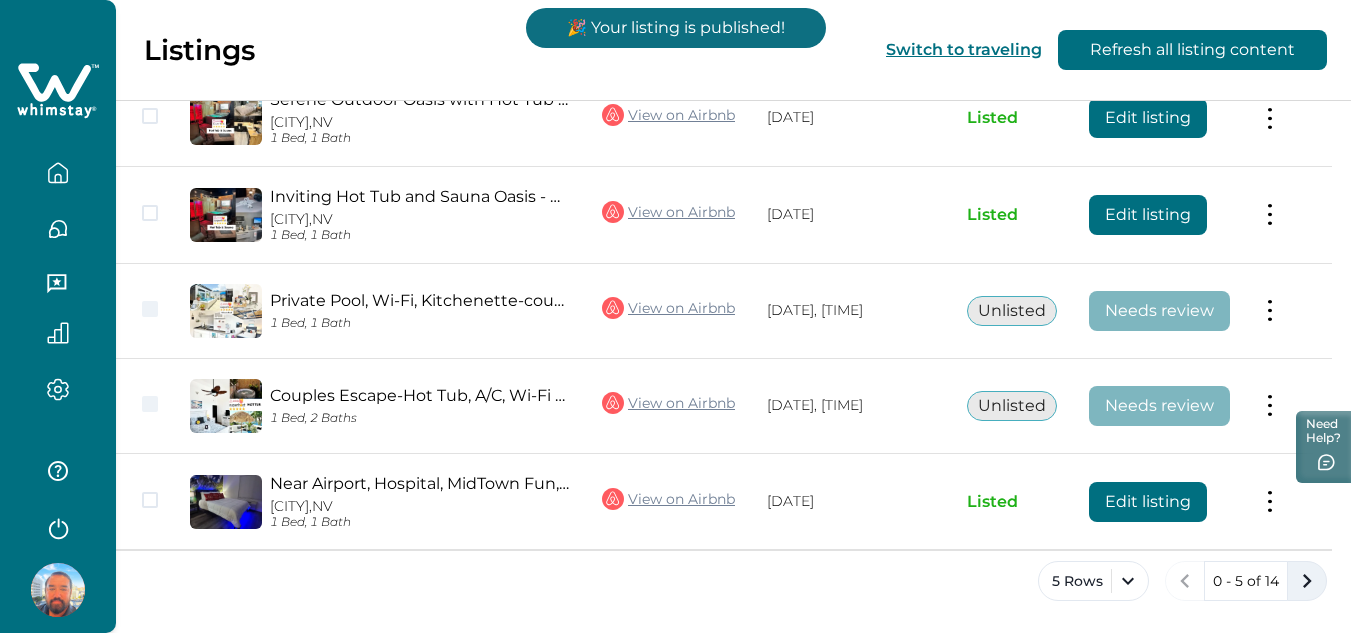 click 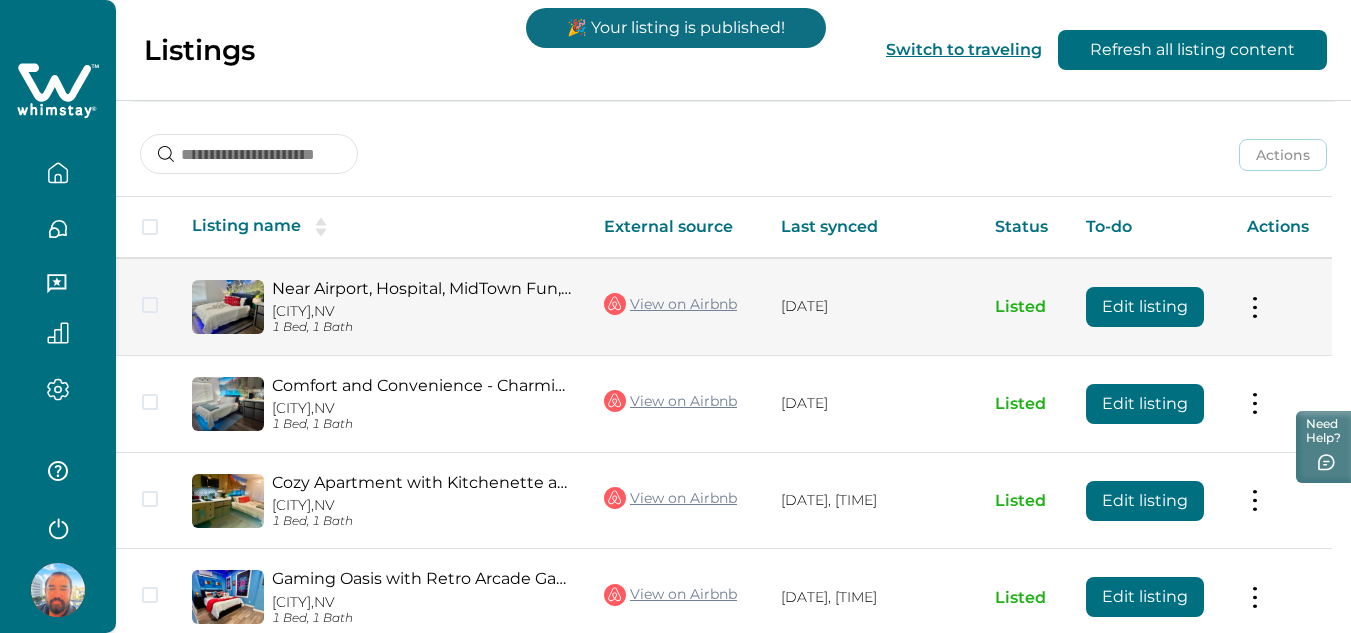scroll, scrollTop: 100, scrollLeft: 0, axis: vertical 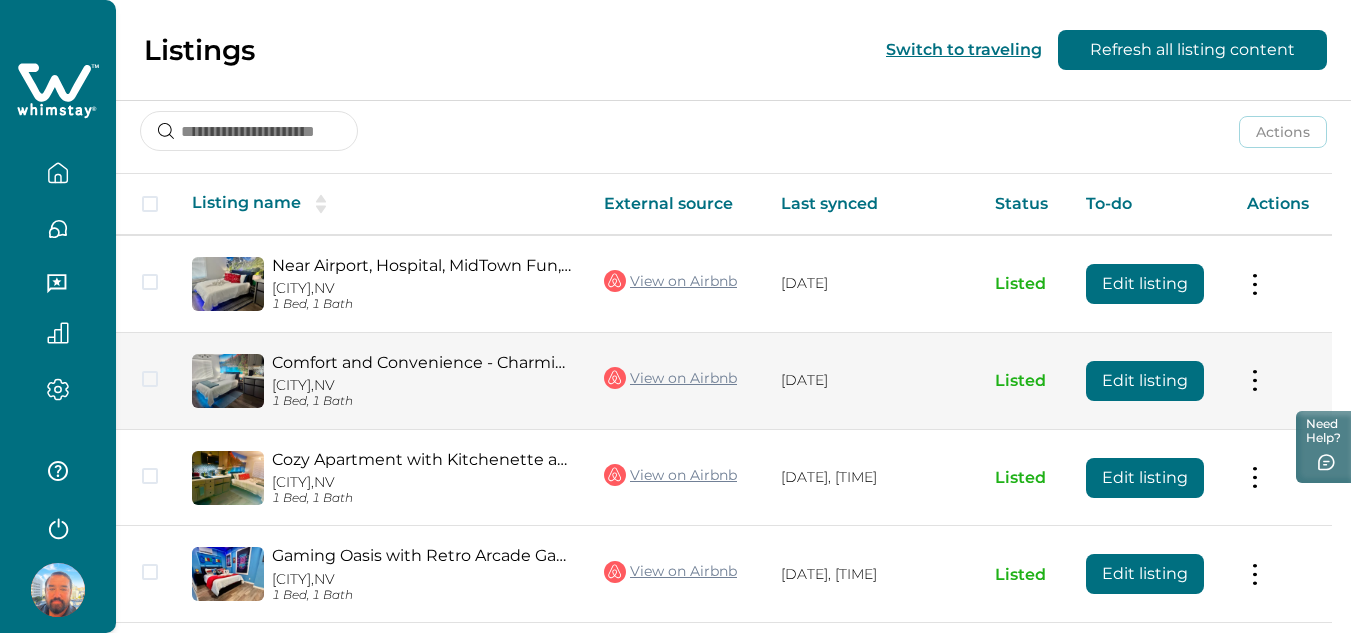 click on "Edit listing" at bounding box center [1145, 381] 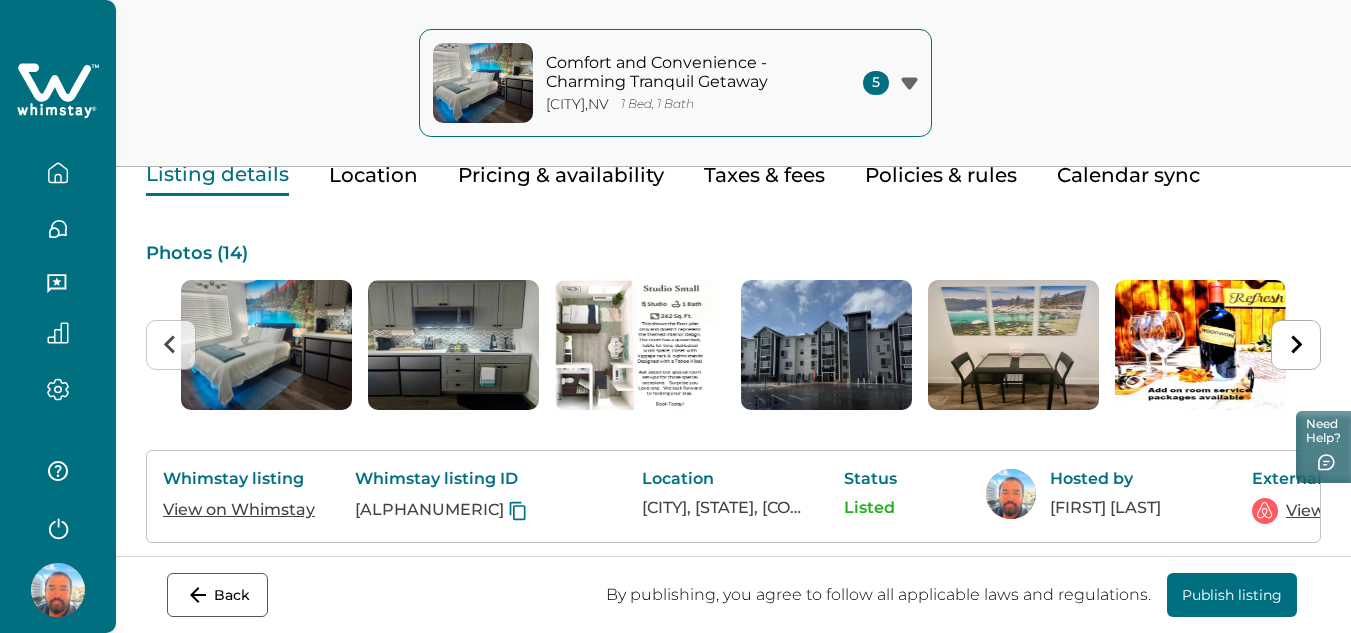 scroll, scrollTop: 0, scrollLeft: 0, axis: both 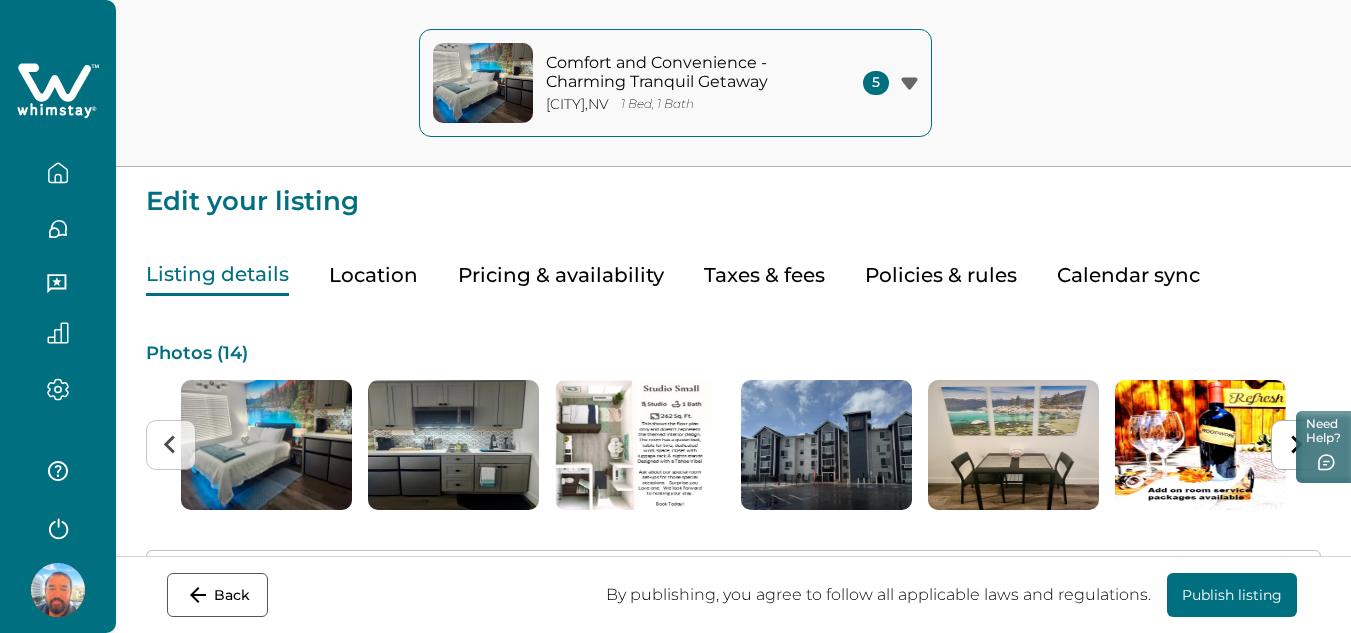 click on "Policies & rules" at bounding box center [941, 275] 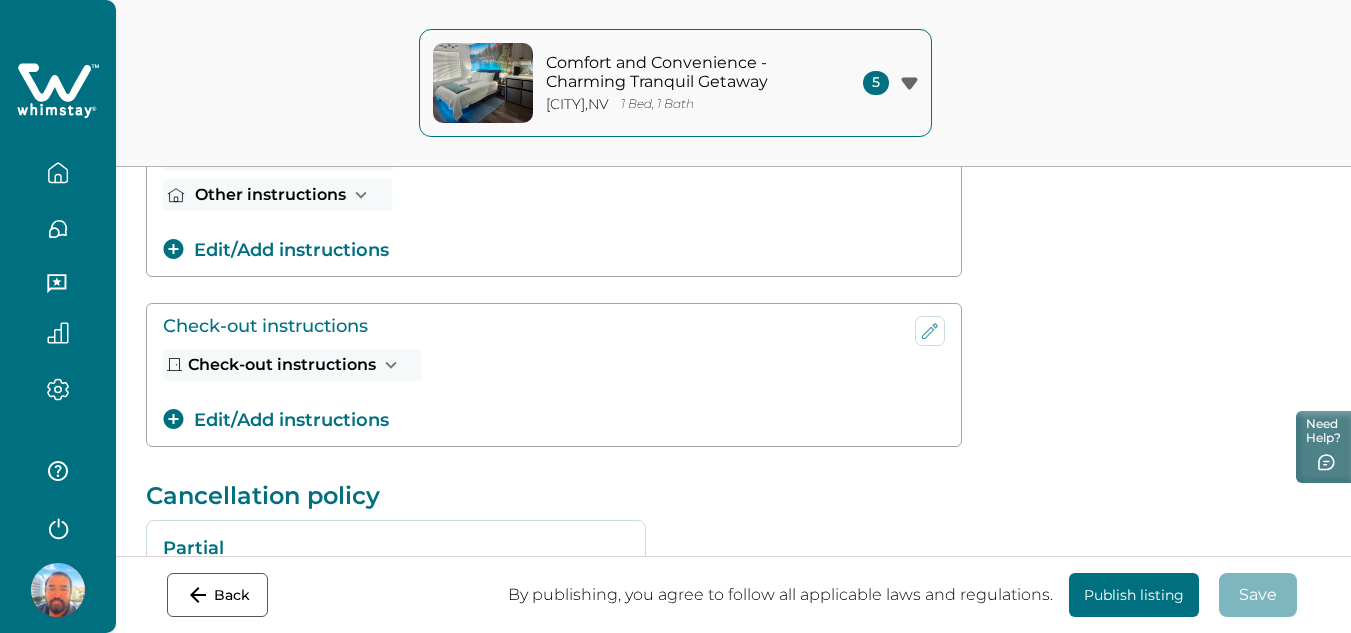 scroll, scrollTop: 500, scrollLeft: 0, axis: vertical 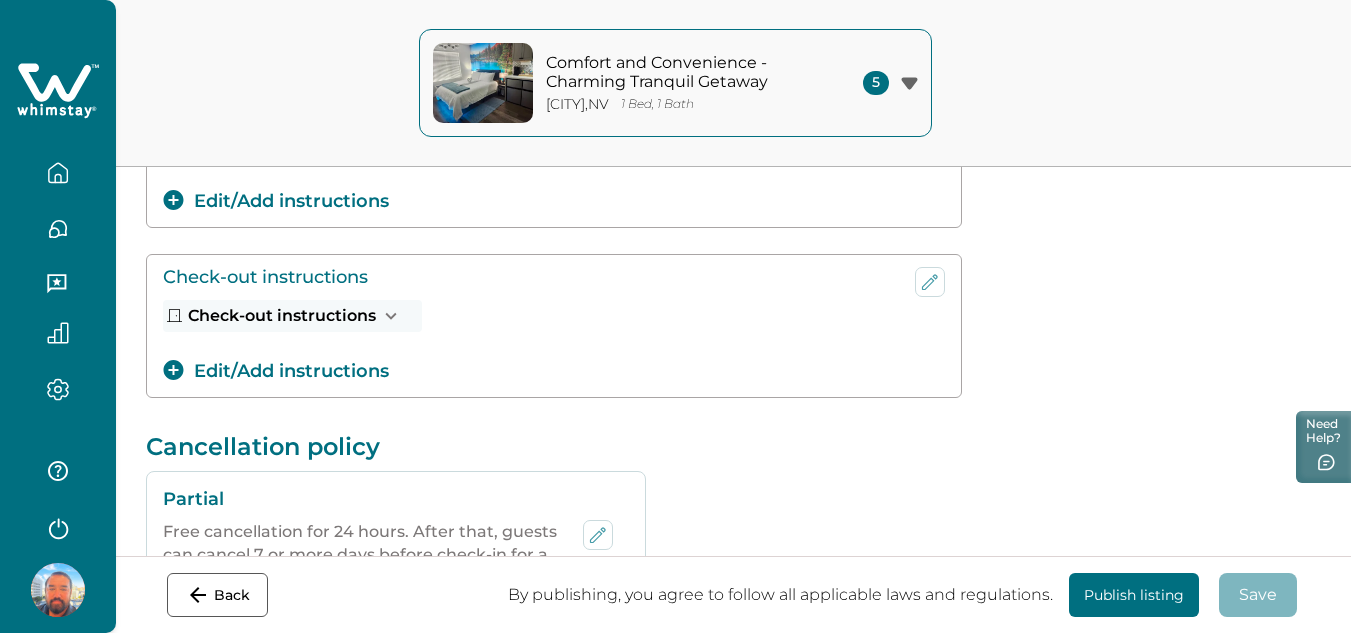 click on "Check-out instructions" at bounding box center [292, 316] 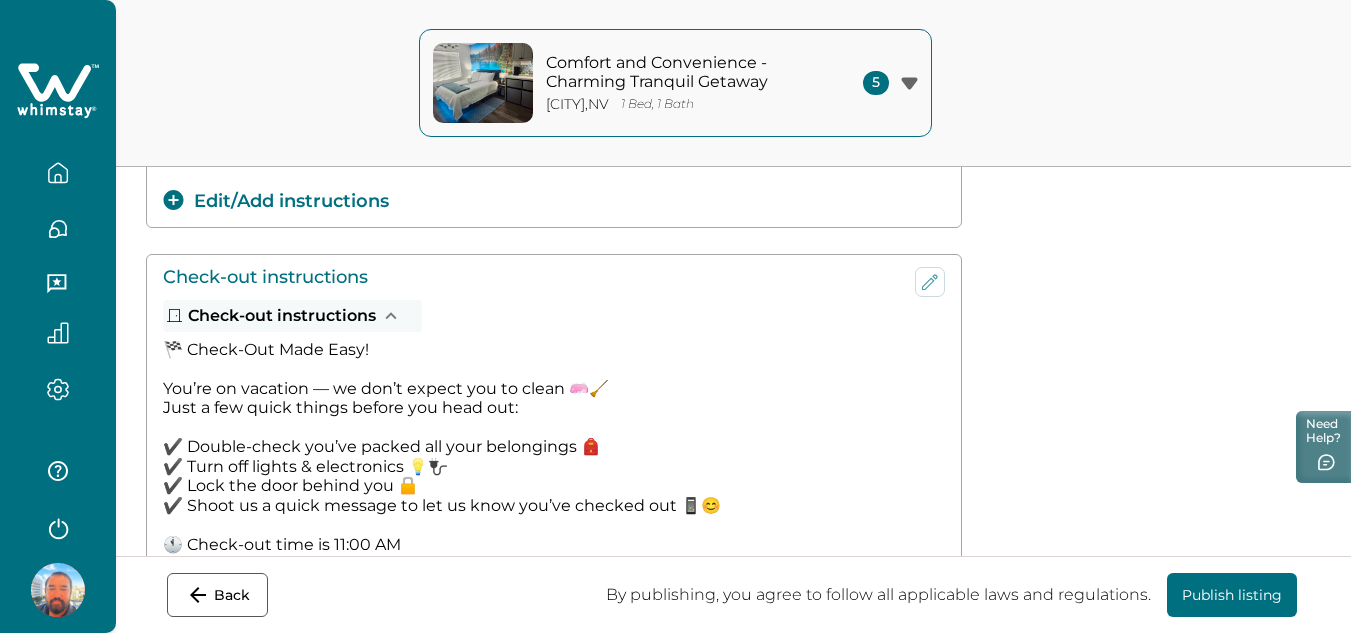 scroll, scrollTop: 0, scrollLeft: 0, axis: both 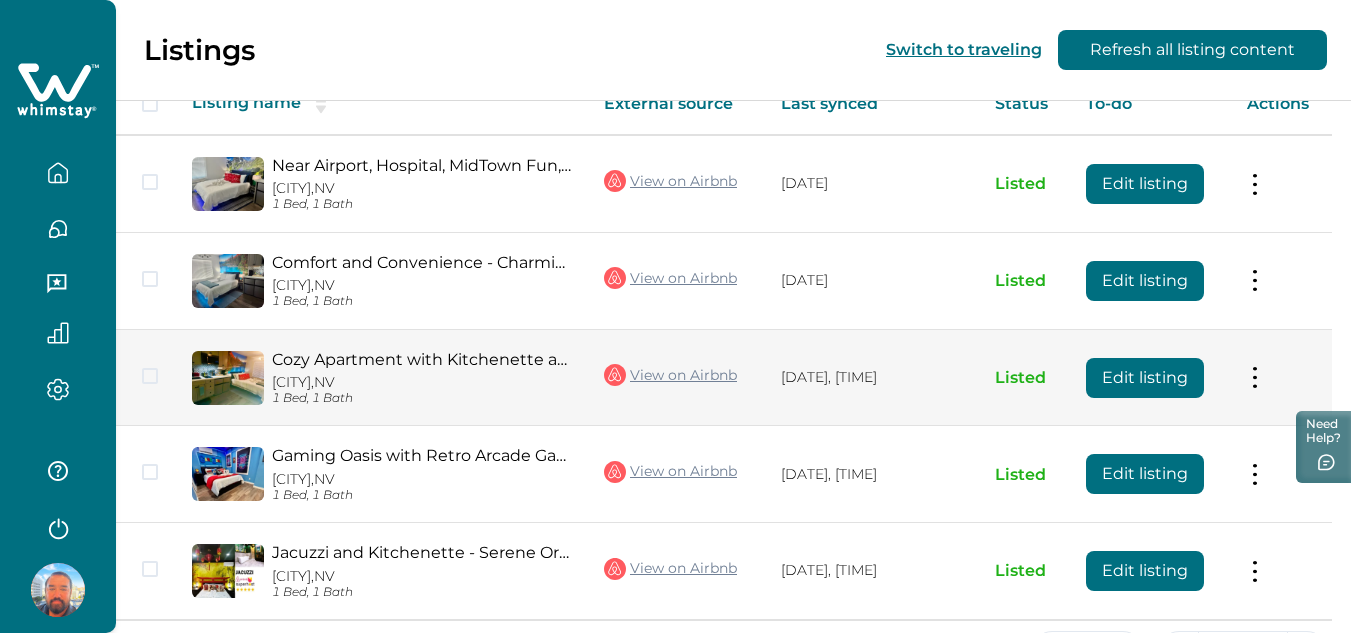 click on "Edit listing" at bounding box center [1145, 378] 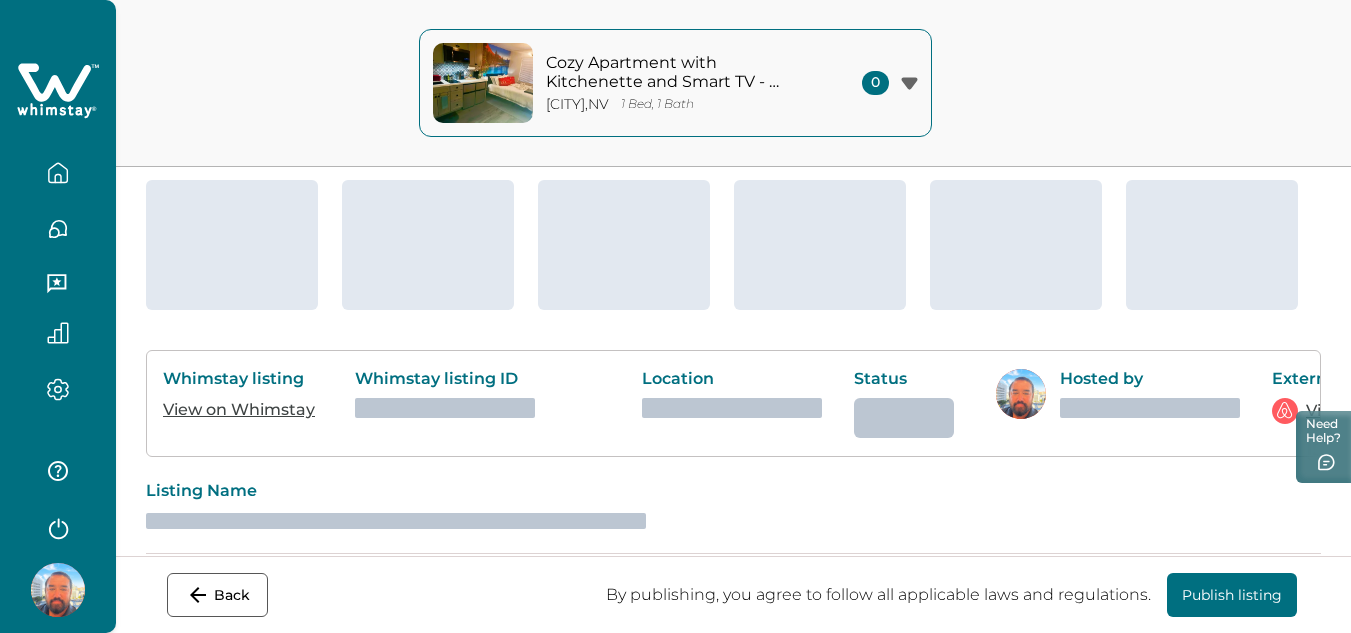 scroll, scrollTop: 0, scrollLeft: 0, axis: both 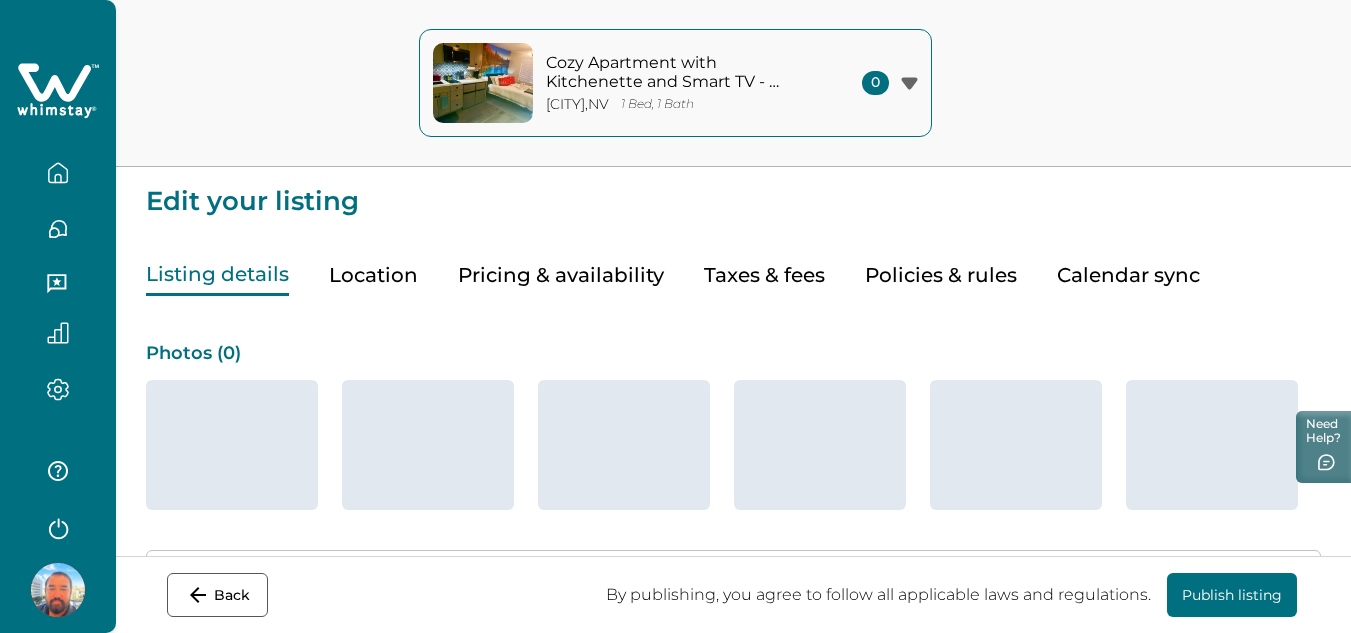 click on "Policies & rules" at bounding box center (941, 275) 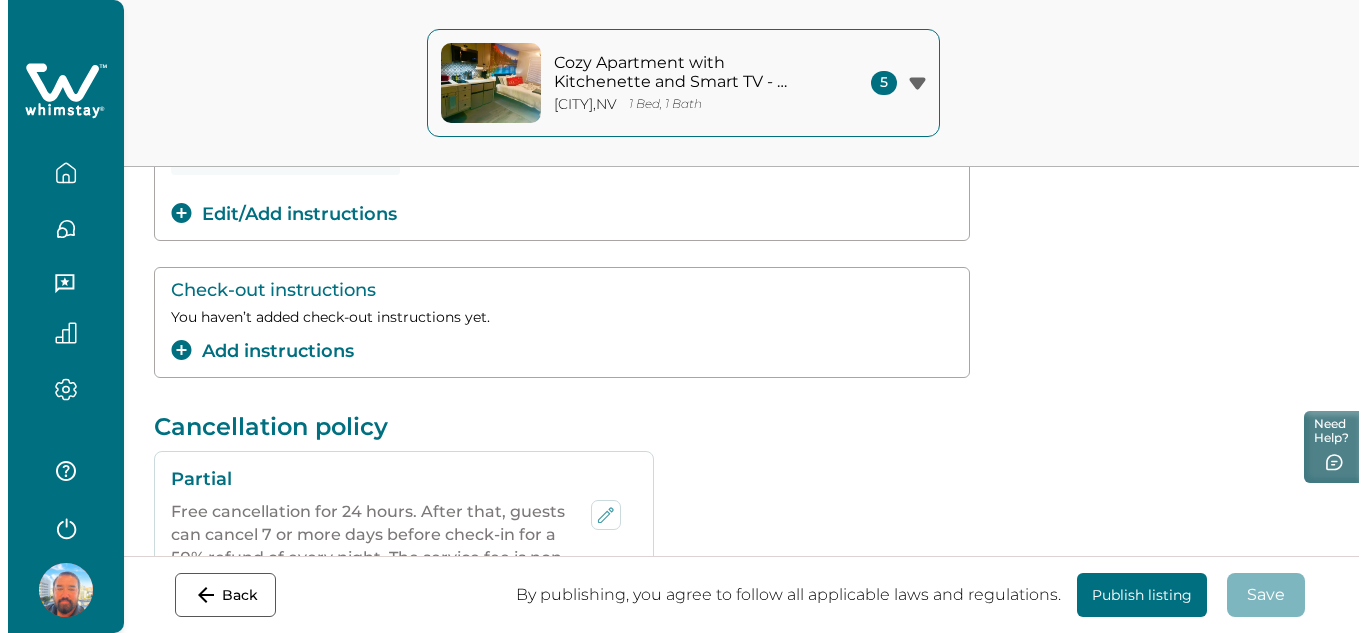 scroll, scrollTop: 600, scrollLeft: 0, axis: vertical 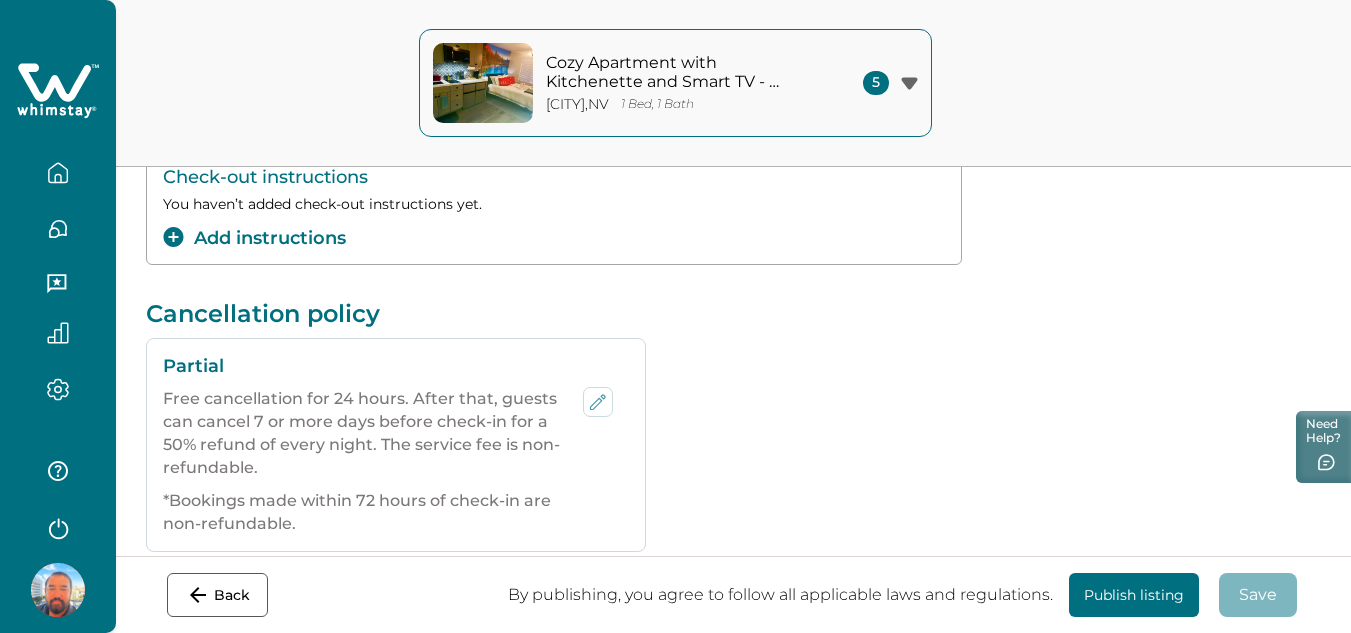 click on "Add instructions" at bounding box center (254, 238) 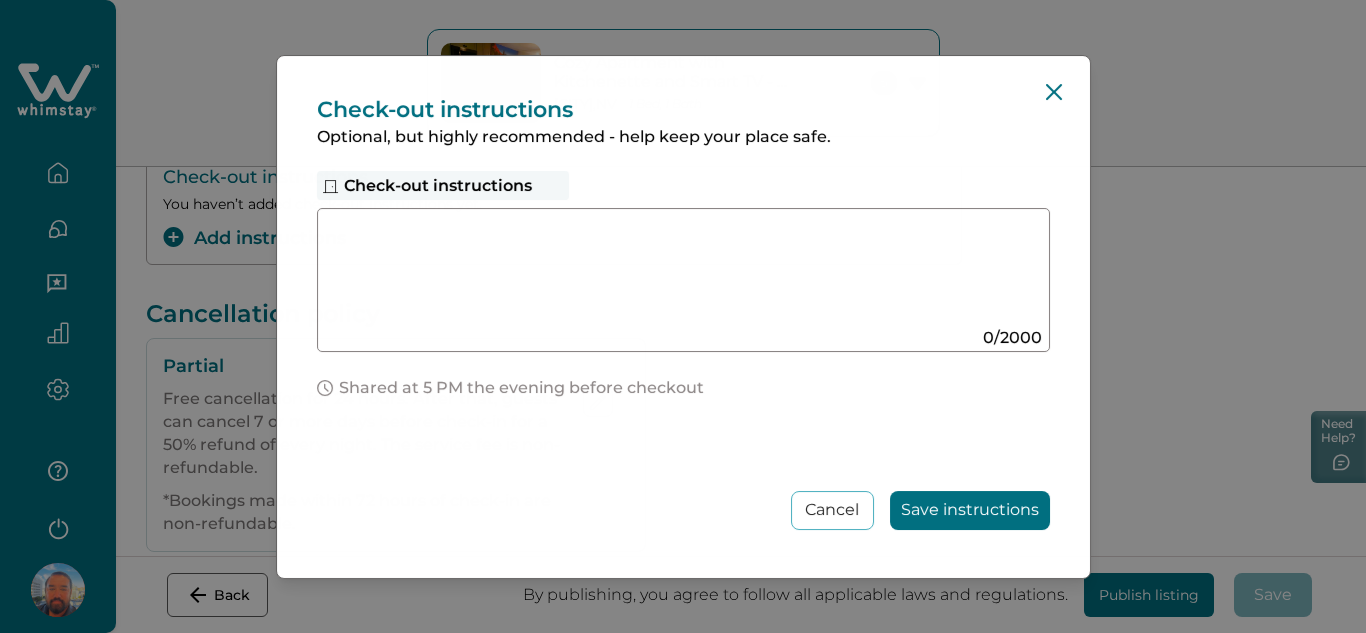 click at bounding box center [664, 271] 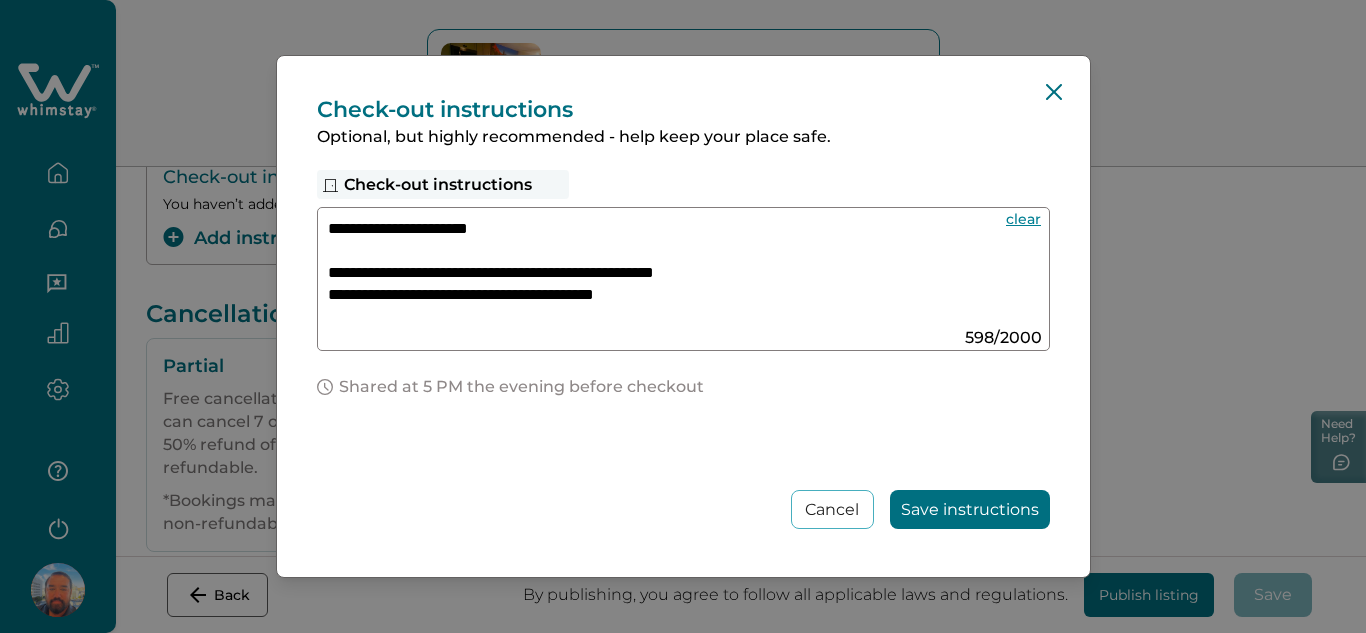 type on "**********" 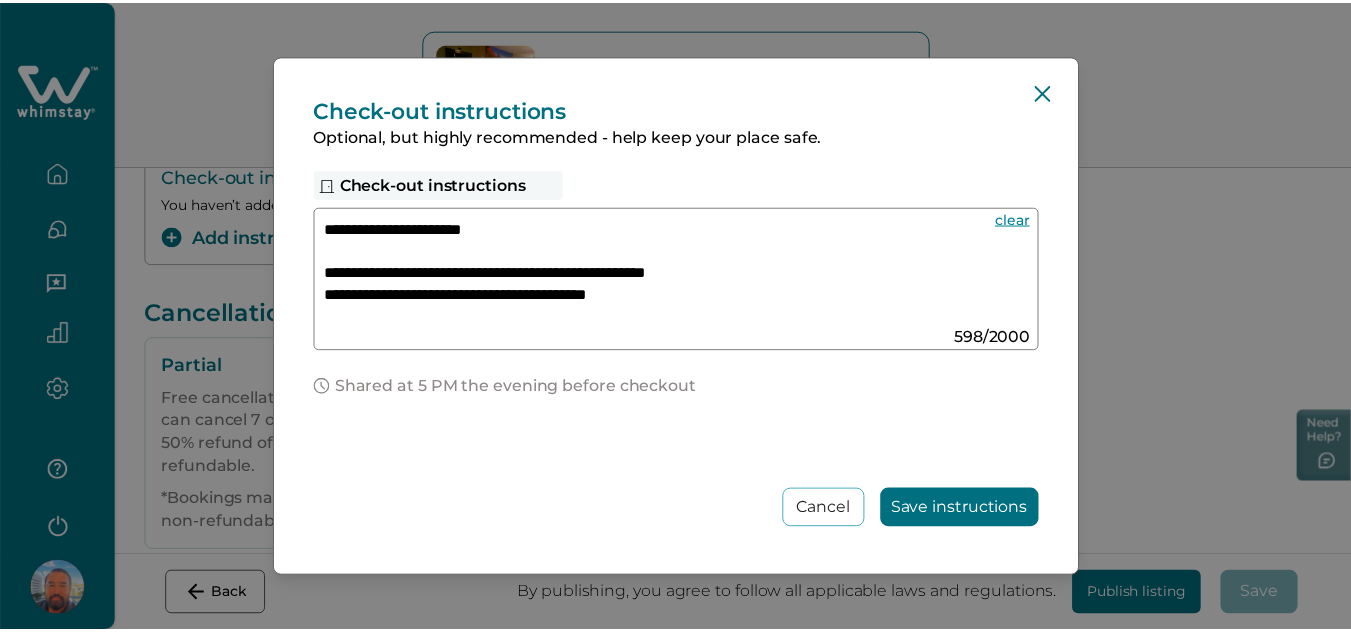 scroll, scrollTop: 471, scrollLeft: 0, axis: vertical 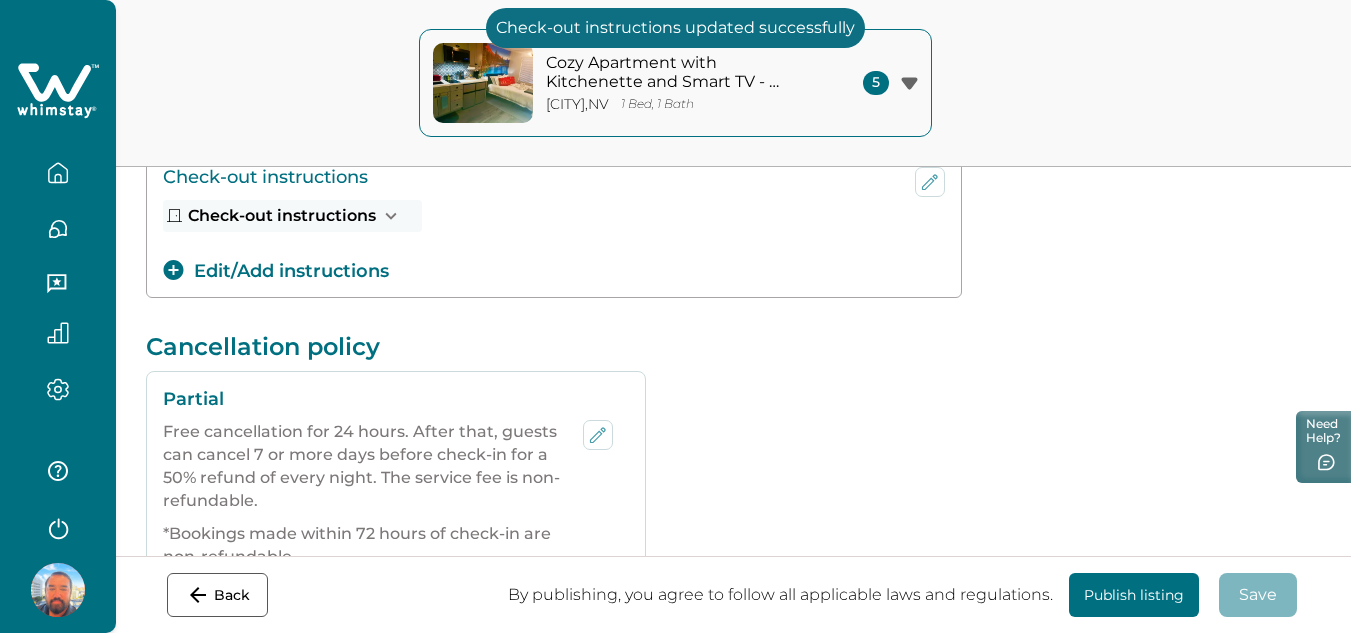click on "Publish listing" at bounding box center (1134, 595) 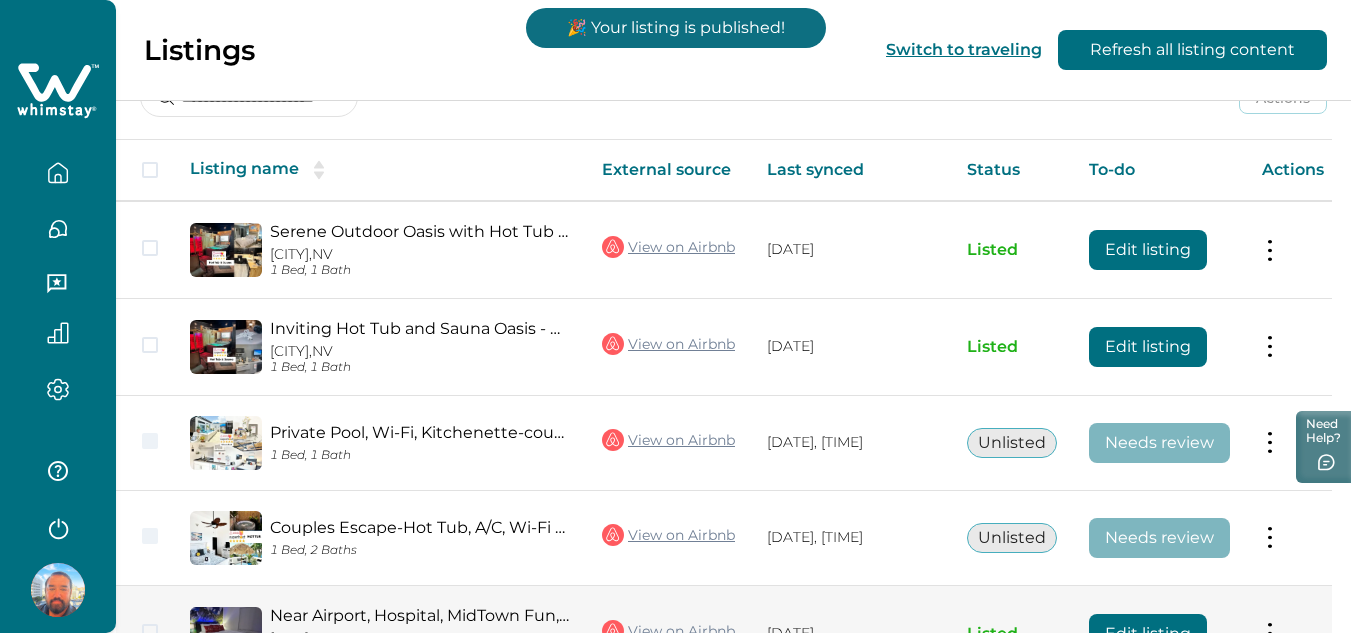 scroll, scrollTop: 312, scrollLeft: 0, axis: vertical 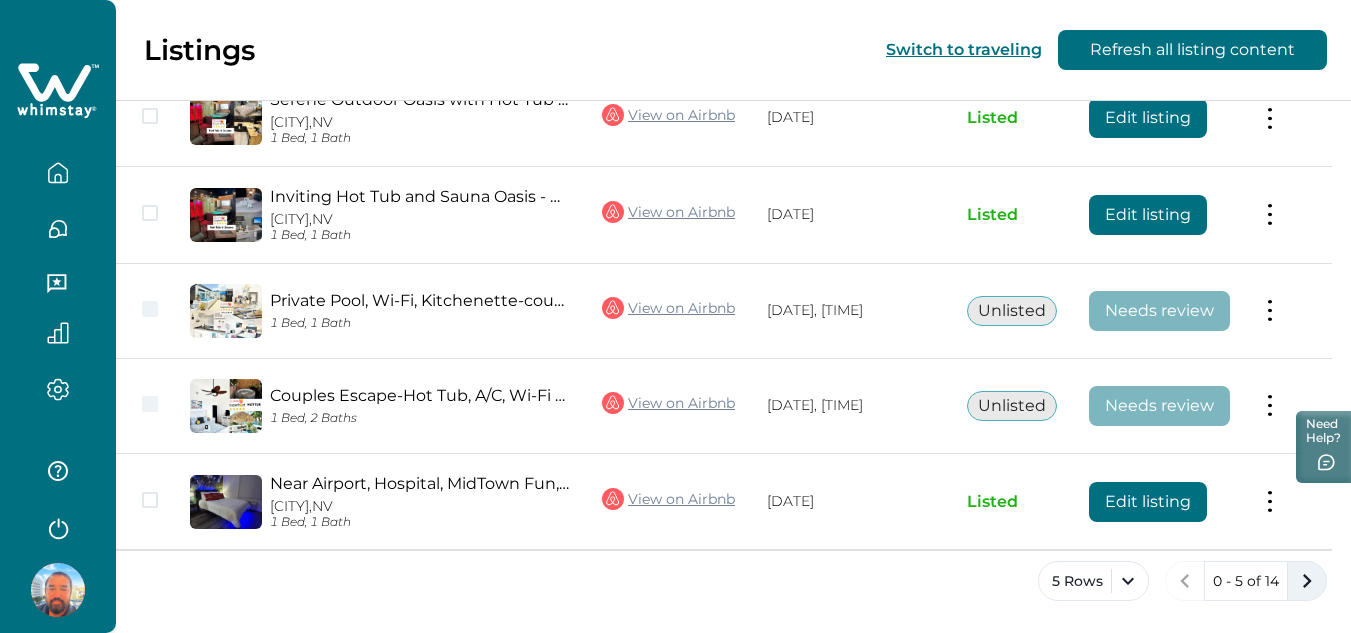 click 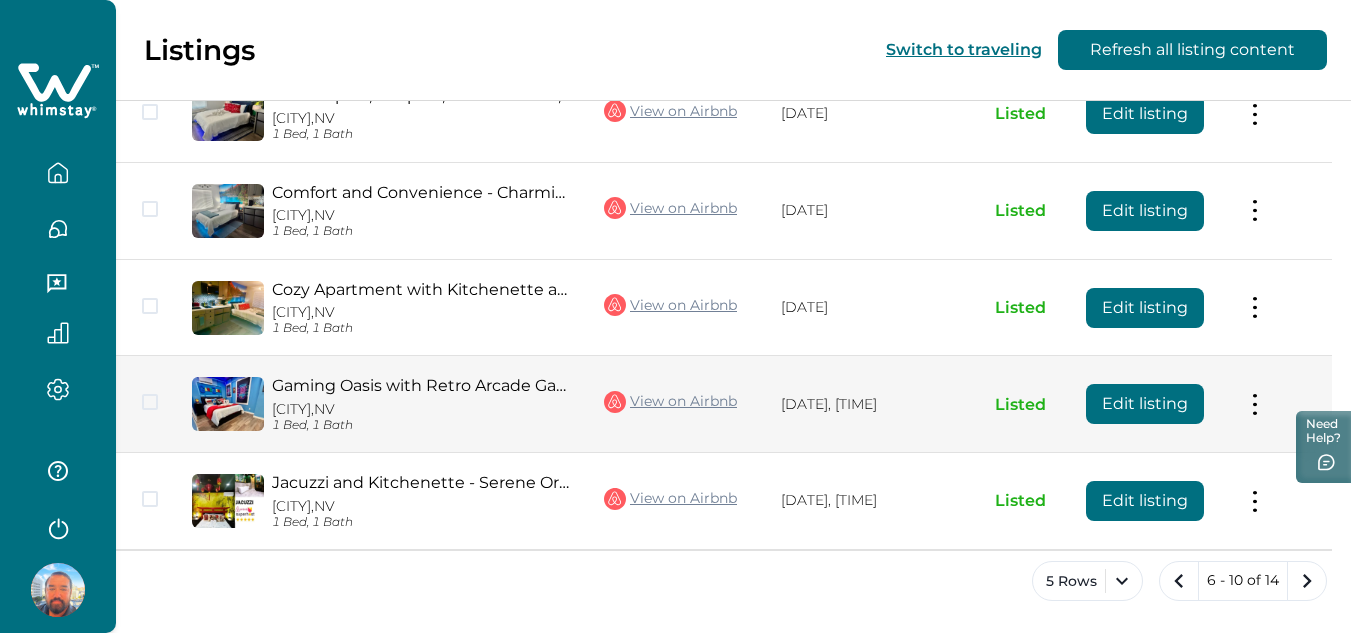 click on "Edit listing" at bounding box center [1145, 404] 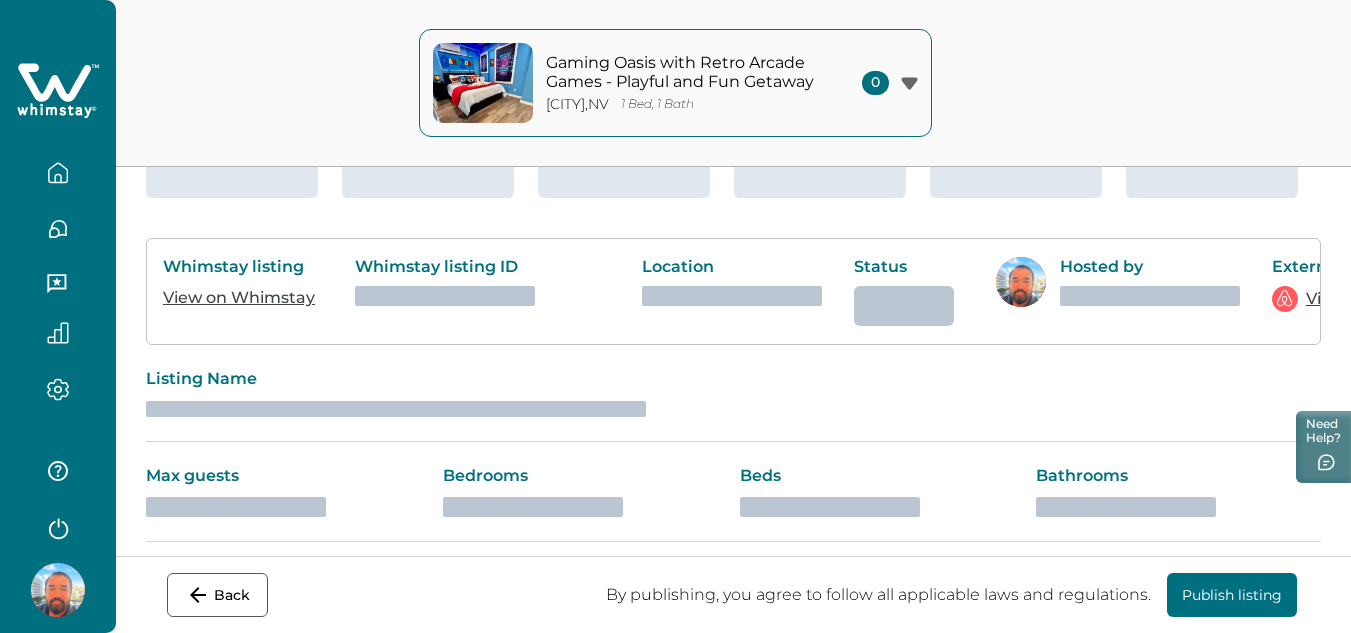 click on "Policies & rules" at bounding box center [941, -37] 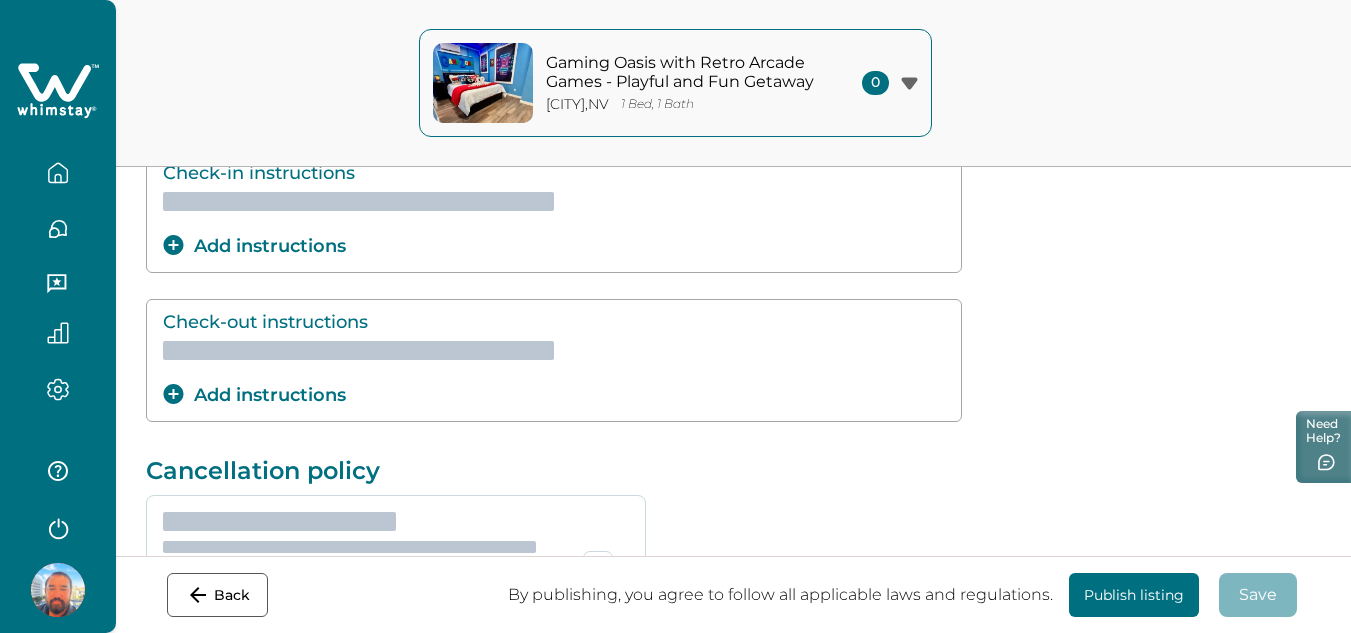 scroll, scrollTop: 59, scrollLeft: 0, axis: vertical 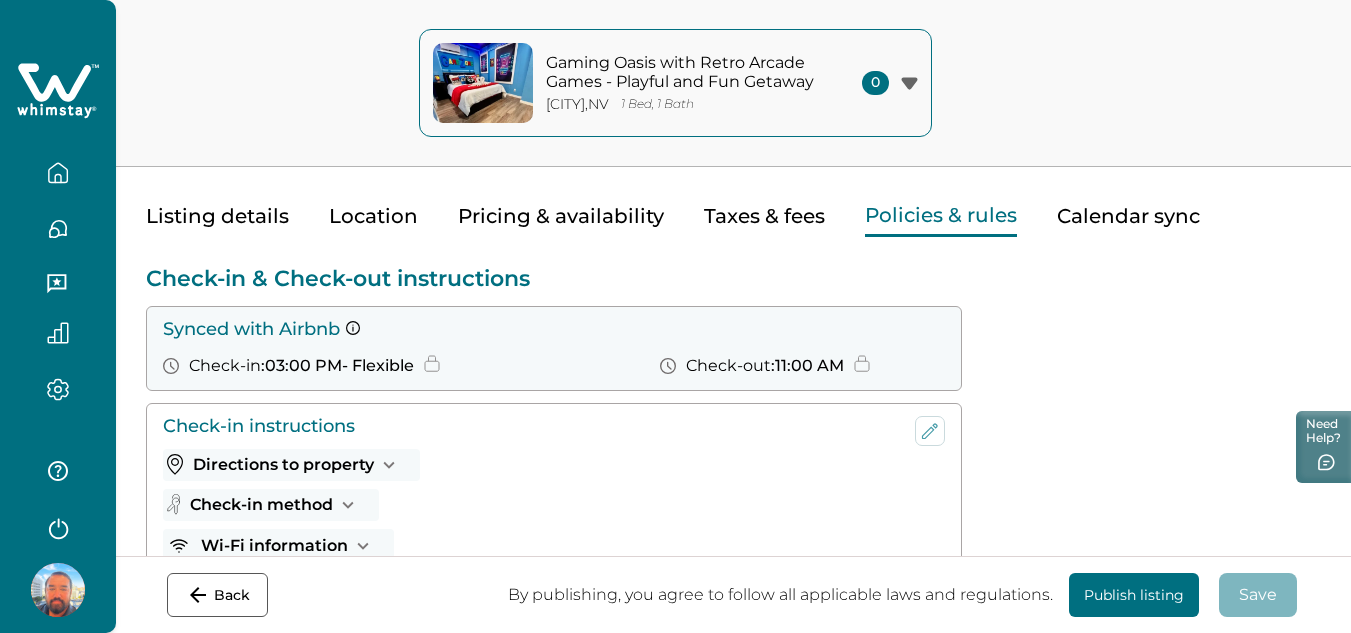 click on "Check-in & Check-out instructions Synced with Airbnb Check-in :  03:00 PM  - Flexible   Check-out :  11:00 AM Check-in instructions   Directions to property   You will receive an online guest guide via messages that has all the information needed.  Select GameZone. You can get started with this link:  https://guest.stayfi.com/p/Gs0ohUI?s=cplk   Check-in method   Self check in, instructions in the online guest guide   Wi-Fi information   Provided in the online guest guide   Other instructions   Enjoy your stay and please reach out if you need anything Edit/Add instructions Check-out instructions You haven’t added check-out instructions yet. Add instructions Cancellation policy Choose your protection plan Select how you’d like to cover potential property damage for this listing. I'll use my own property damage protection plan I'll use Whimstay's property damage protection plan Learn more I understand and accept the     Whimstay Host Terms and Conditions Set minimum age Minimum age to rent:  21 House rules" at bounding box center (733, 964) 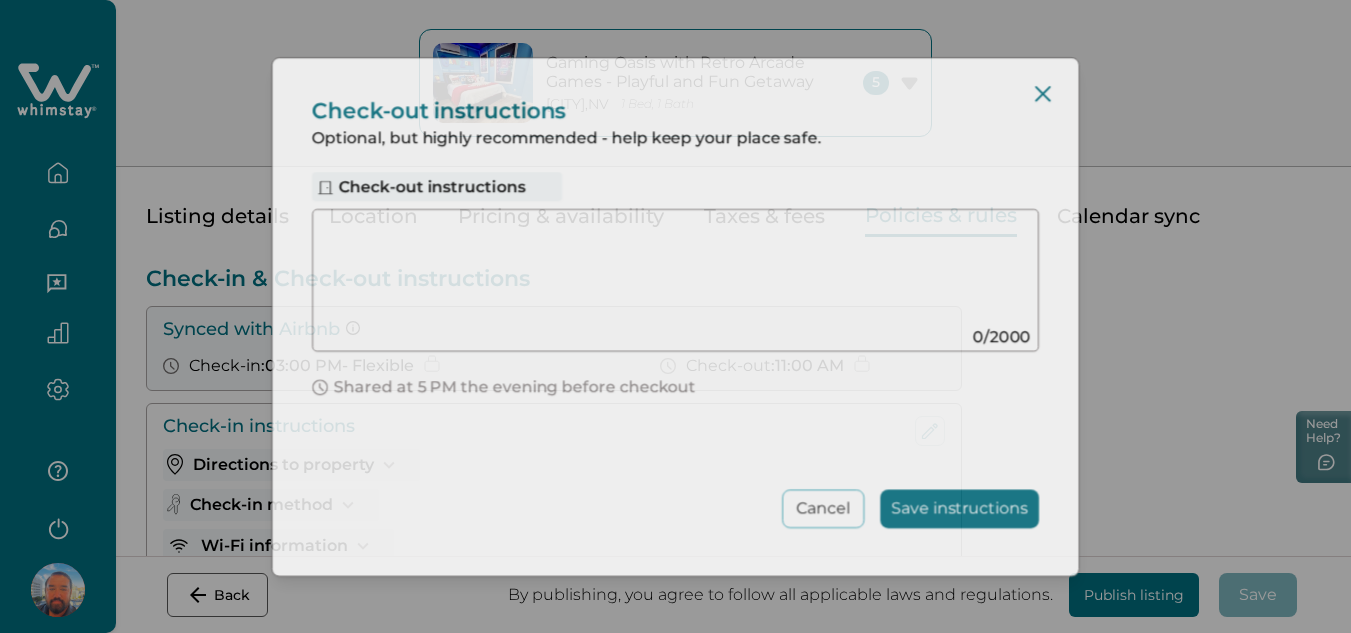 click at bounding box center [656, 272] 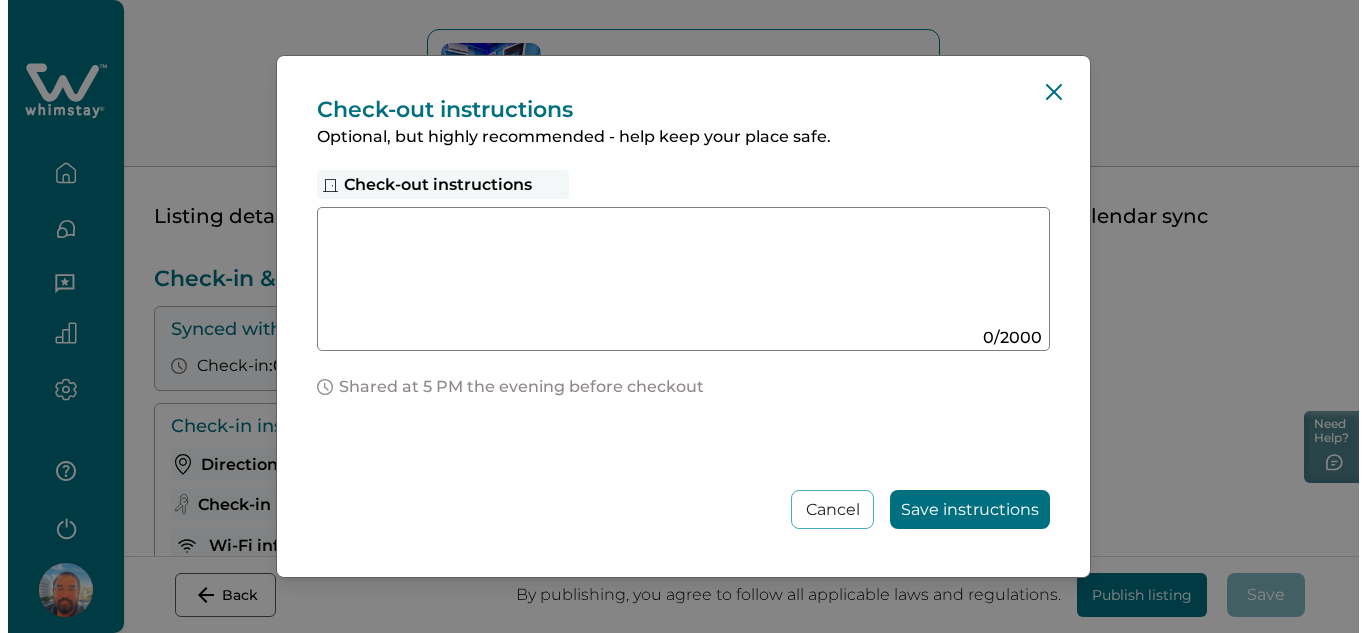 scroll, scrollTop: 453, scrollLeft: 0, axis: vertical 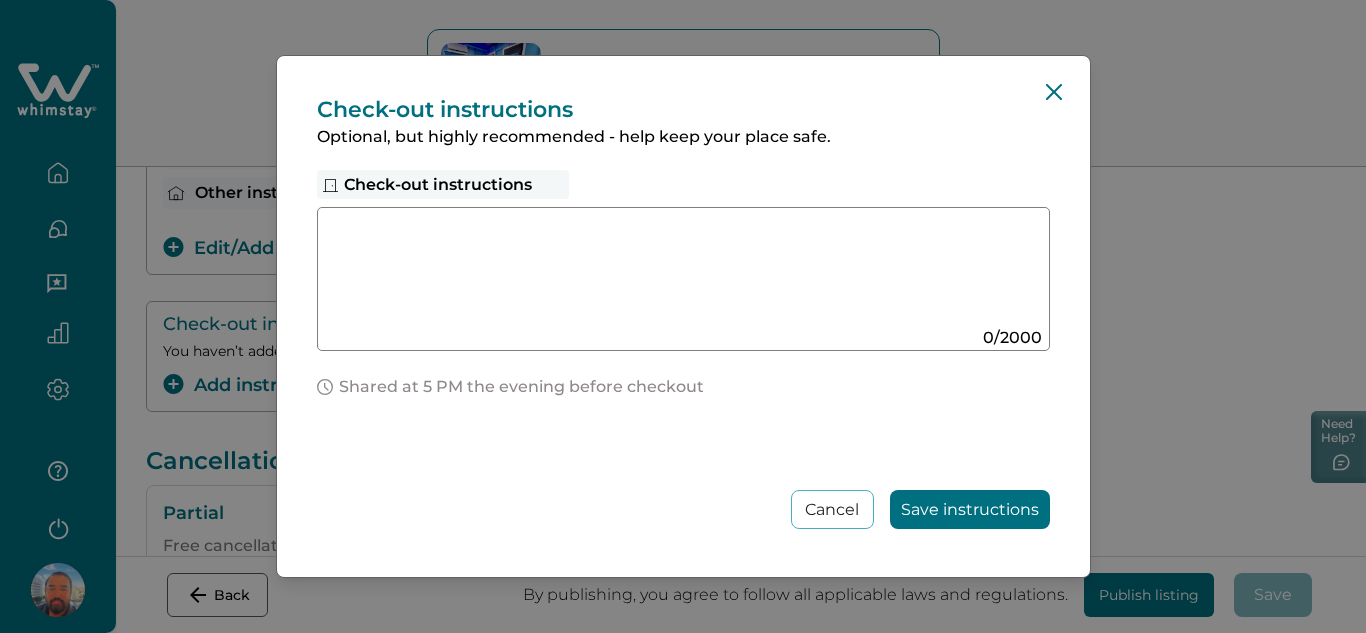 paste on "**********" 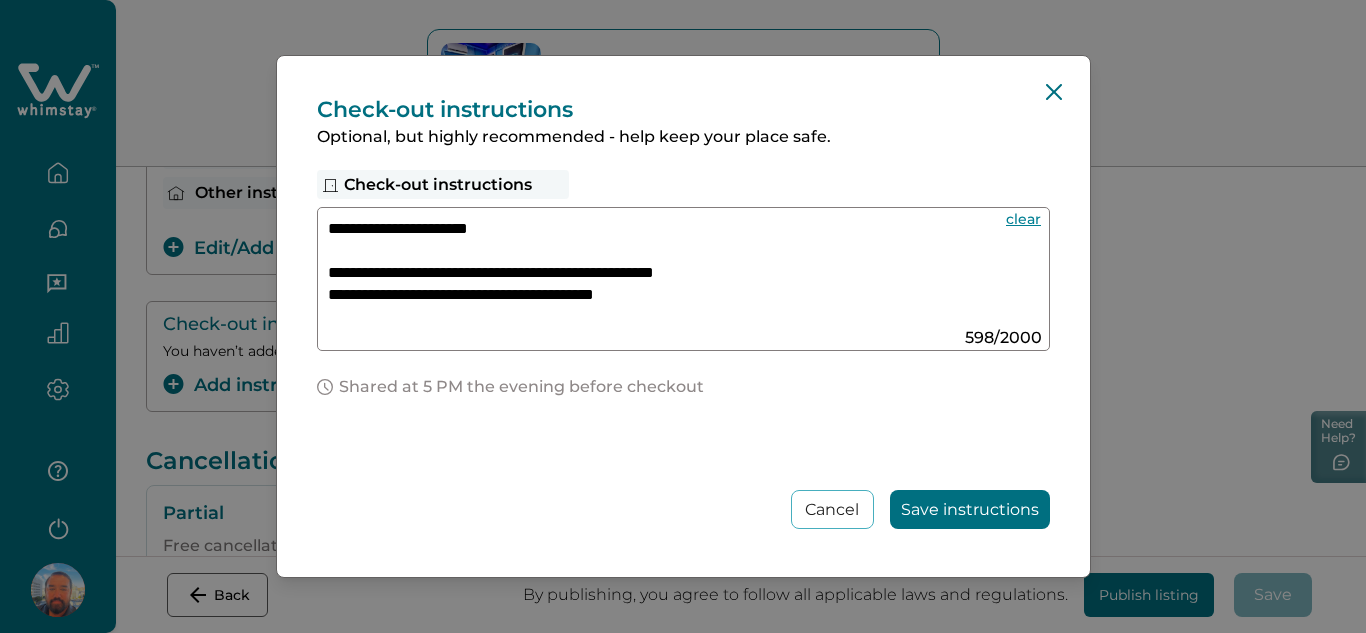 type on "**********" 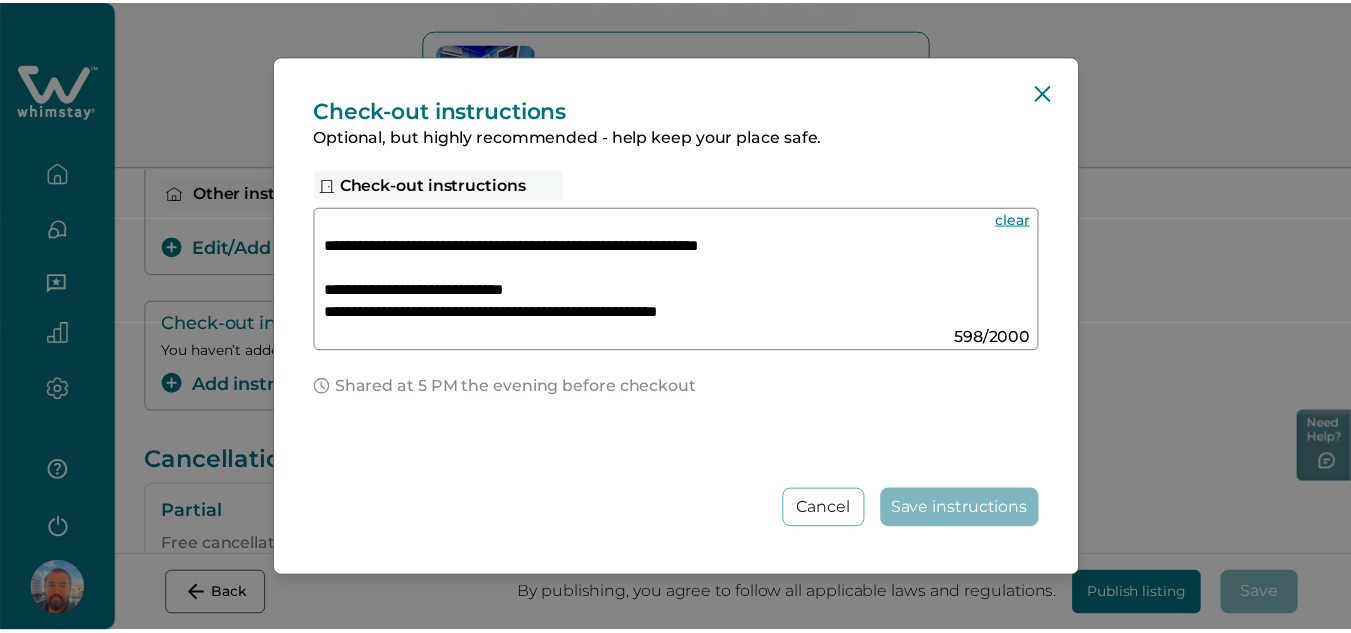scroll, scrollTop: 471, scrollLeft: 0, axis: vertical 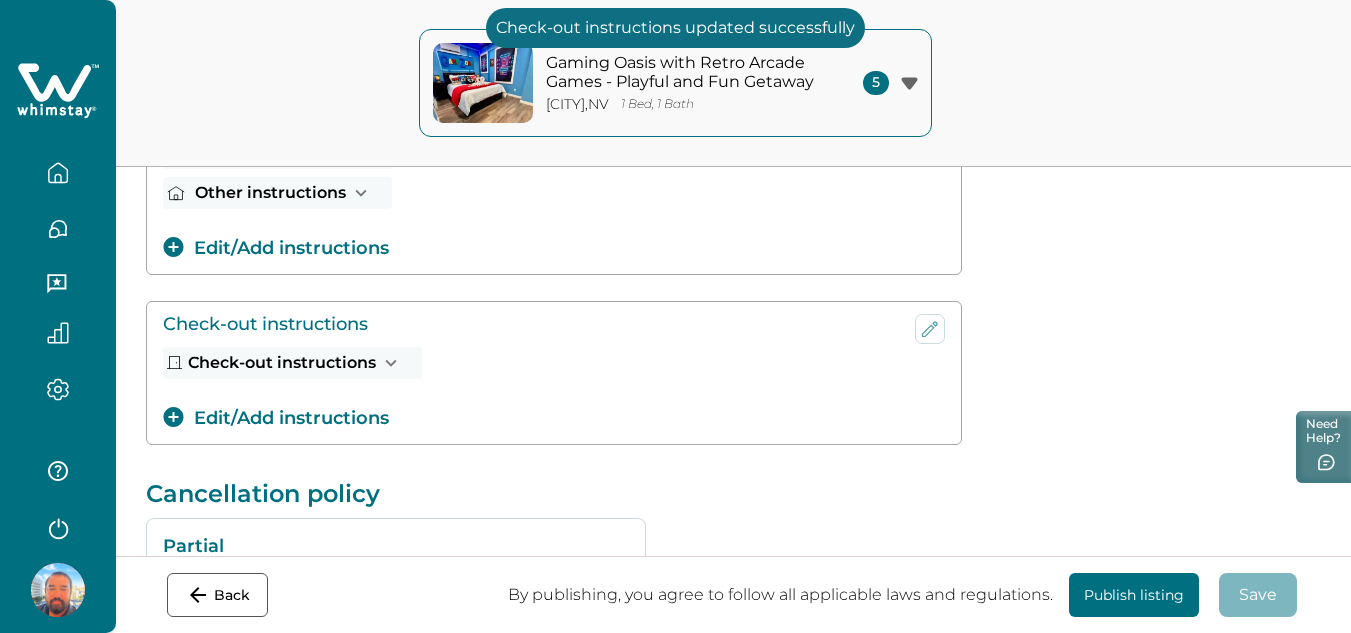 click on "Publish listing" at bounding box center (1134, 595) 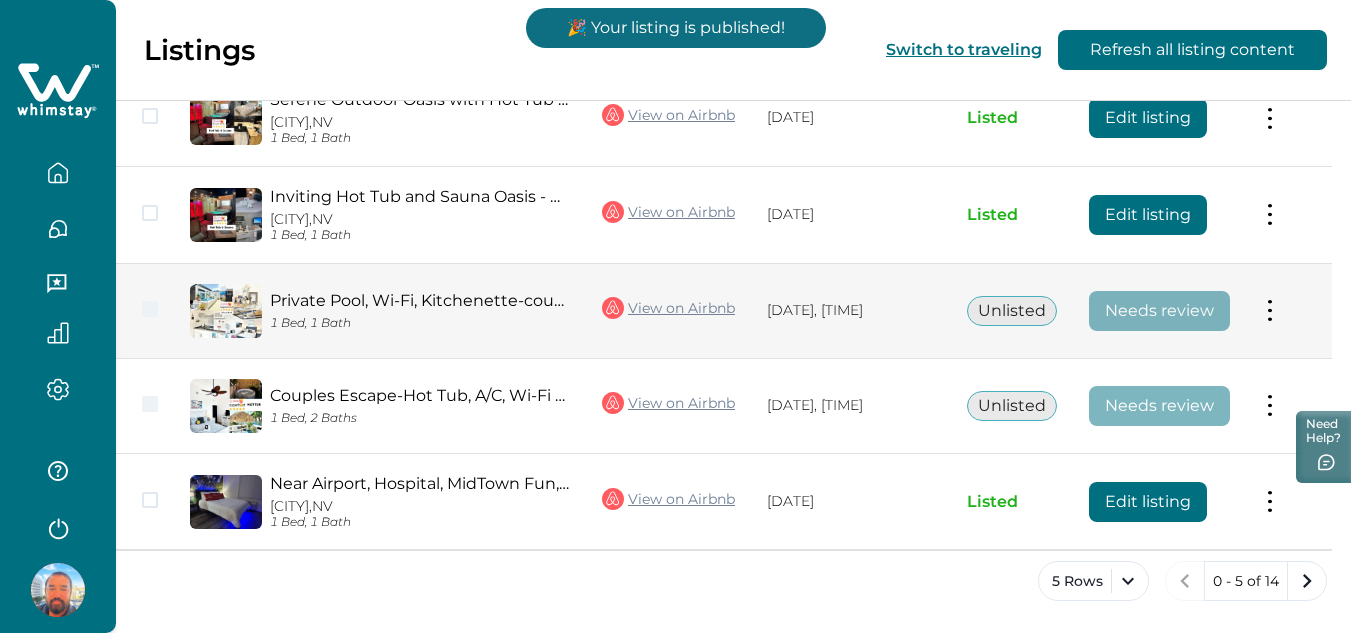 scroll, scrollTop: 312, scrollLeft: 0, axis: vertical 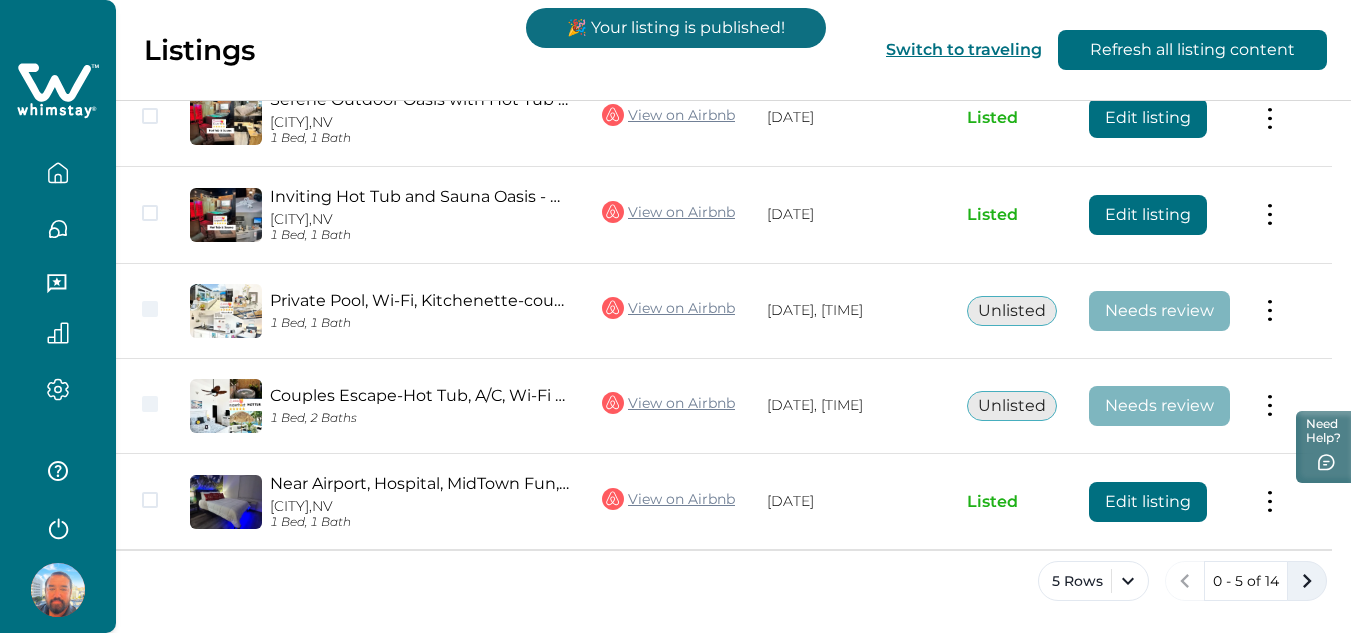 click 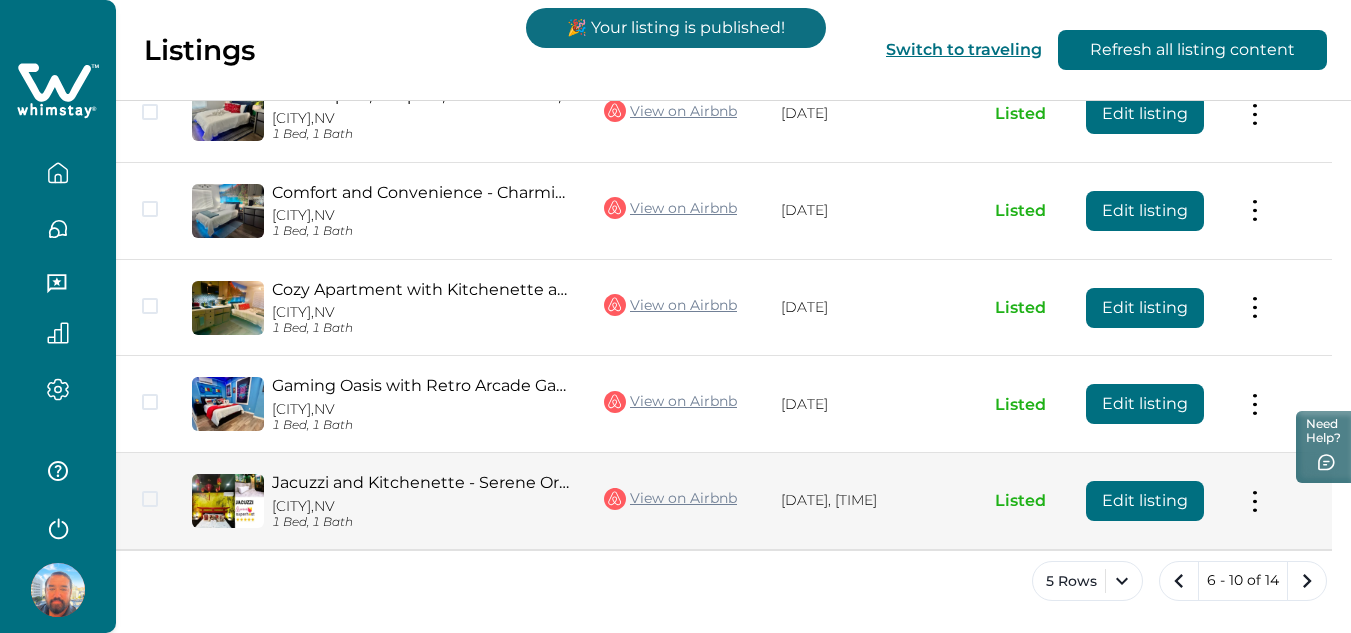click on "Edit listing" at bounding box center [1145, 501] 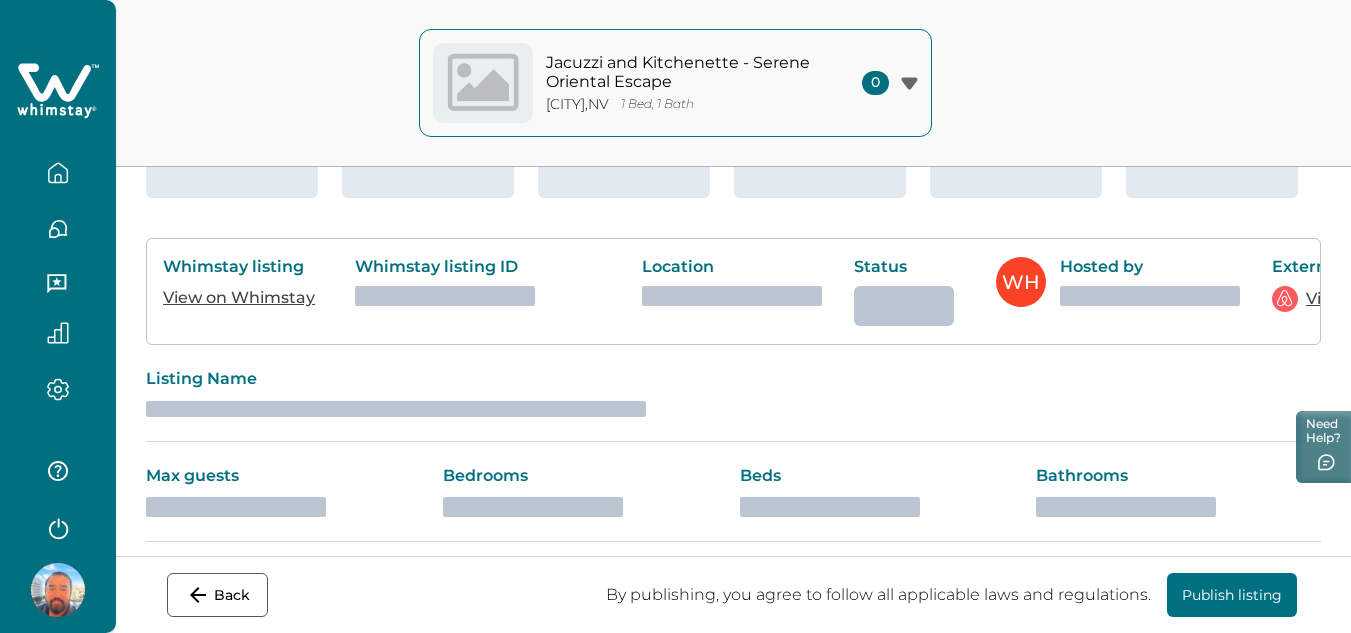 scroll, scrollTop: 0, scrollLeft: 0, axis: both 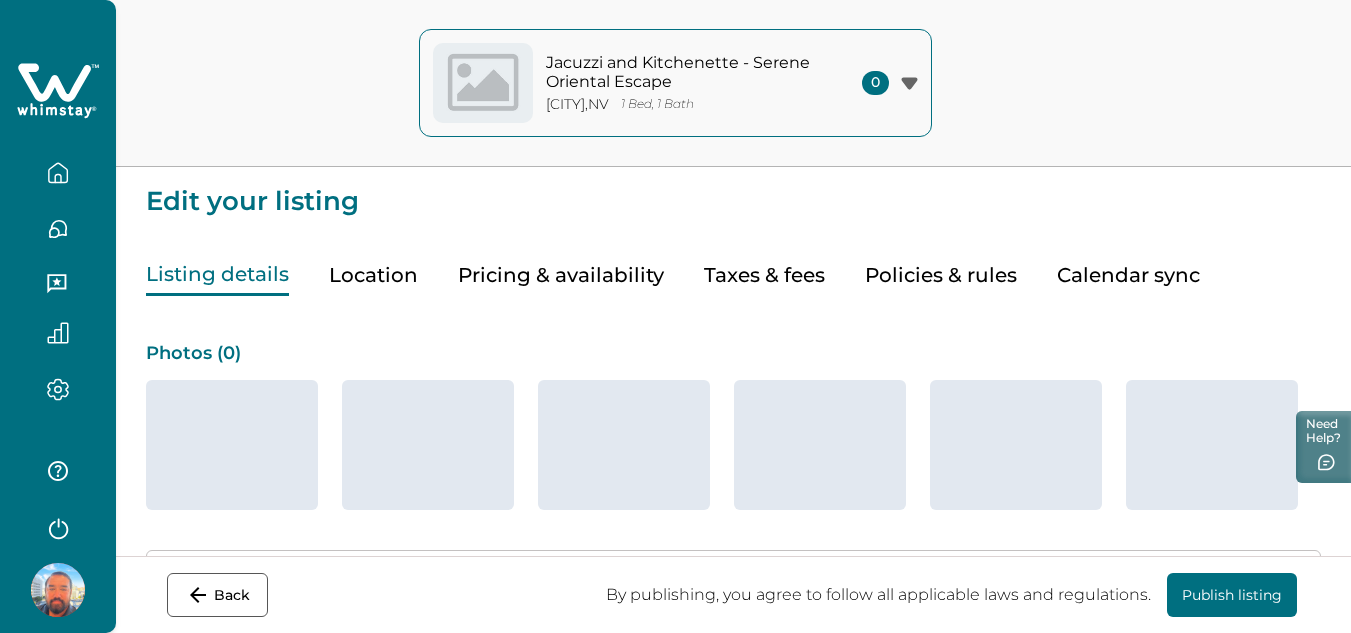 click on "Policies & rules" at bounding box center (941, 275) 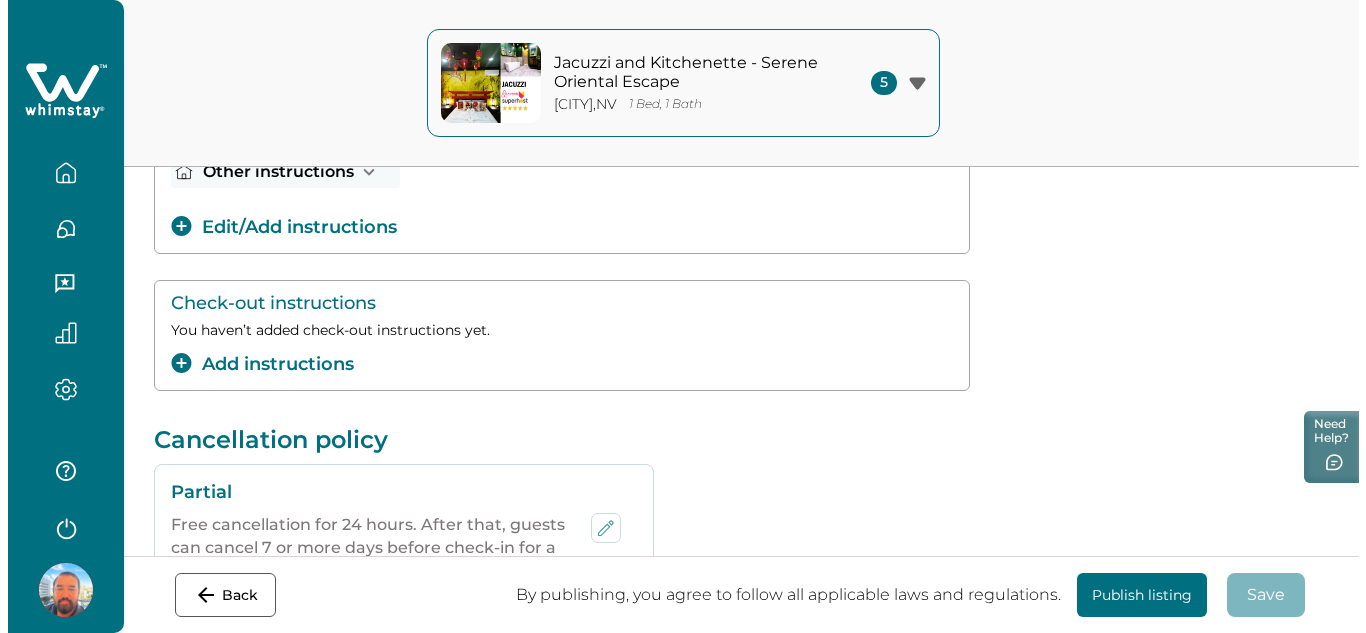 scroll, scrollTop: 600, scrollLeft: 0, axis: vertical 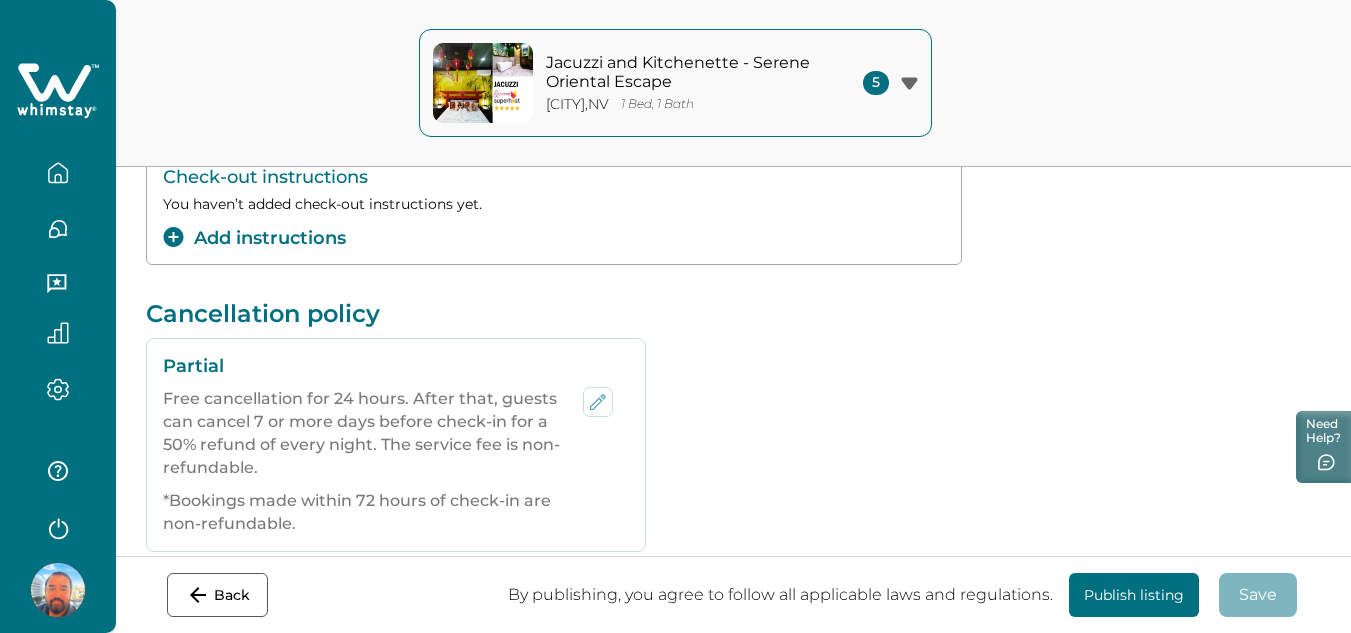 click on "Add instructions" at bounding box center (254, 238) 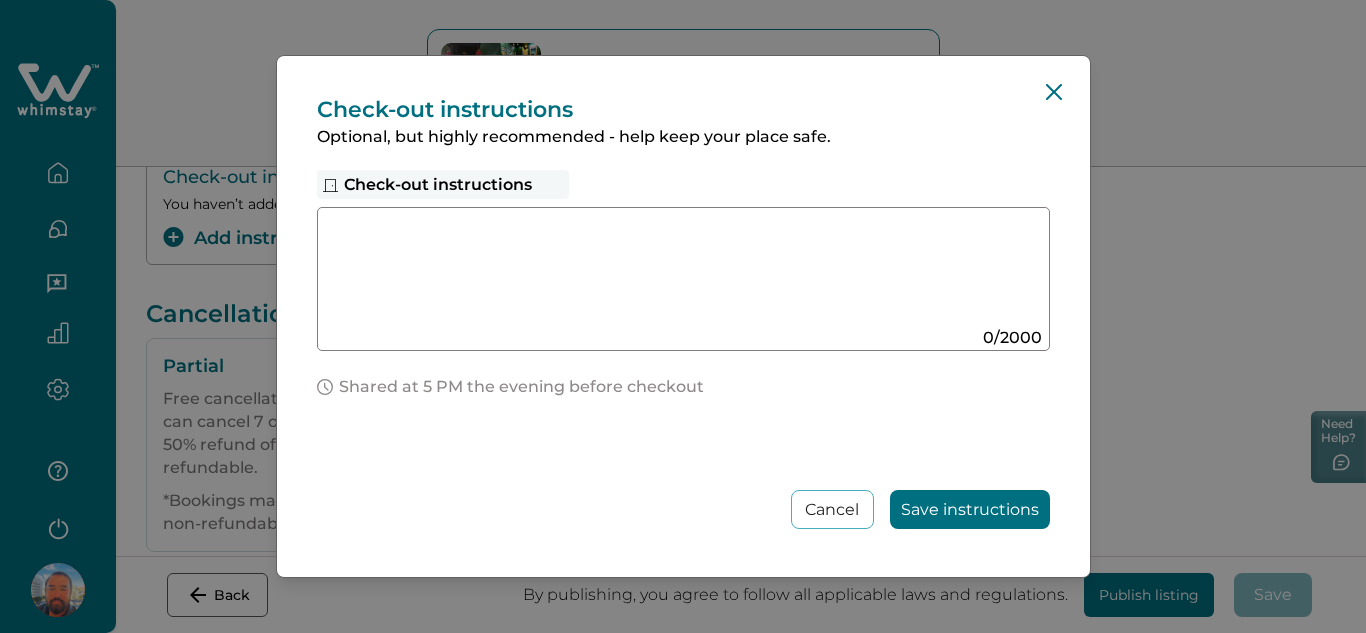 click at bounding box center [664, 271] 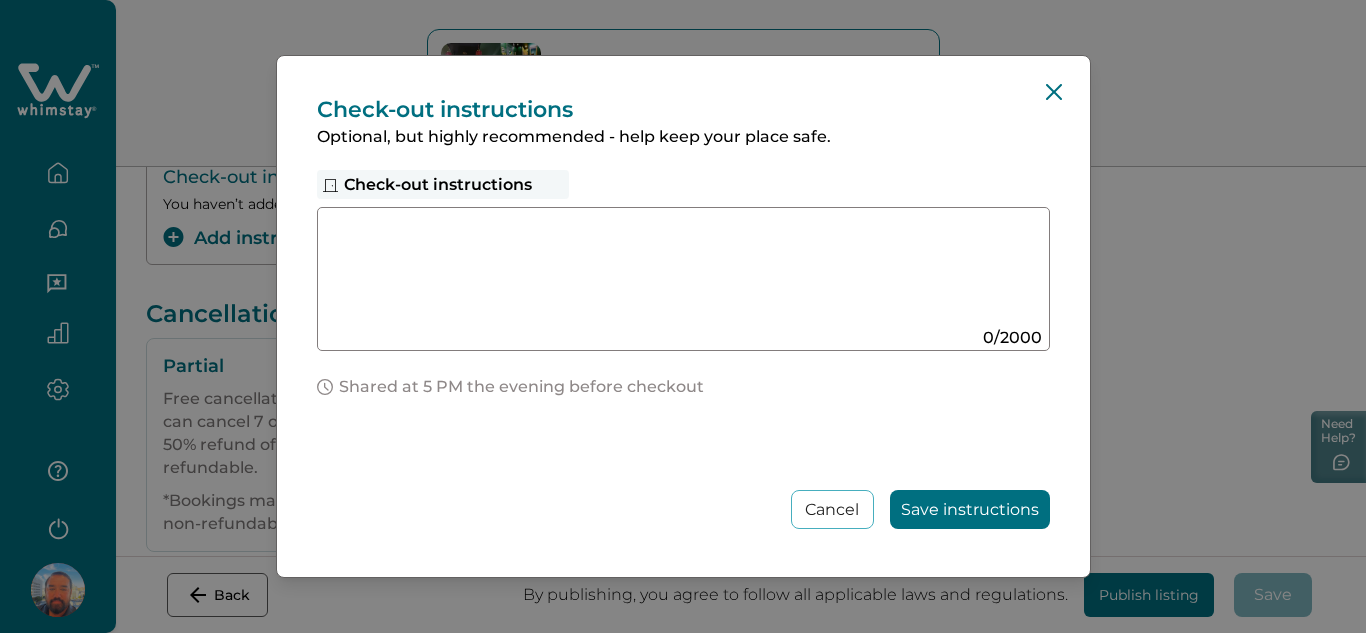 paste on "**********" 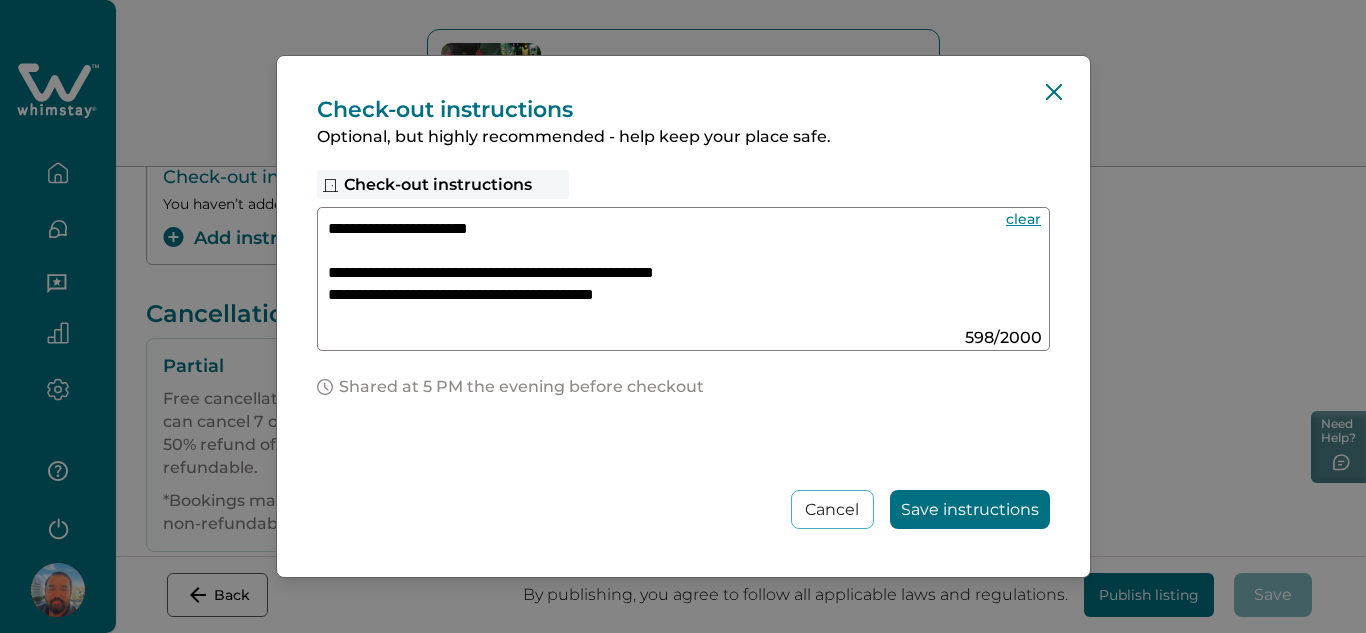 type on "**********" 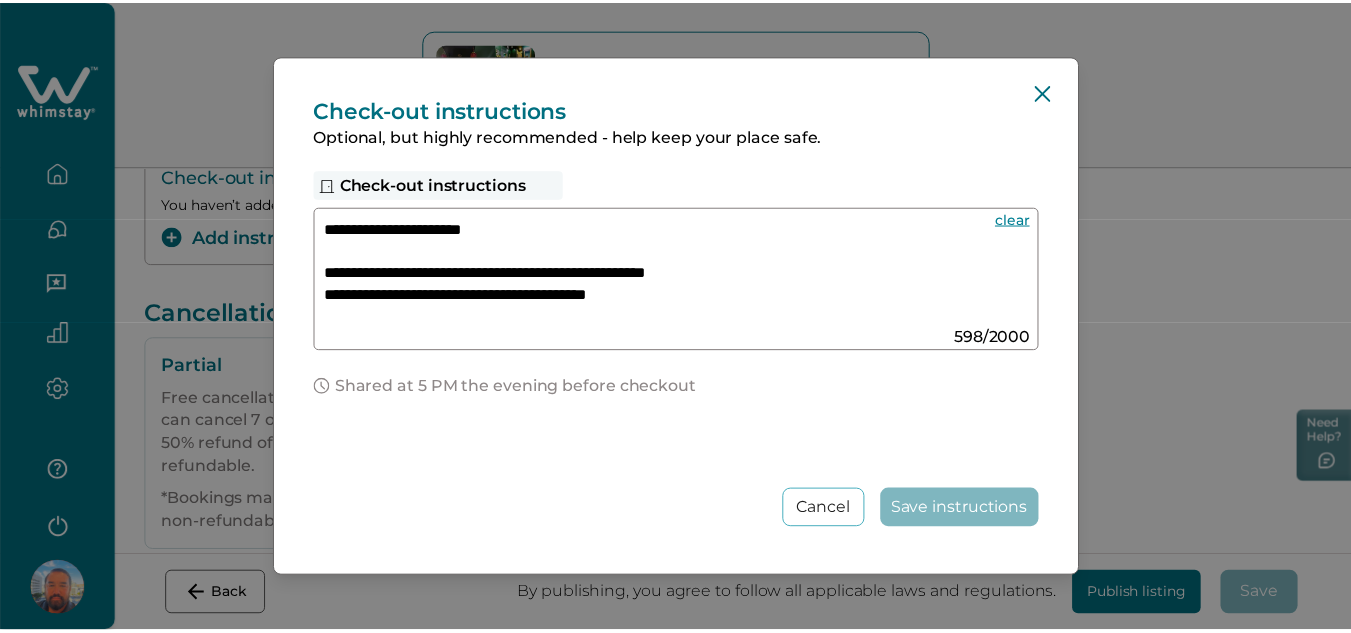 scroll, scrollTop: 471, scrollLeft: 0, axis: vertical 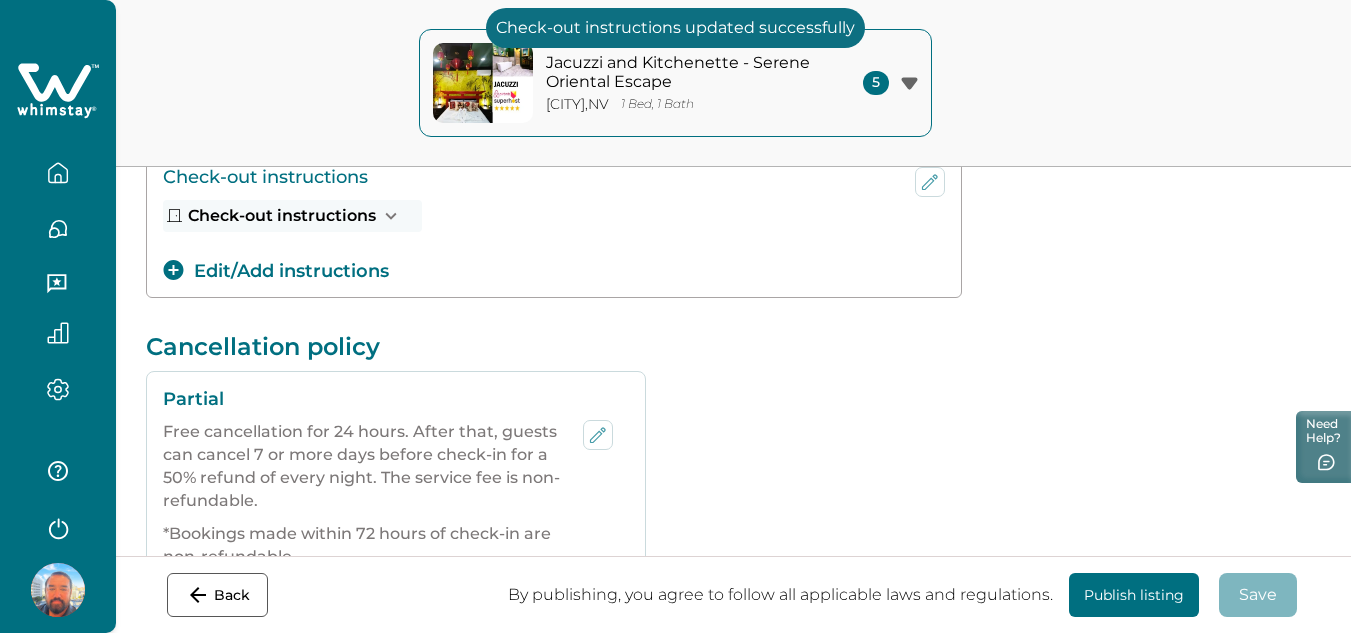 click on "Publish listing" at bounding box center (1134, 595) 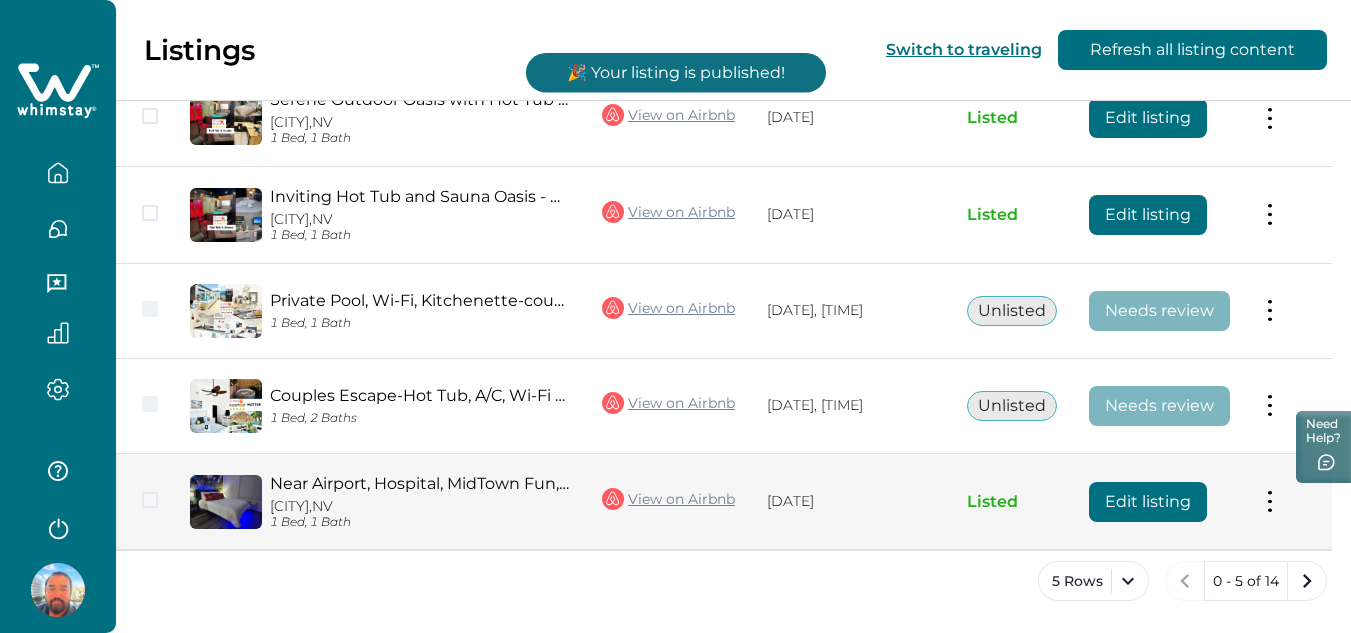scroll, scrollTop: 312, scrollLeft: 0, axis: vertical 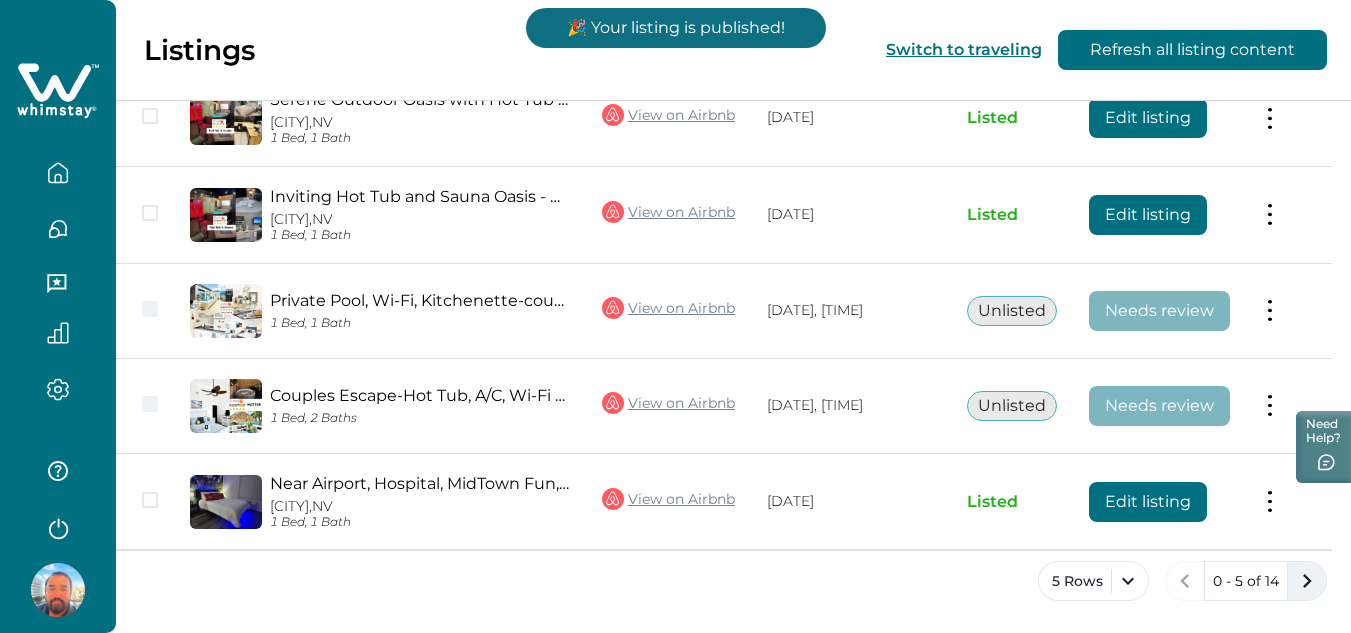click 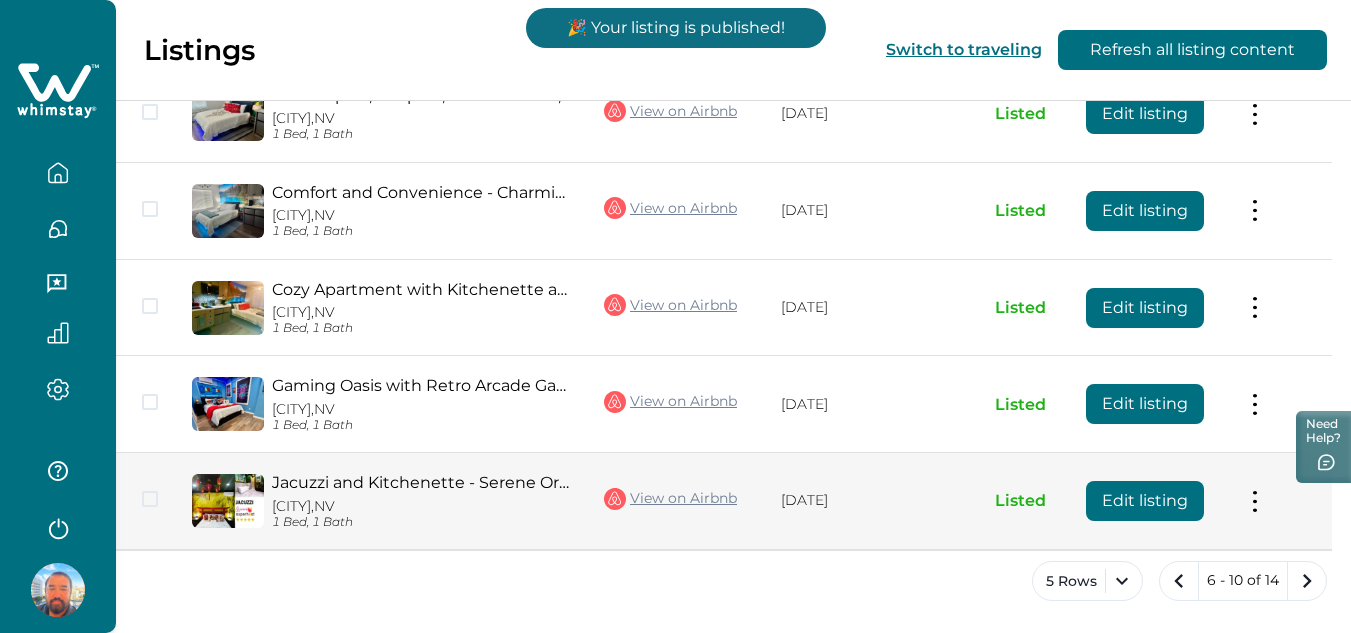 scroll, scrollTop: 314, scrollLeft: 0, axis: vertical 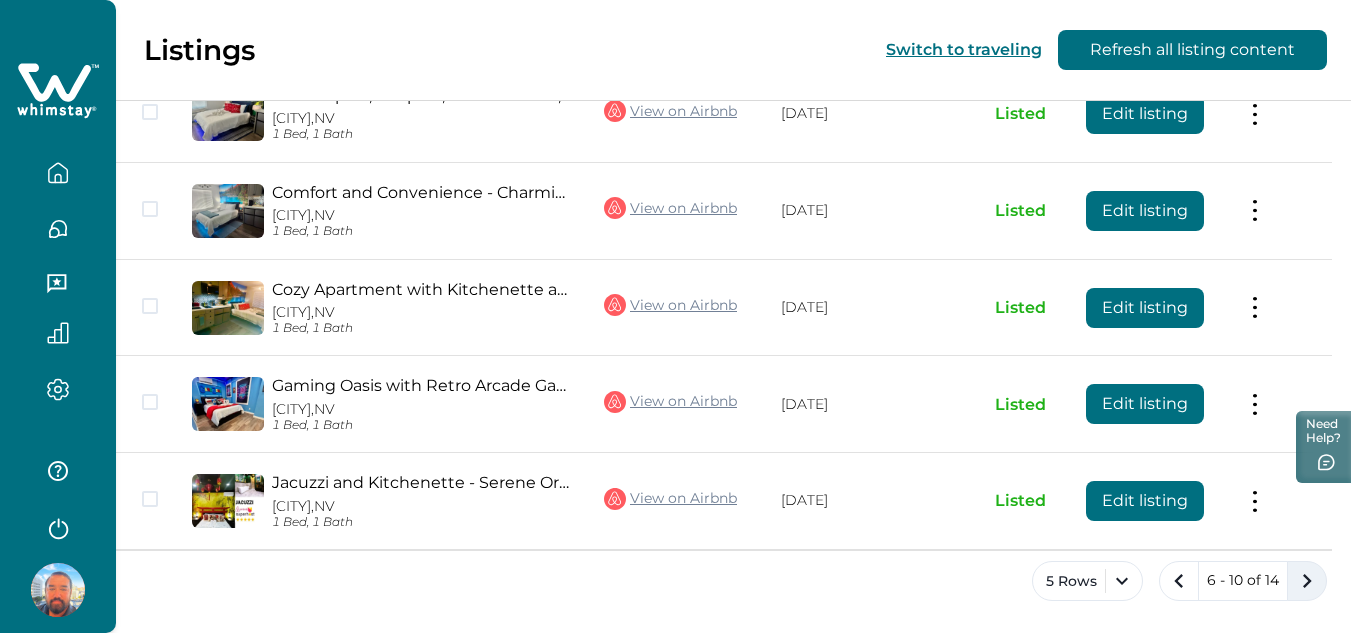 click 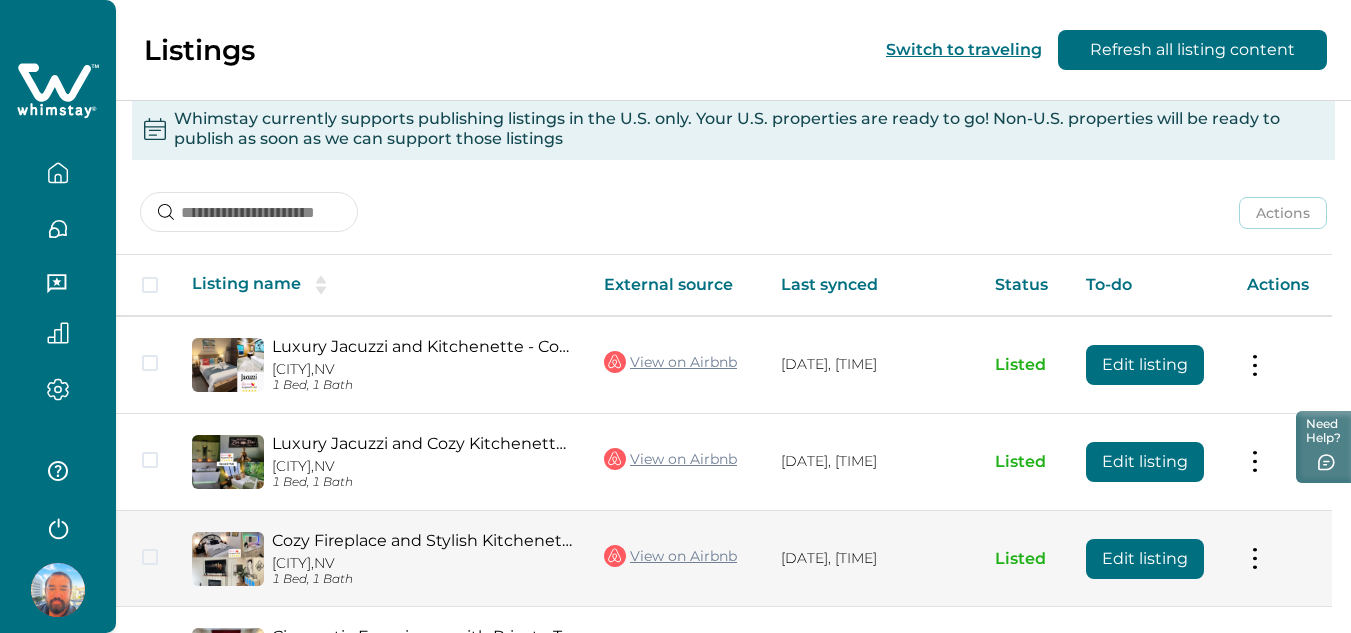 scroll, scrollTop: 0, scrollLeft: 0, axis: both 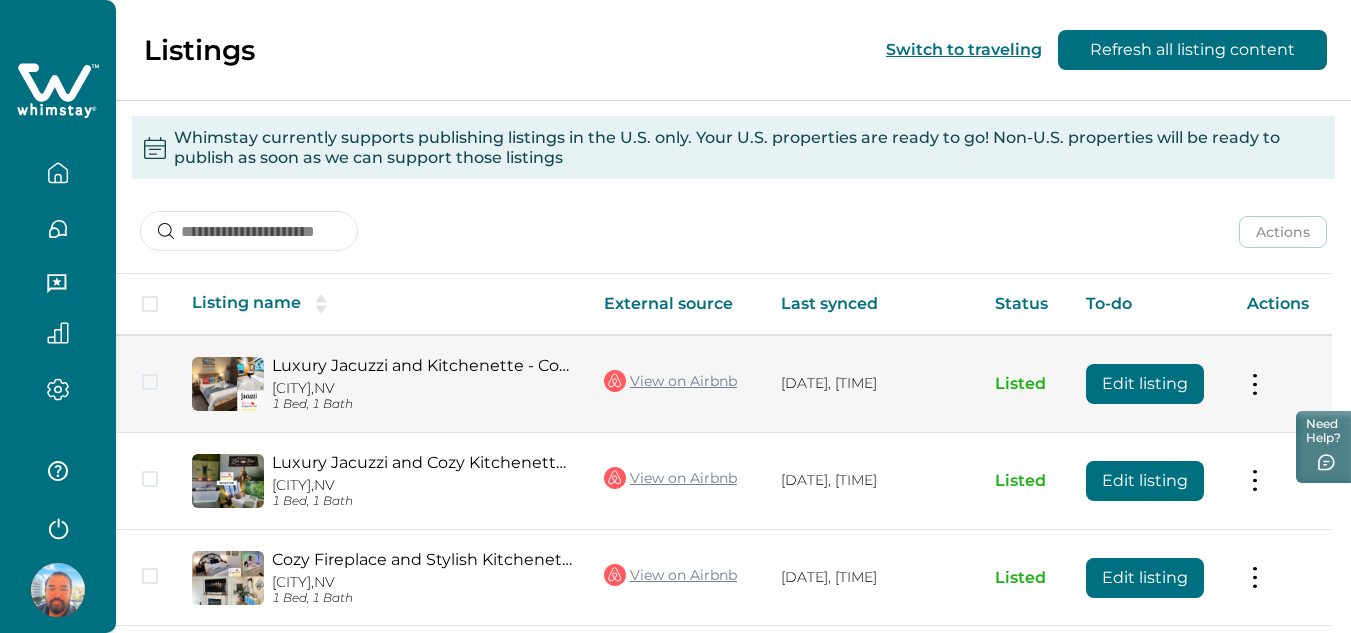 click on "Edit listing" at bounding box center [1145, 384] 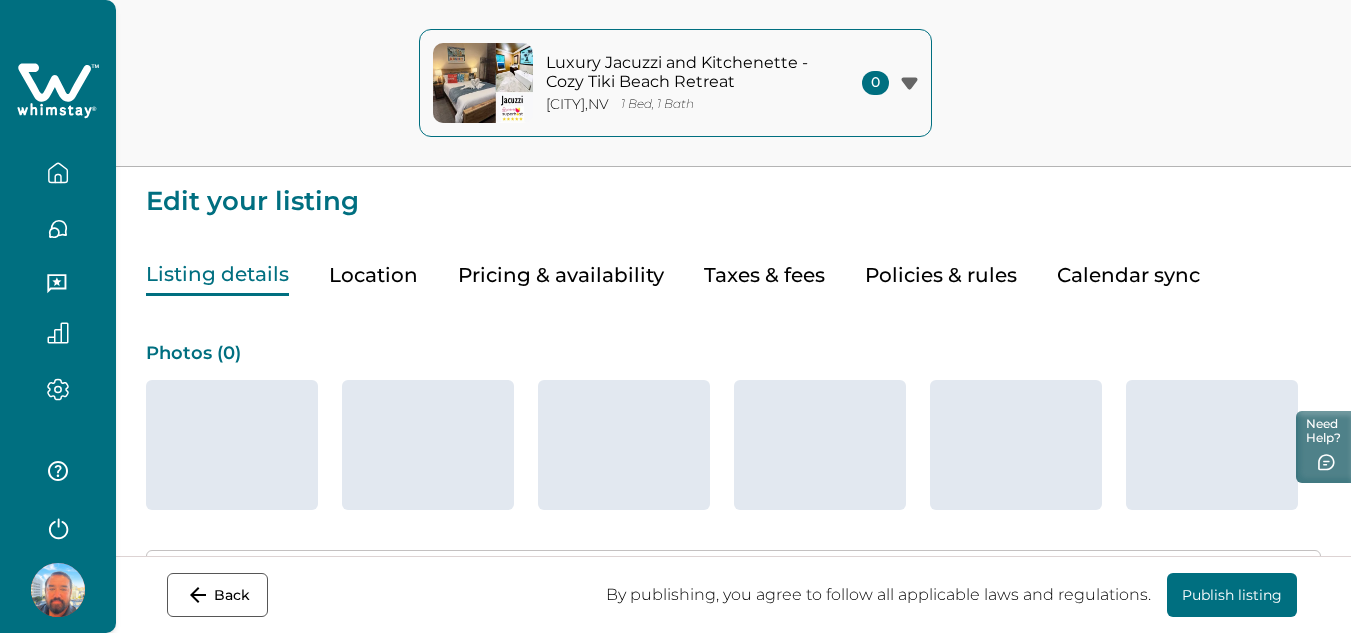 click on "Policies & rules" at bounding box center [941, 275] 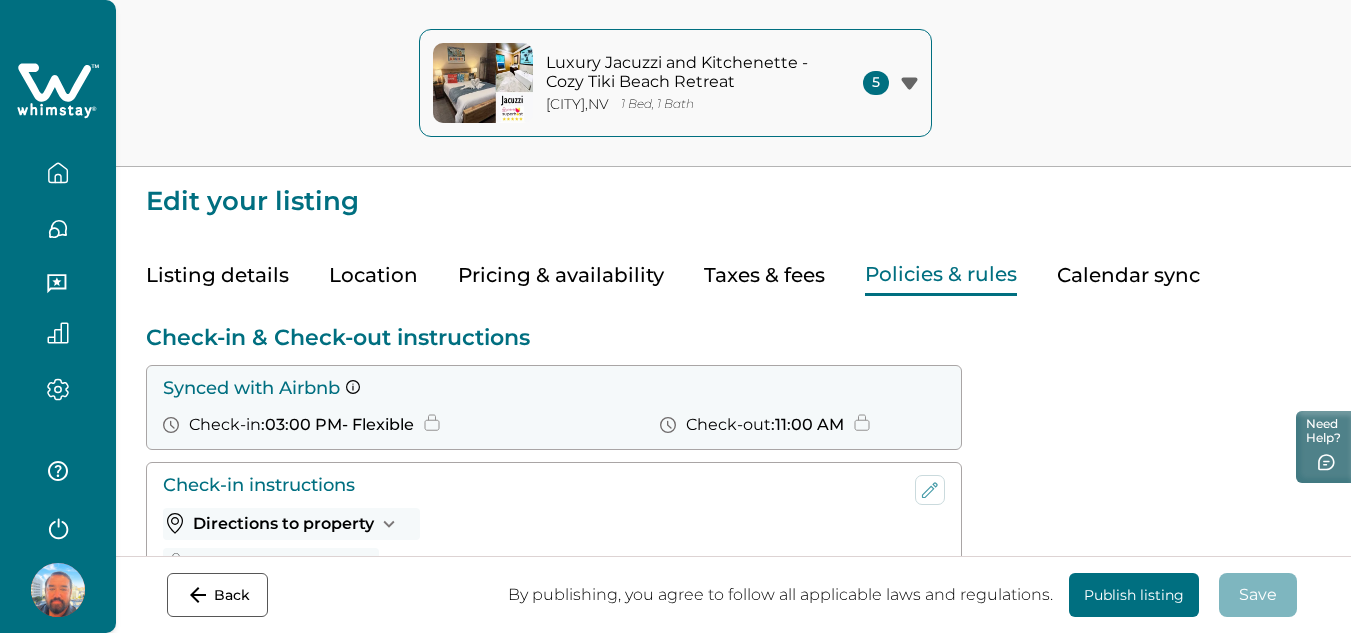 click on "Add instructions" at bounding box center (254, 838) 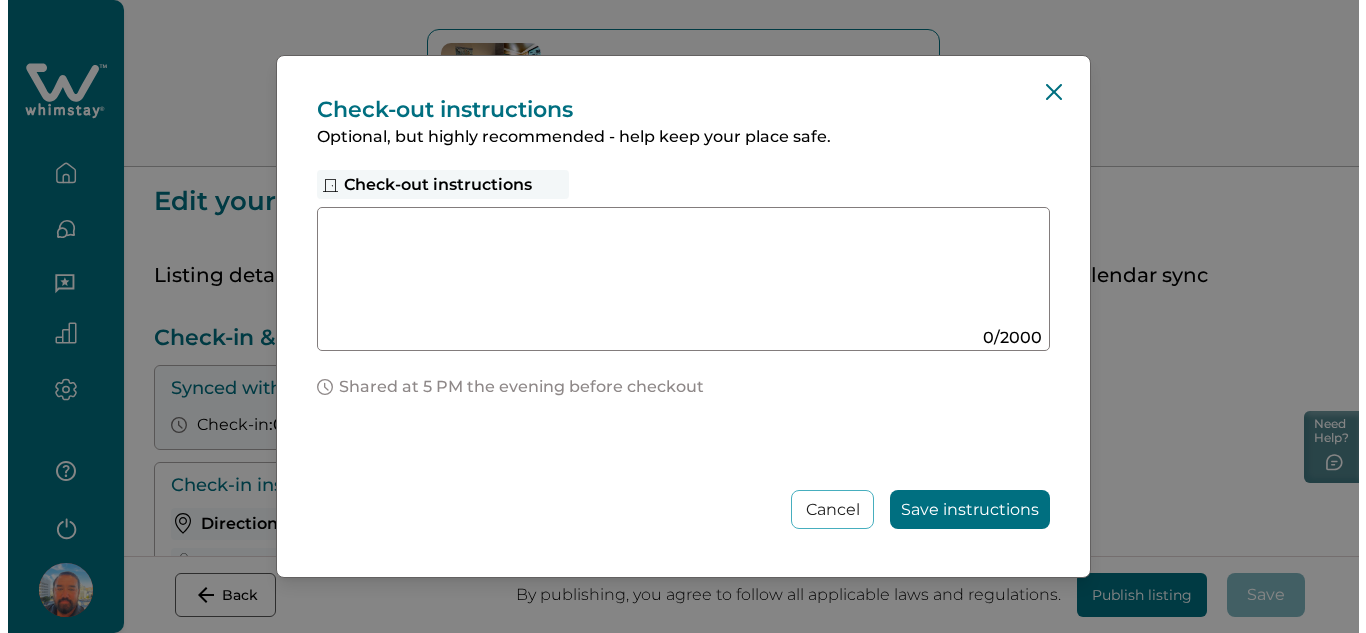 scroll, scrollTop: 700, scrollLeft: 0, axis: vertical 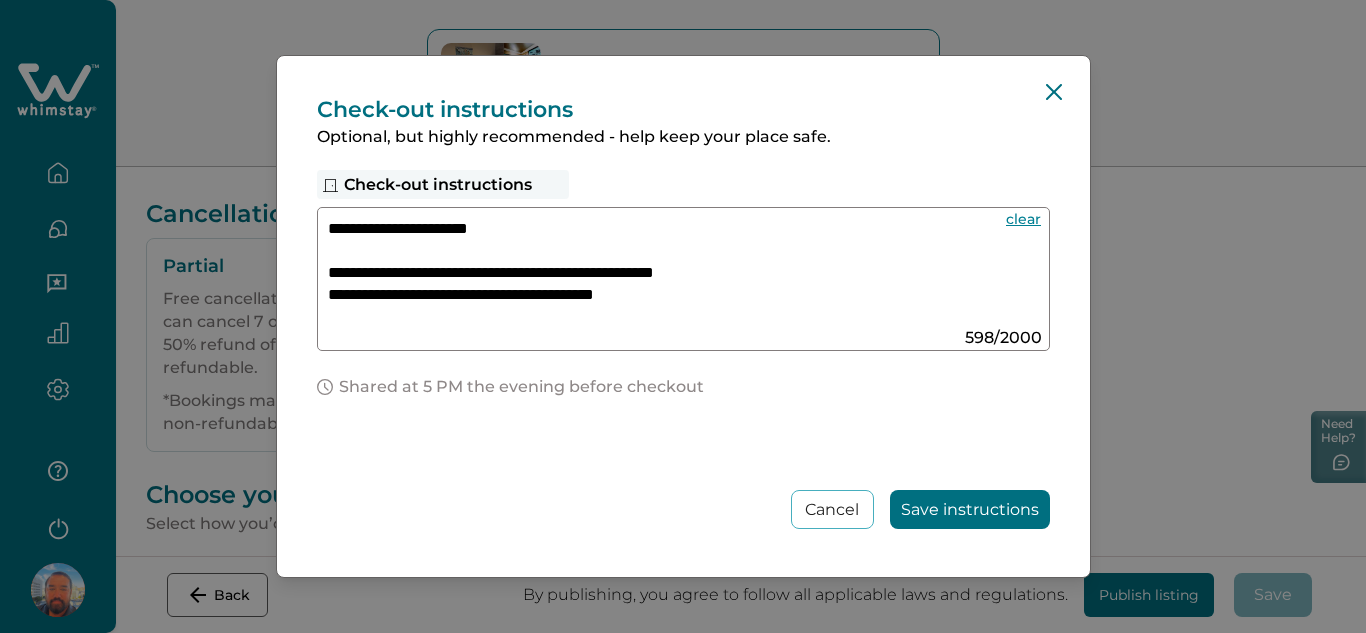 type on "**********" 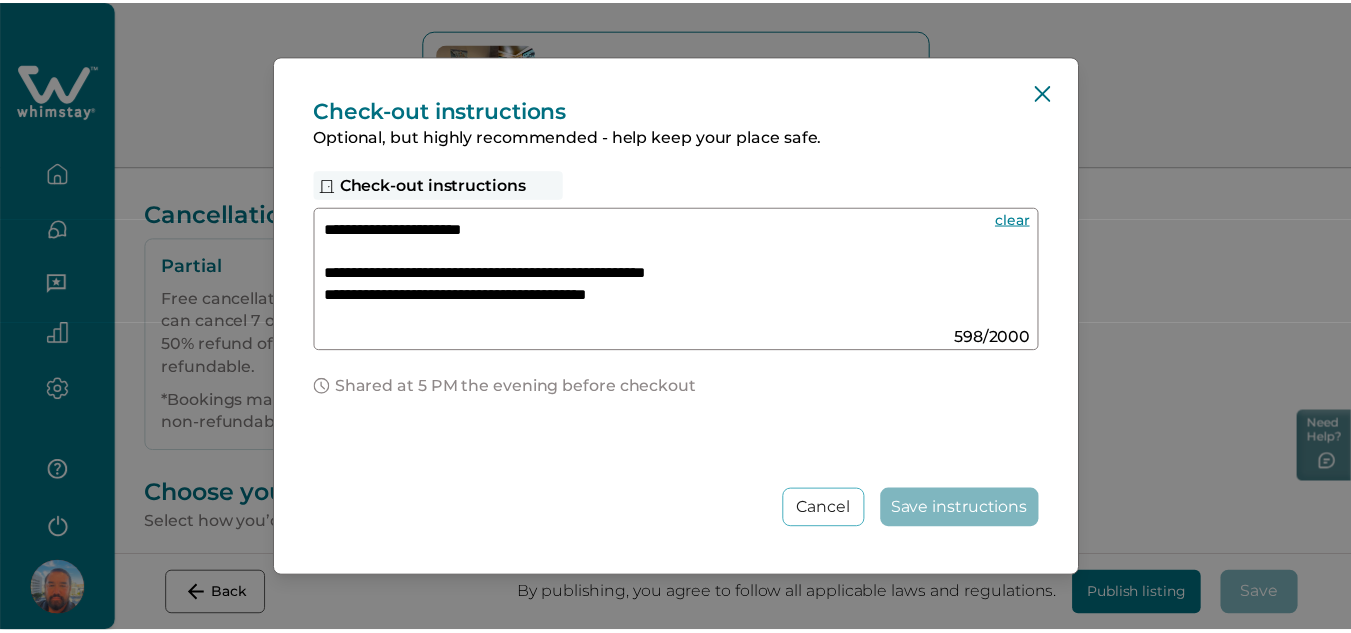 scroll, scrollTop: 471, scrollLeft: 0, axis: vertical 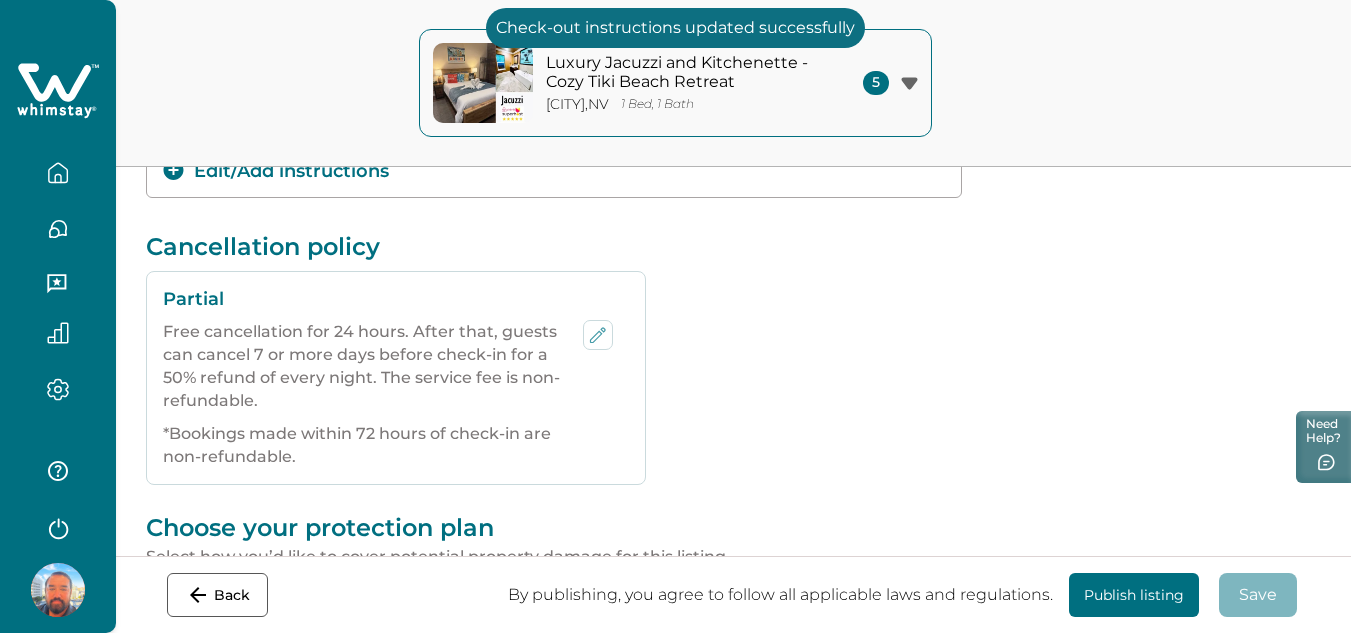 click on "Publish listing" at bounding box center [1134, 595] 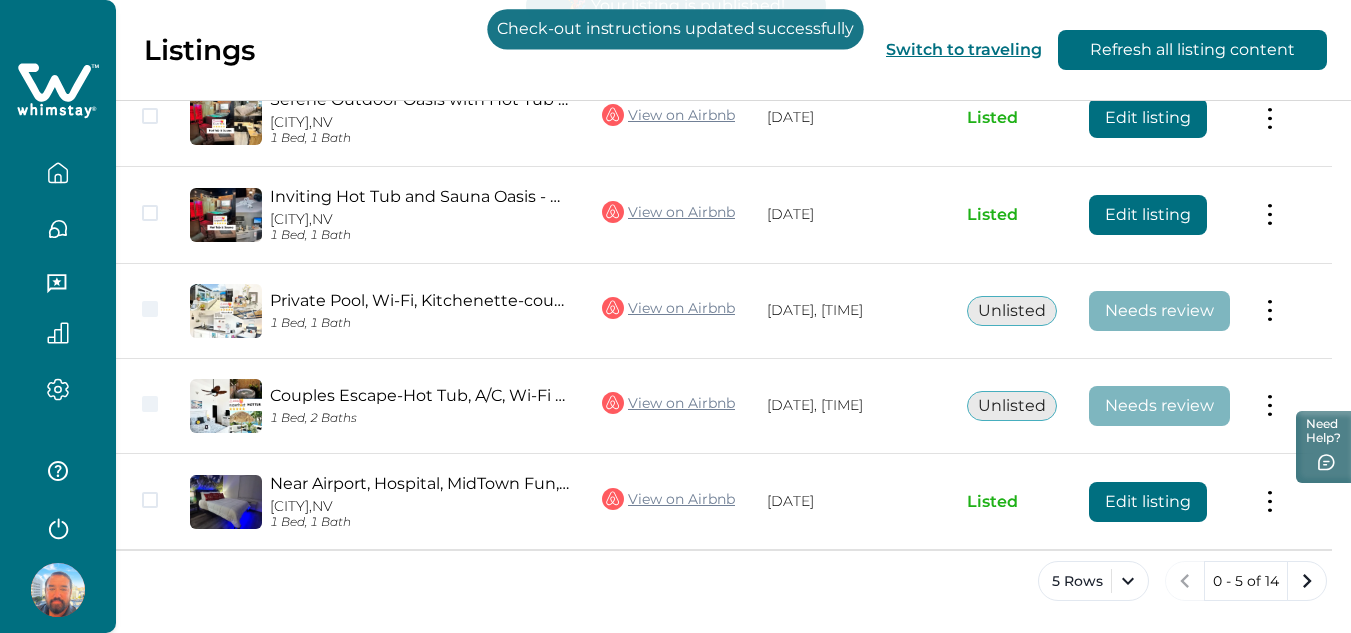 scroll, scrollTop: 312, scrollLeft: 0, axis: vertical 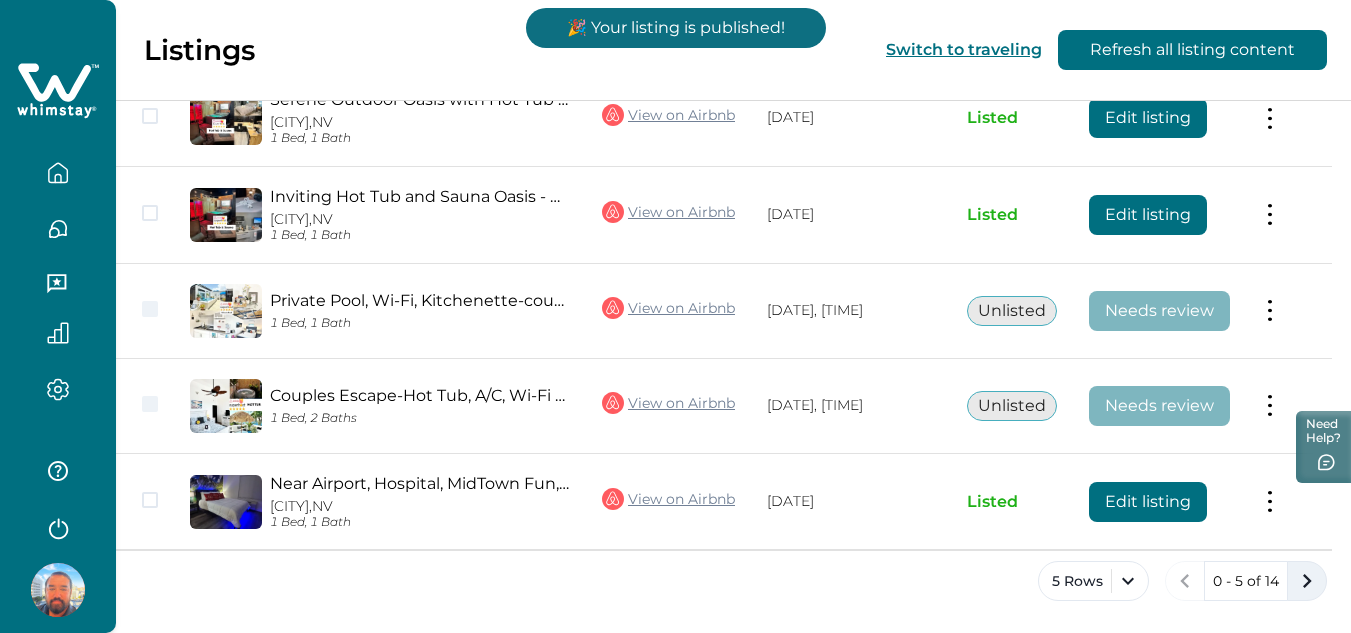 click 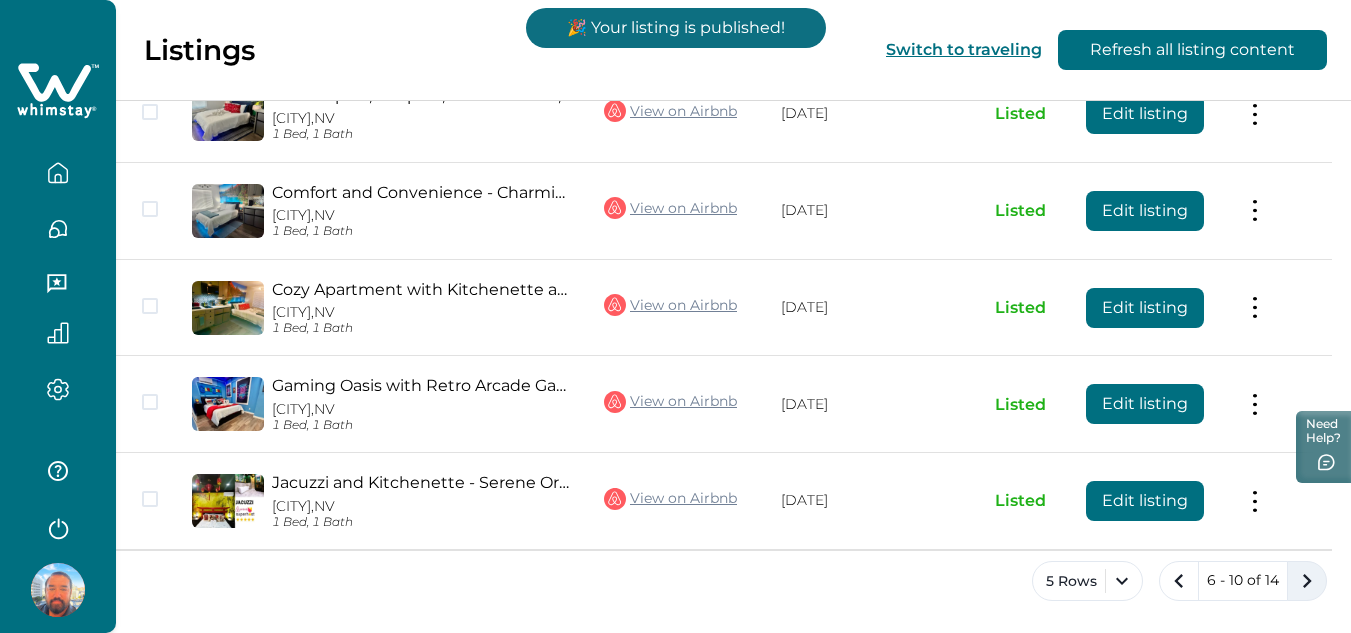 click 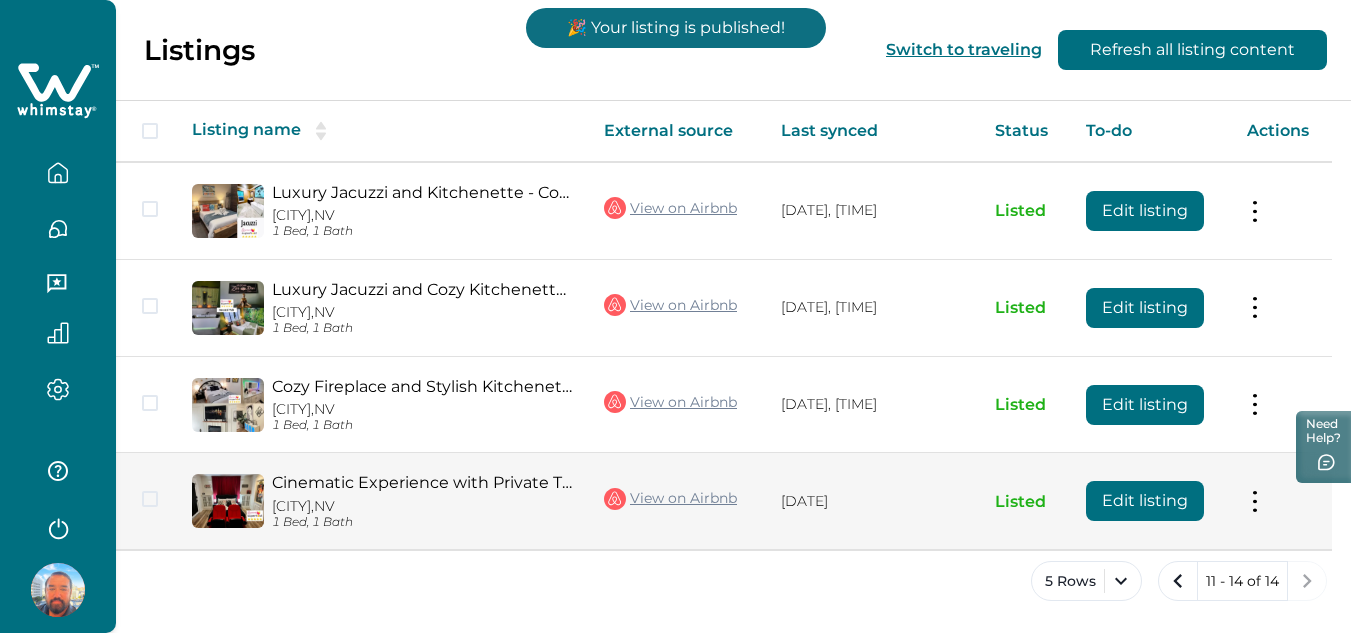 scroll, scrollTop: 215, scrollLeft: 0, axis: vertical 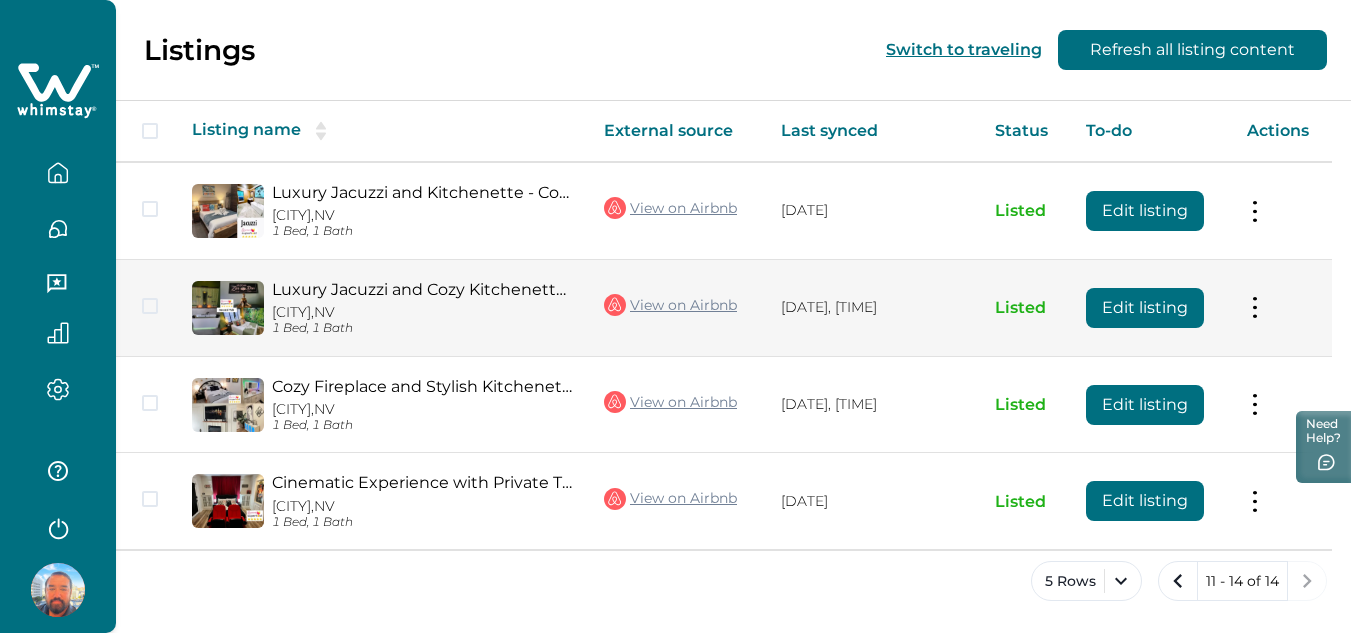 click on "Edit listing" at bounding box center [1145, 308] 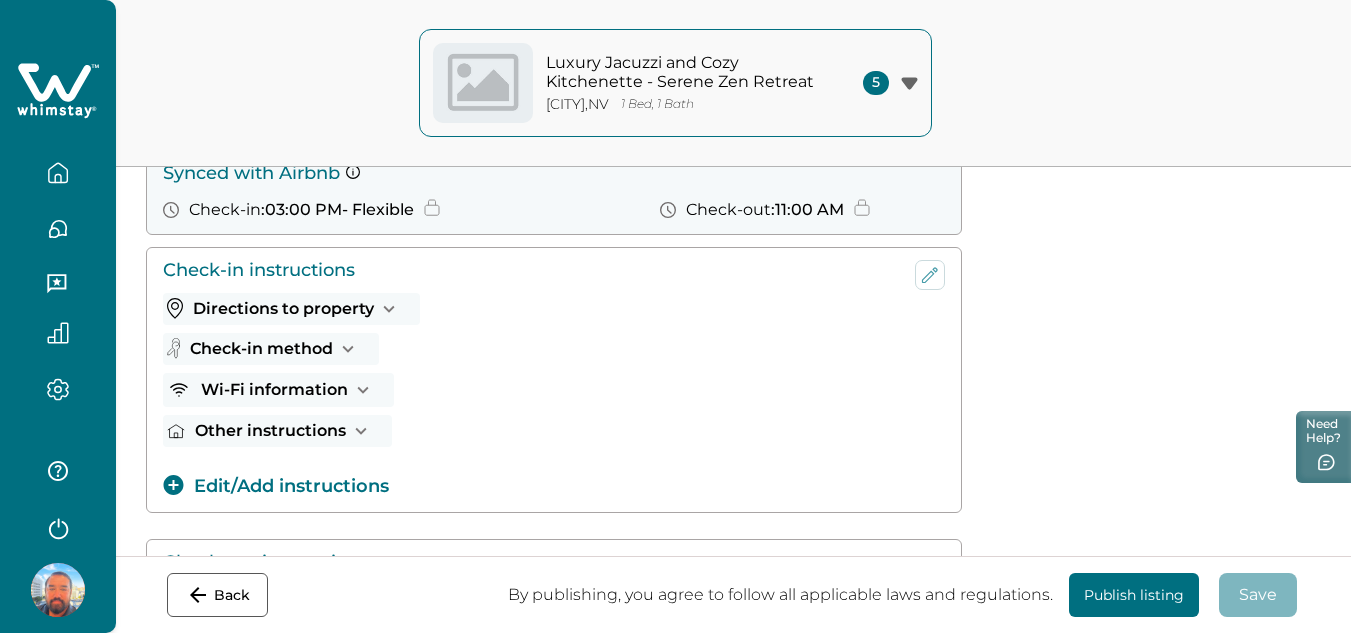 click on "Add instructions" at bounding box center [254, 623] 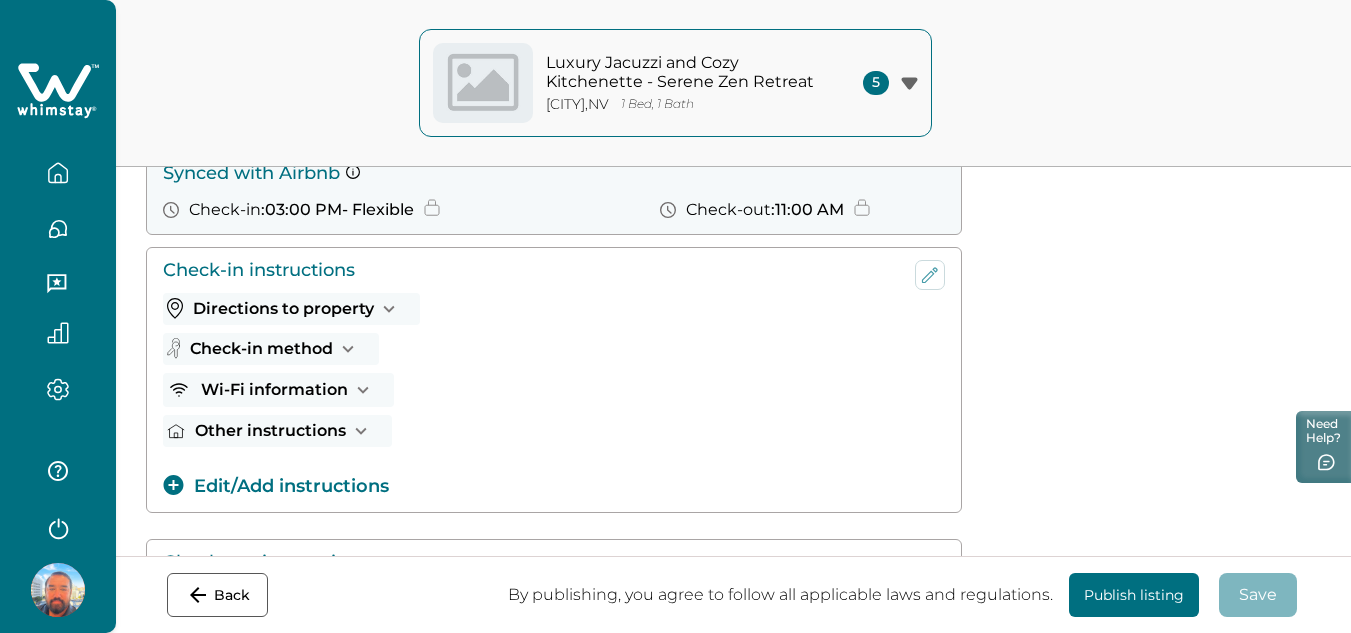 click at bounding box center (657, 274) 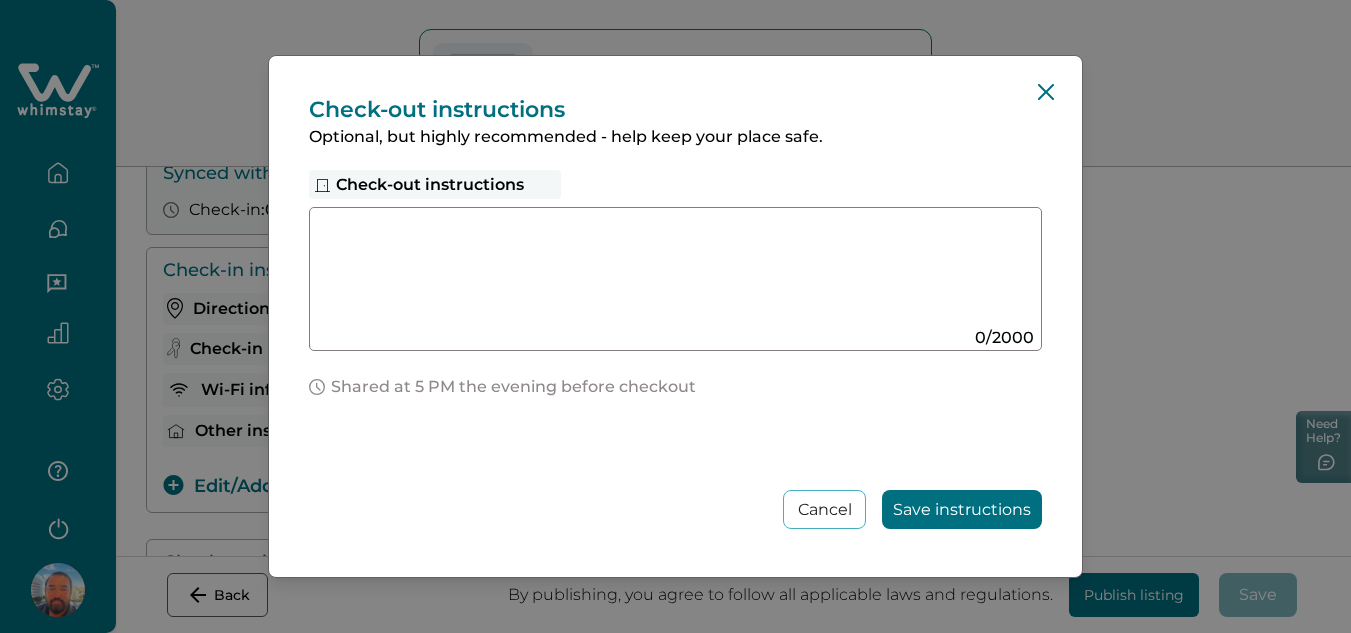 paste on "**********" 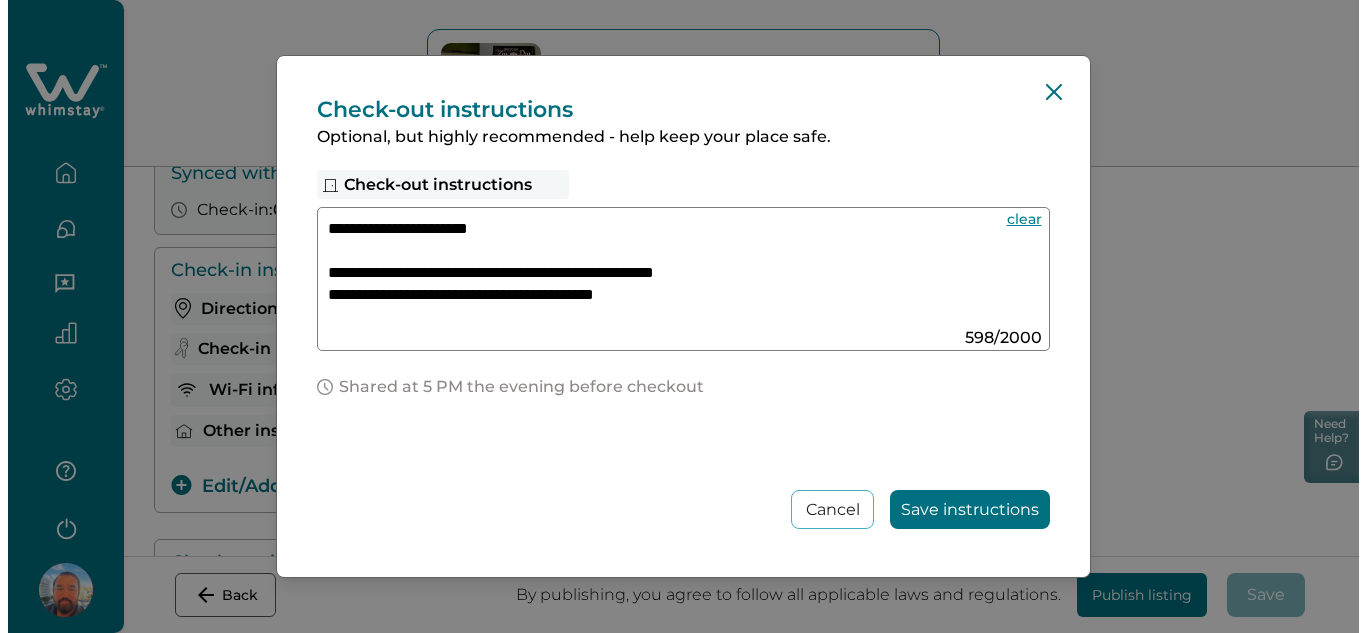 scroll, scrollTop: 400, scrollLeft: 0, axis: vertical 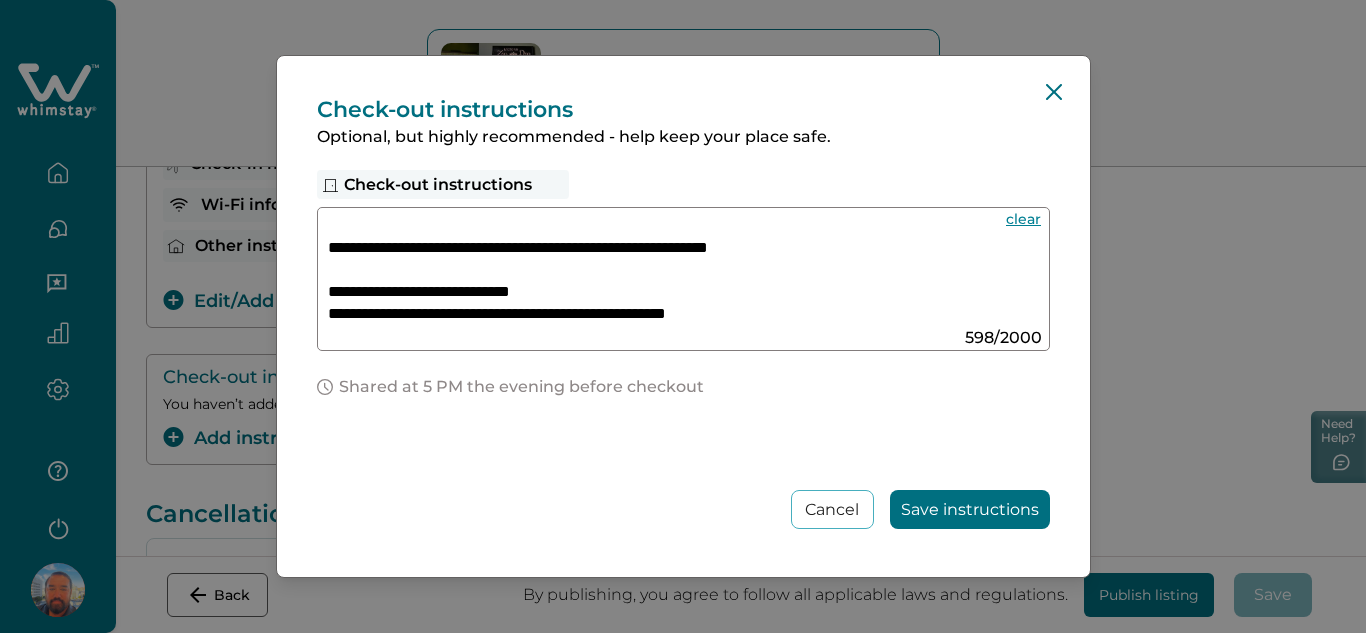 type on "**********" 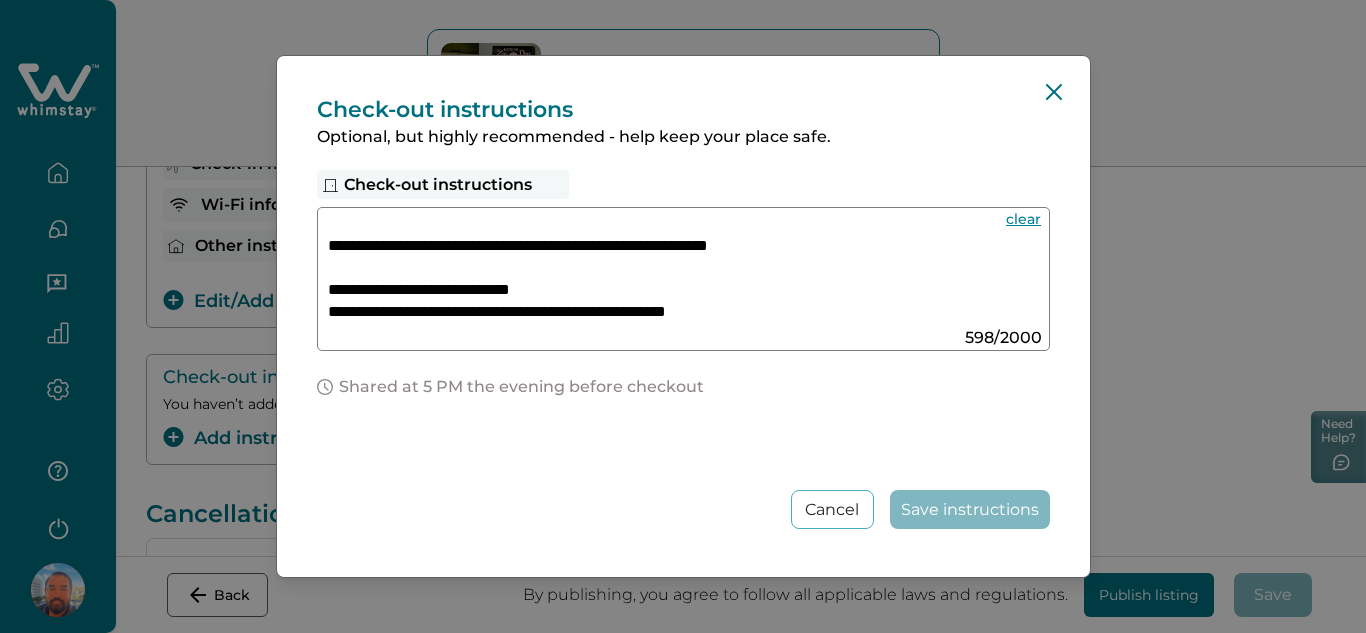click on "**********" at bounding box center [683, 316] 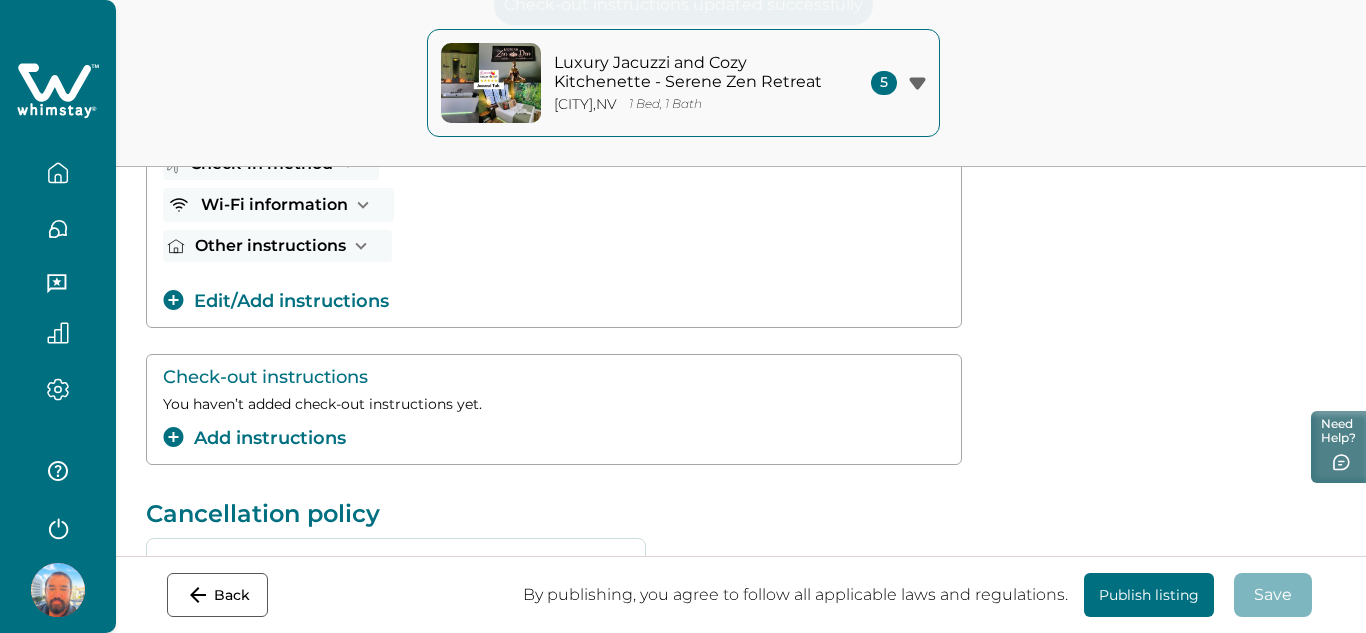click on "**********" at bounding box center (683, 316) 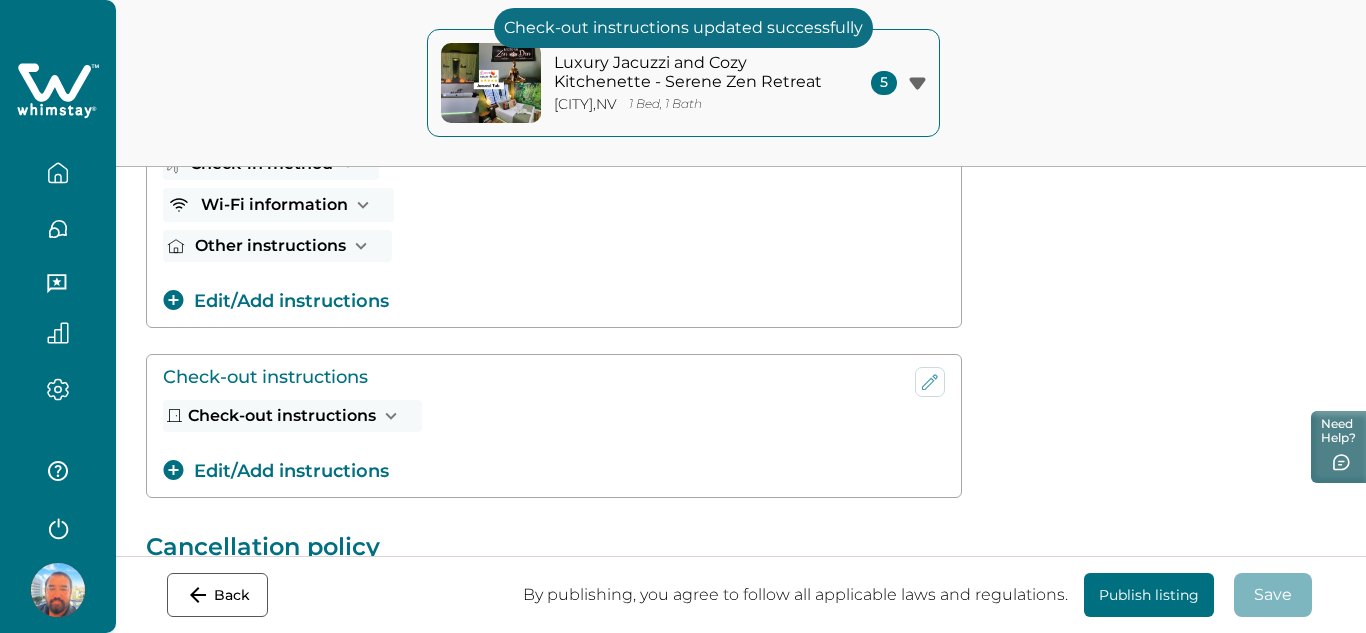 click on "Publish listing" at bounding box center [1149, 595] 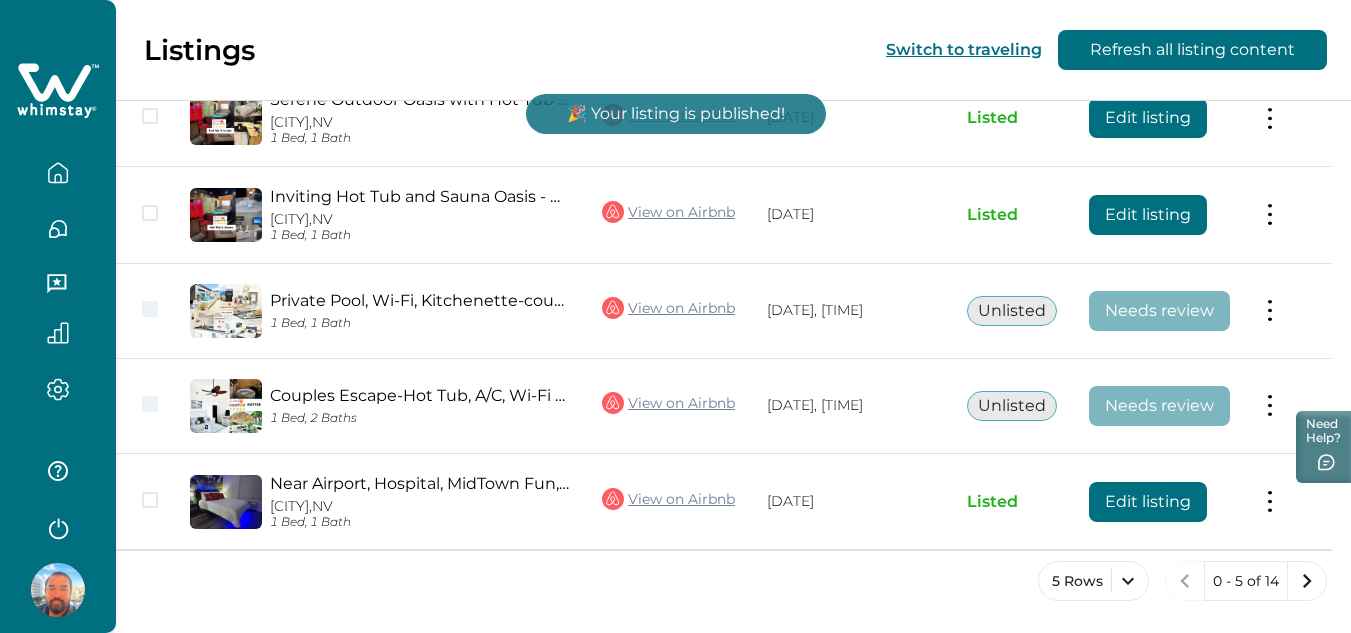 scroll, scrollTop: 312, scrollLeft: 0, axis: vertical 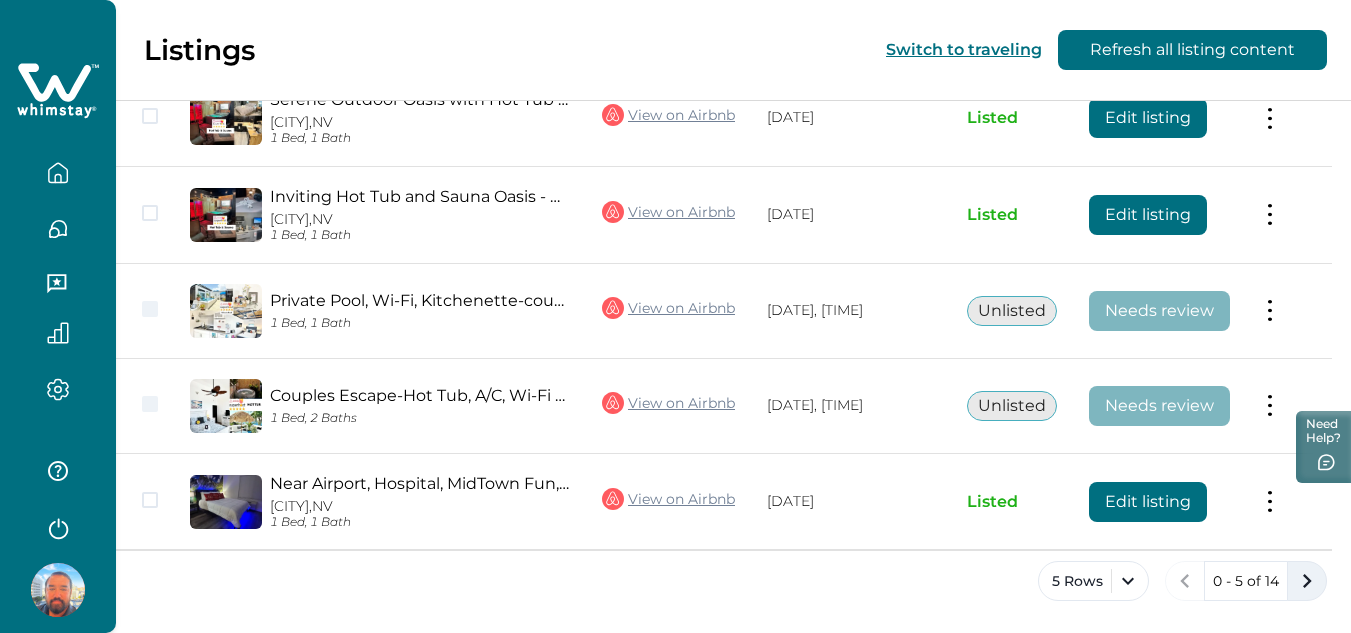 click 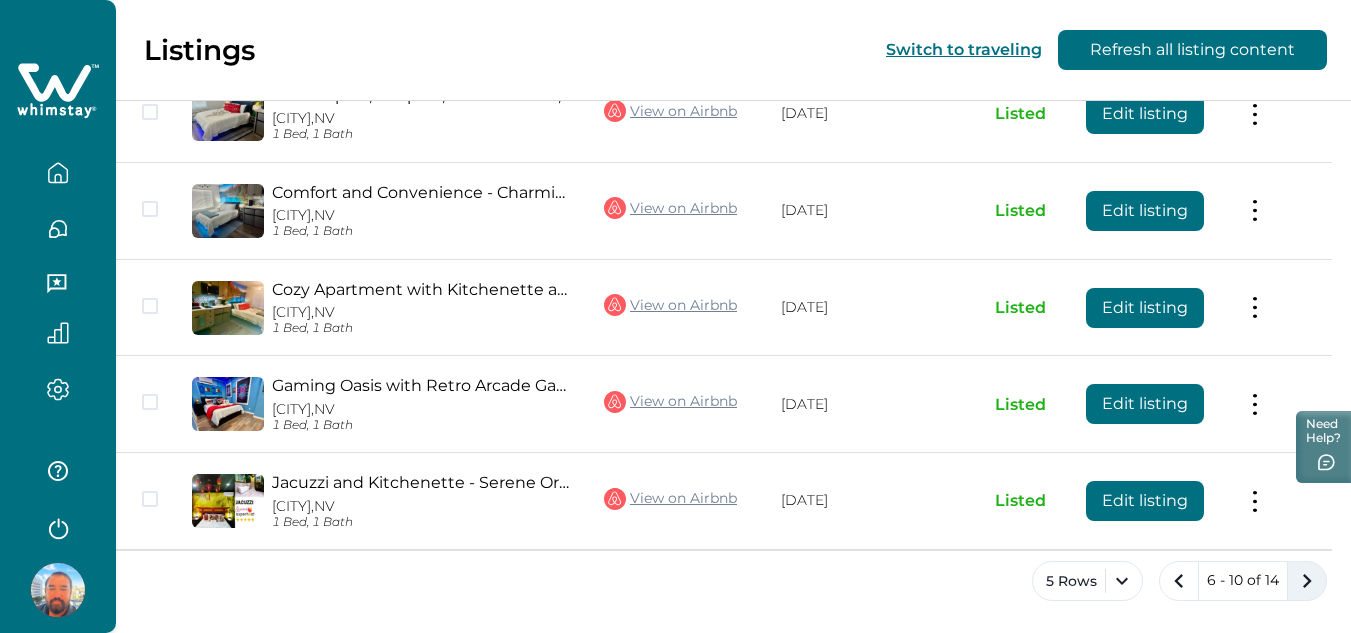 click 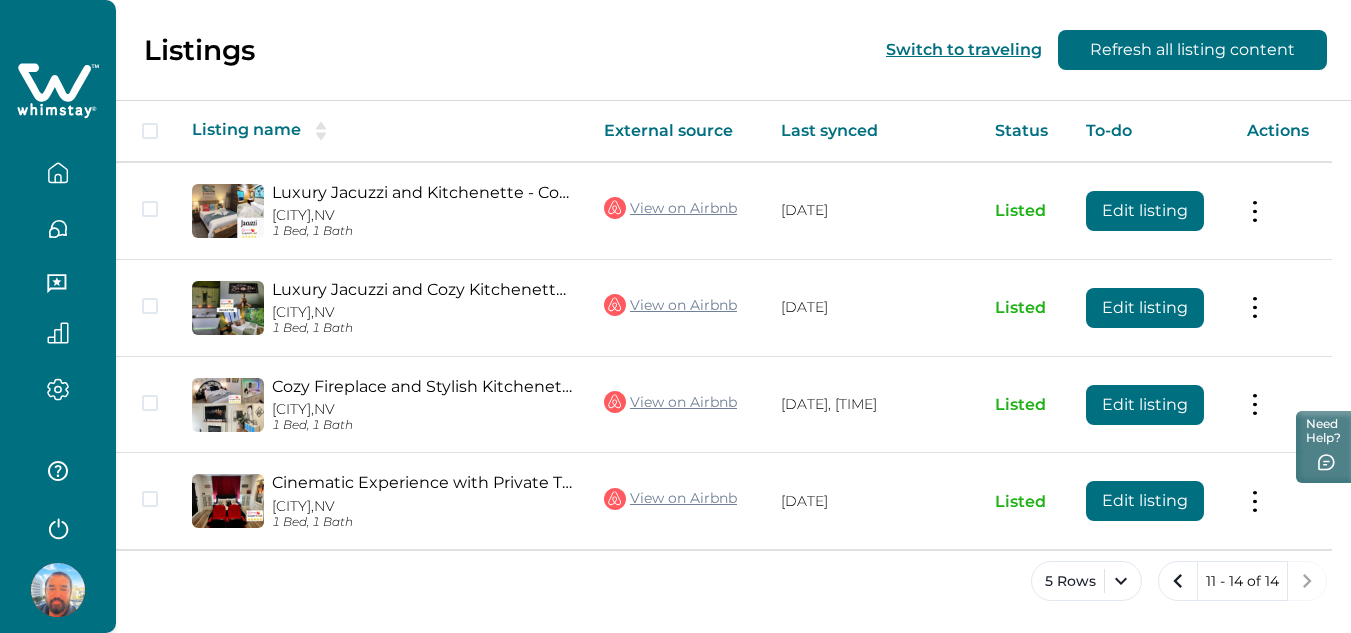 scroll, scrollTop: 215, scrollLeft: 0, axis: vertical 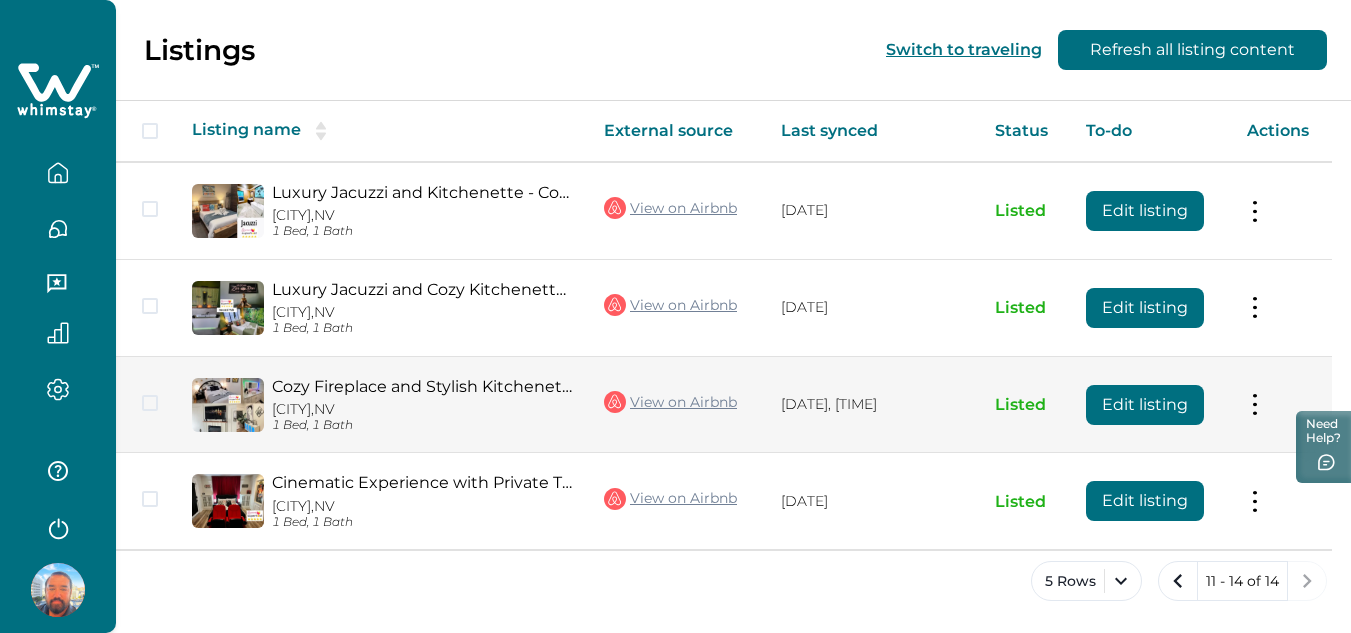 click on "Edit listing" at bounding box center (1145, 405) 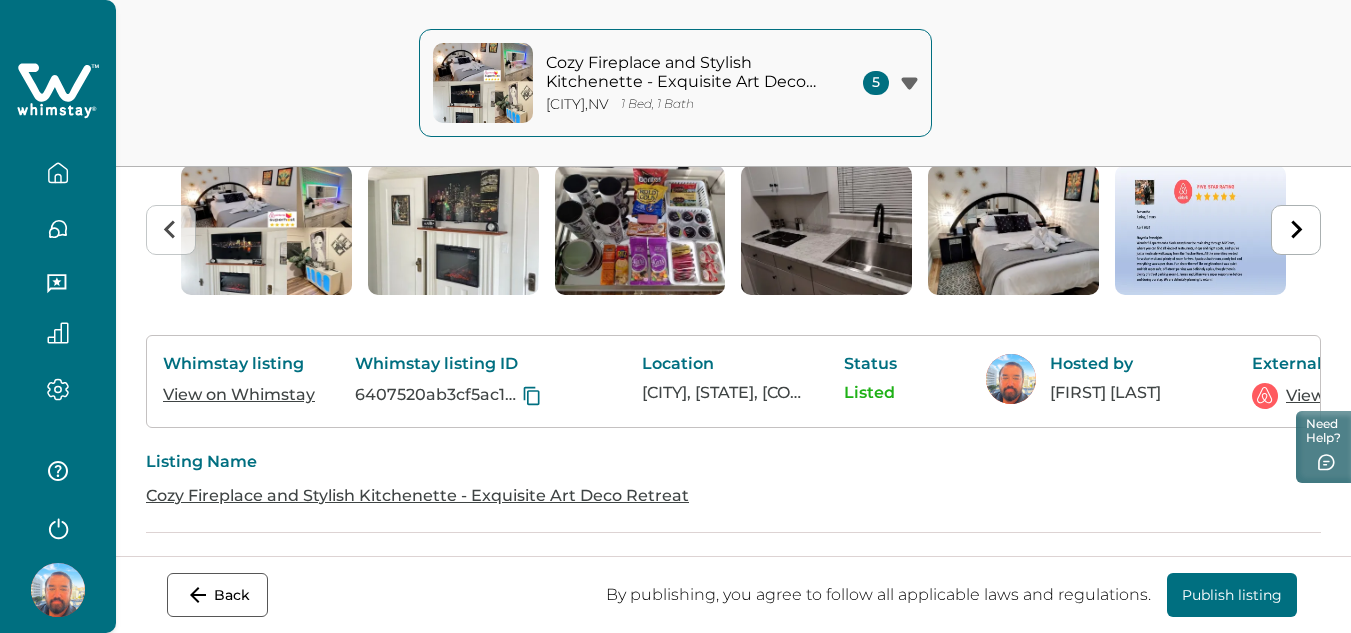click on "Policies & rules" at bounding box center [941, 60] 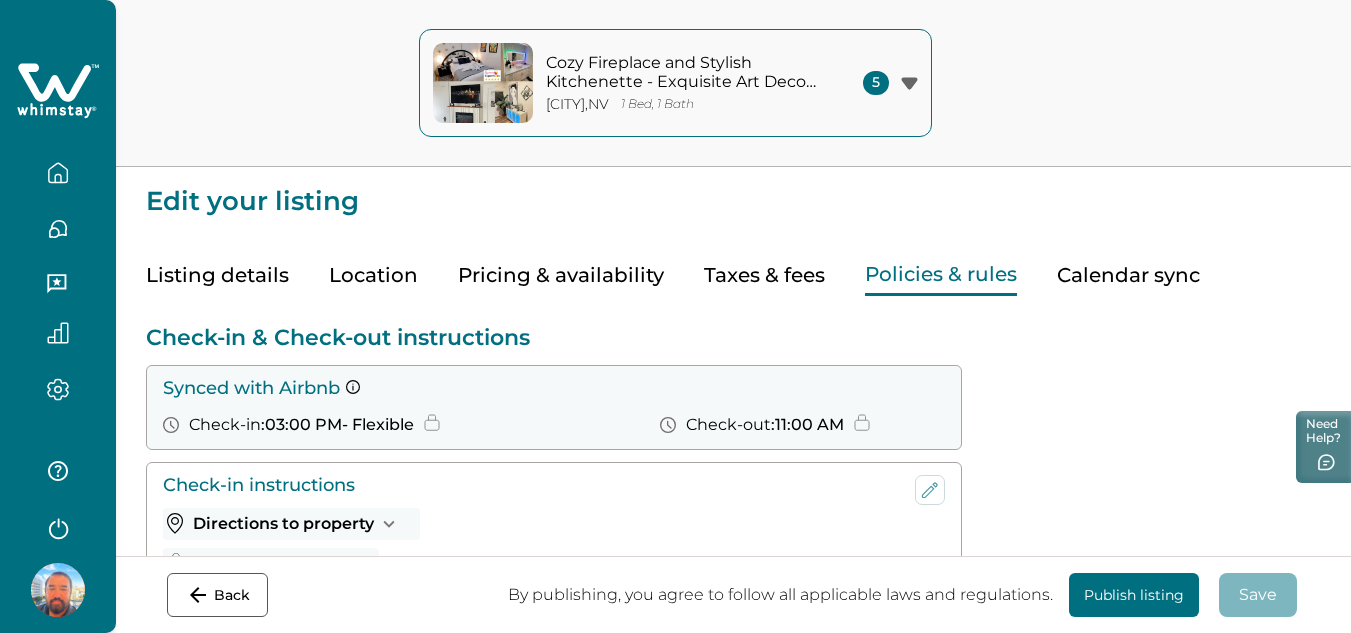 click on "Add instructions" at bounding box center (254, 838) 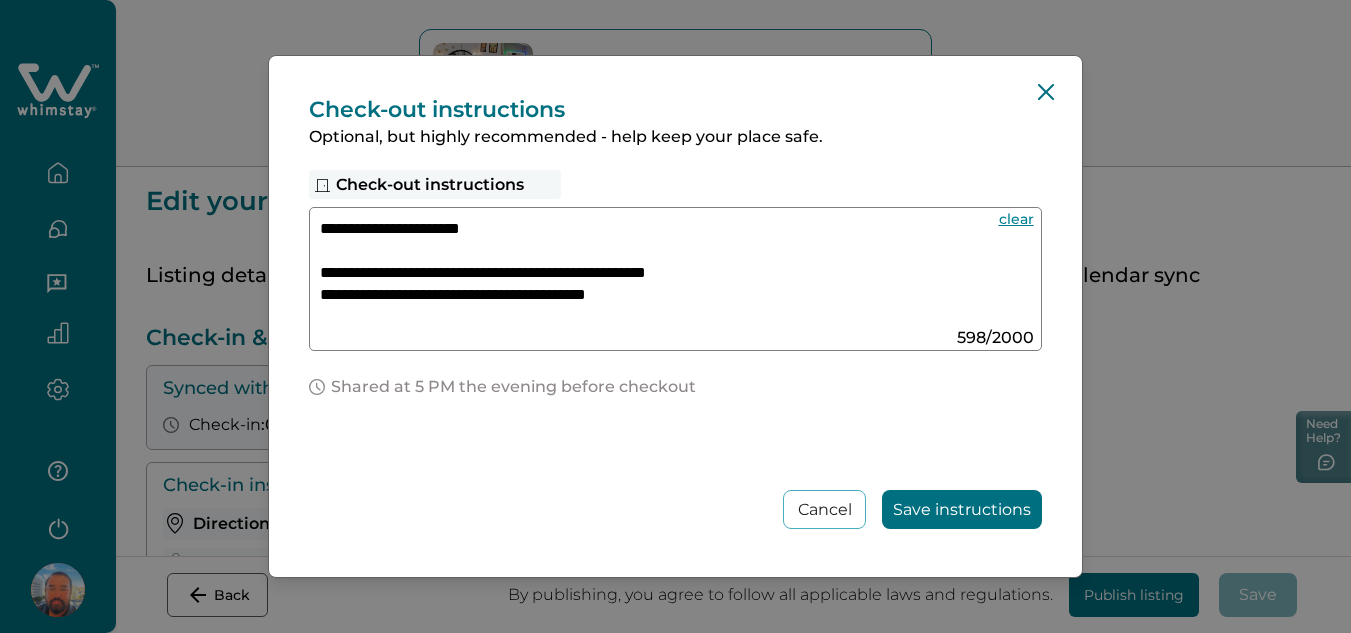 type on "**********" 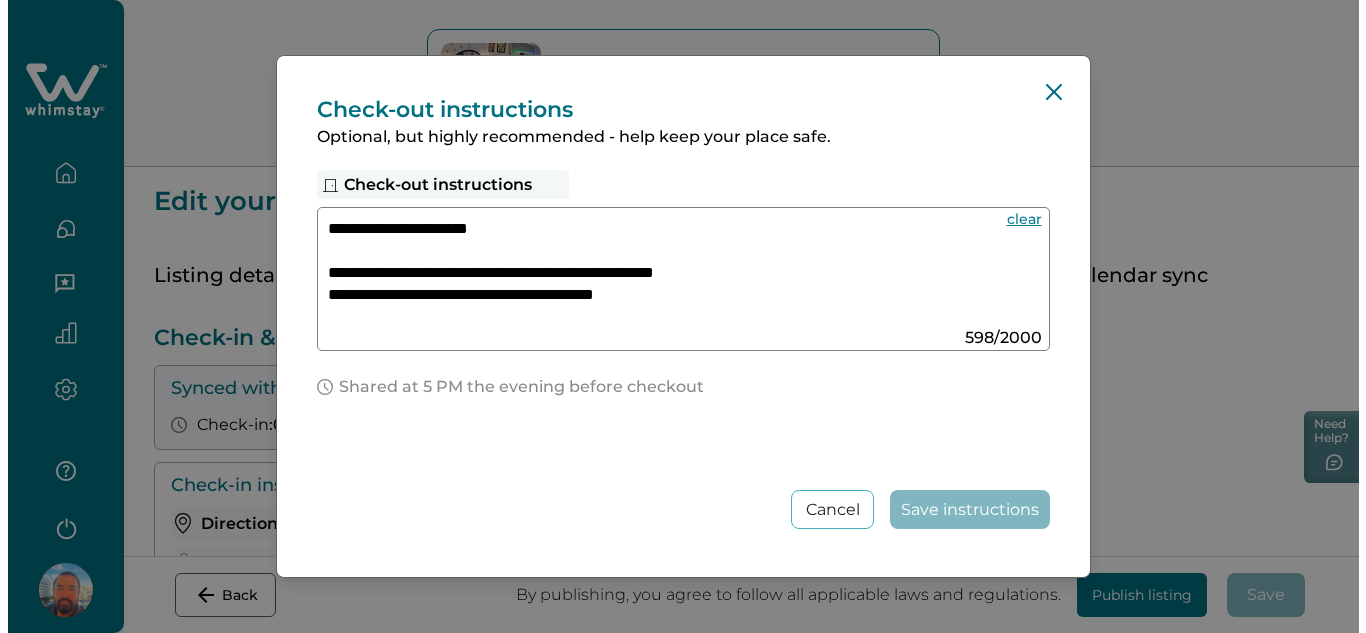 scroll, scrollTop: 400, scrollLeft: 0, axis: vertical 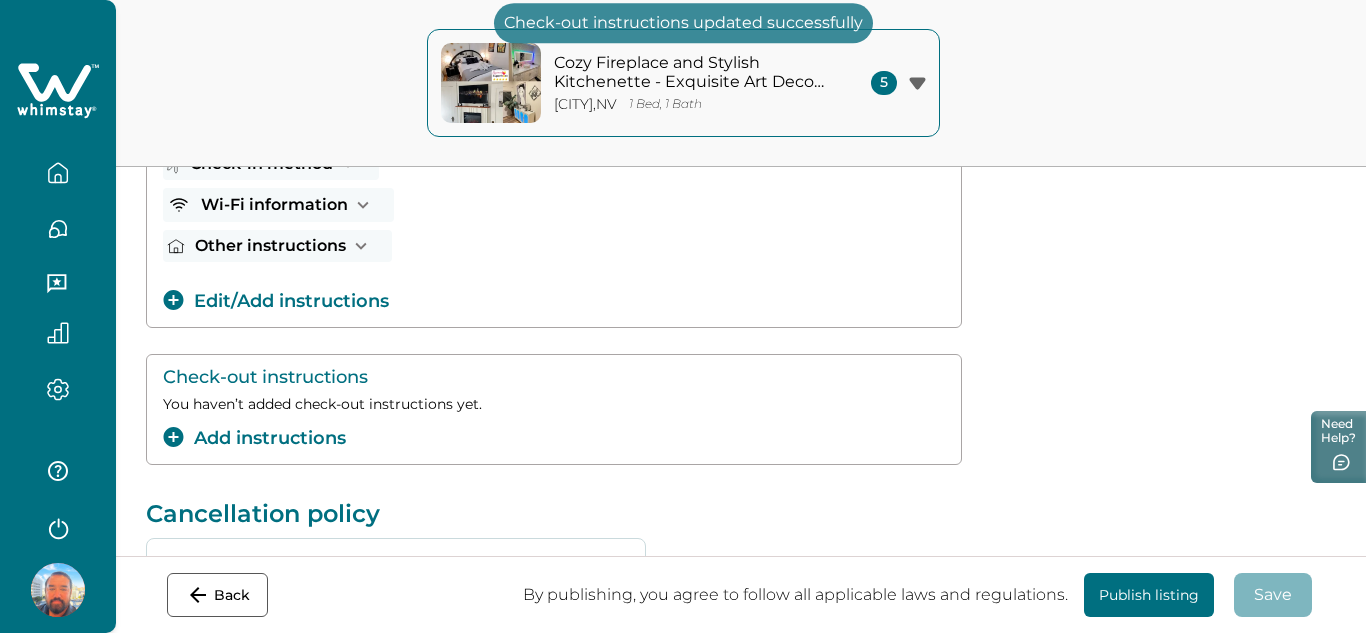 click on "Publish listing" at bounding box center (1149, 595) 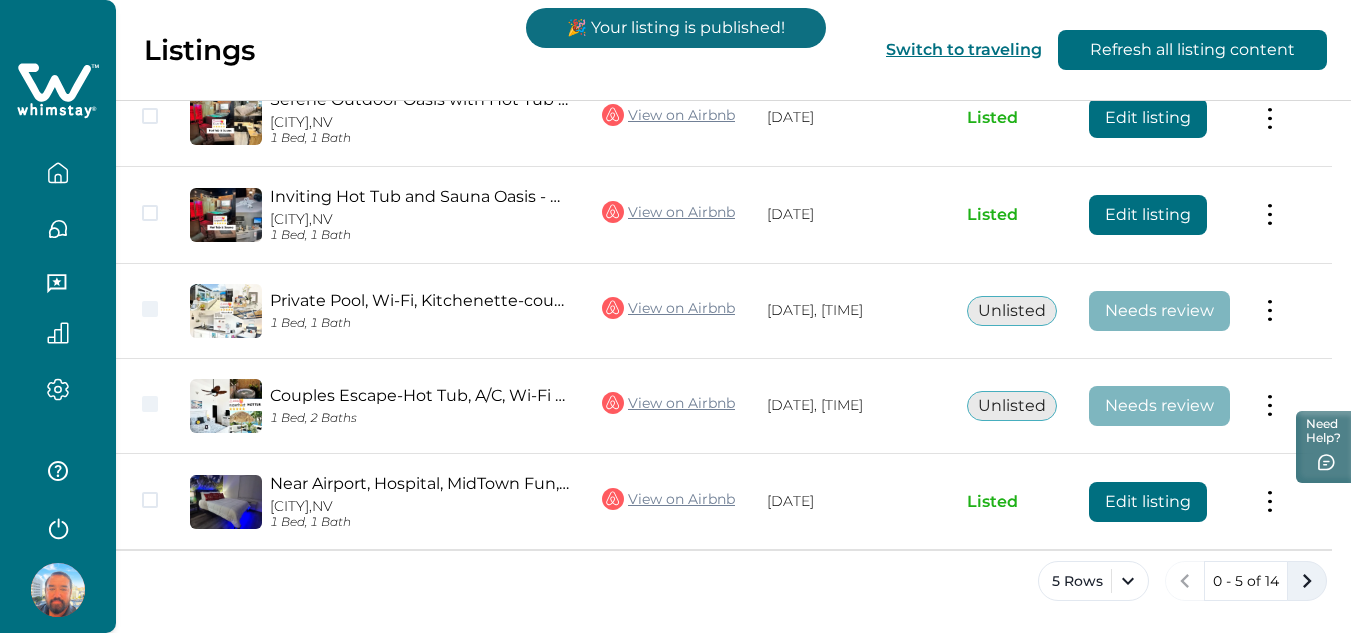 scroll, scrollTop: 312, scrollLeft: 0, axis: vertical 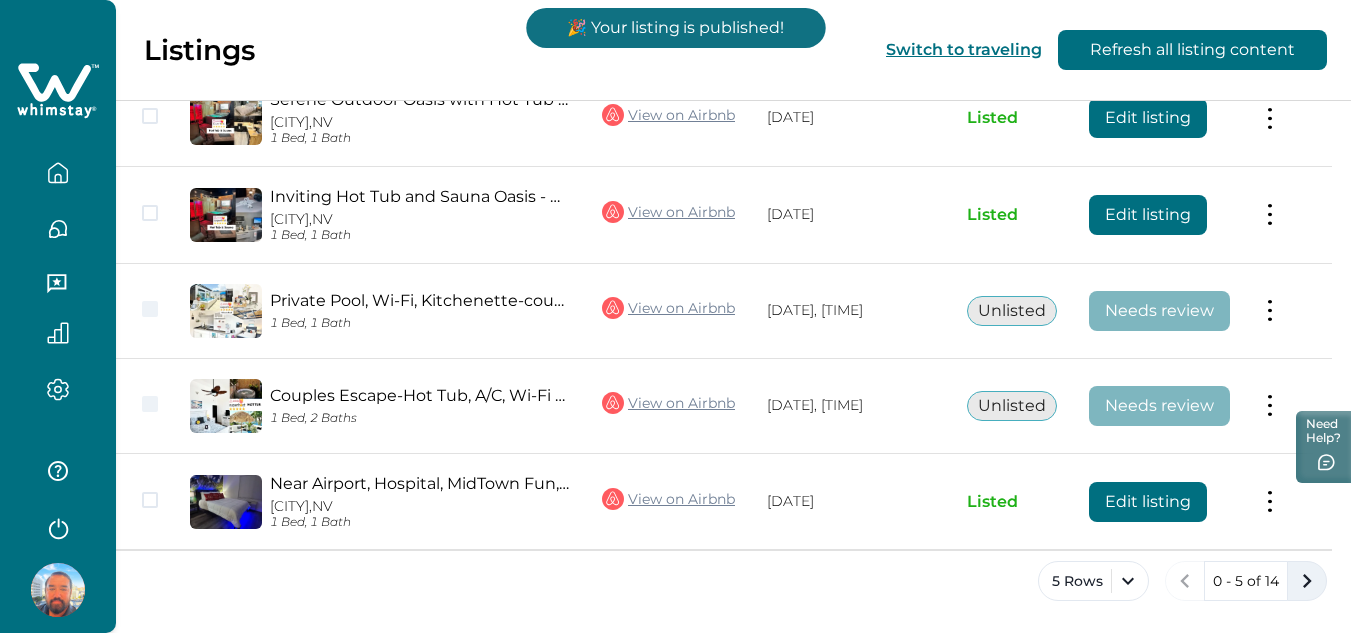 click 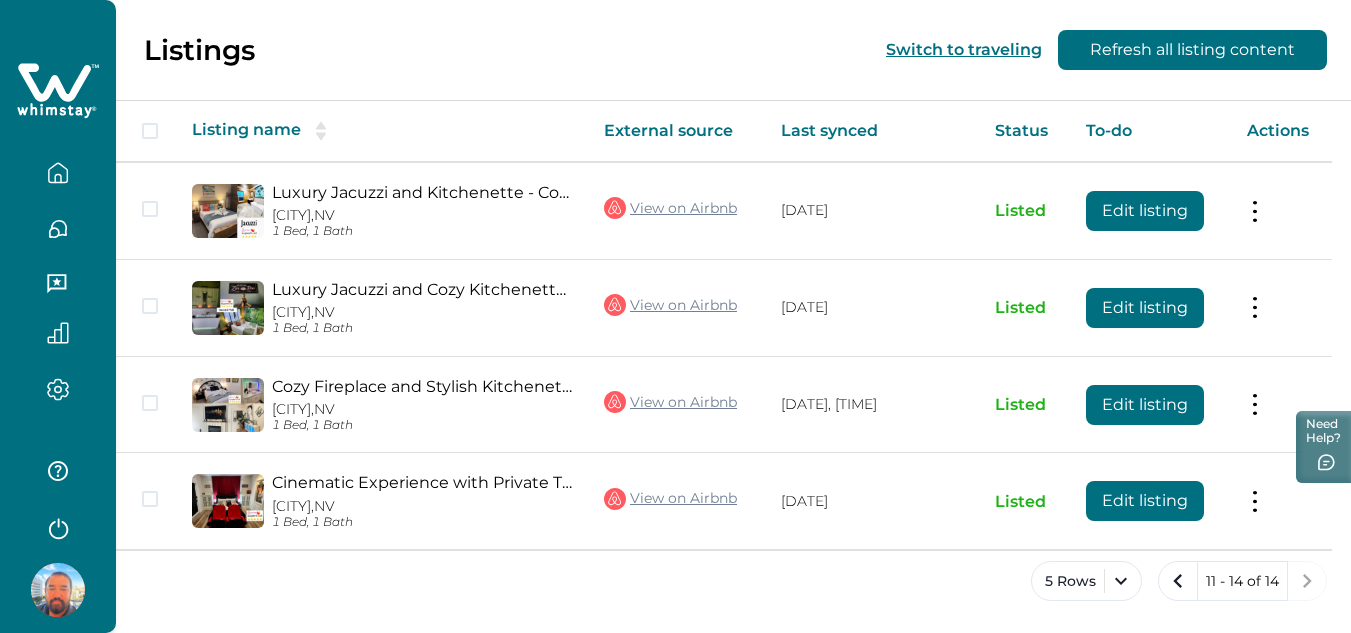 scroll, scrollTop: 215, scrollLeft: 0, axis: vertical 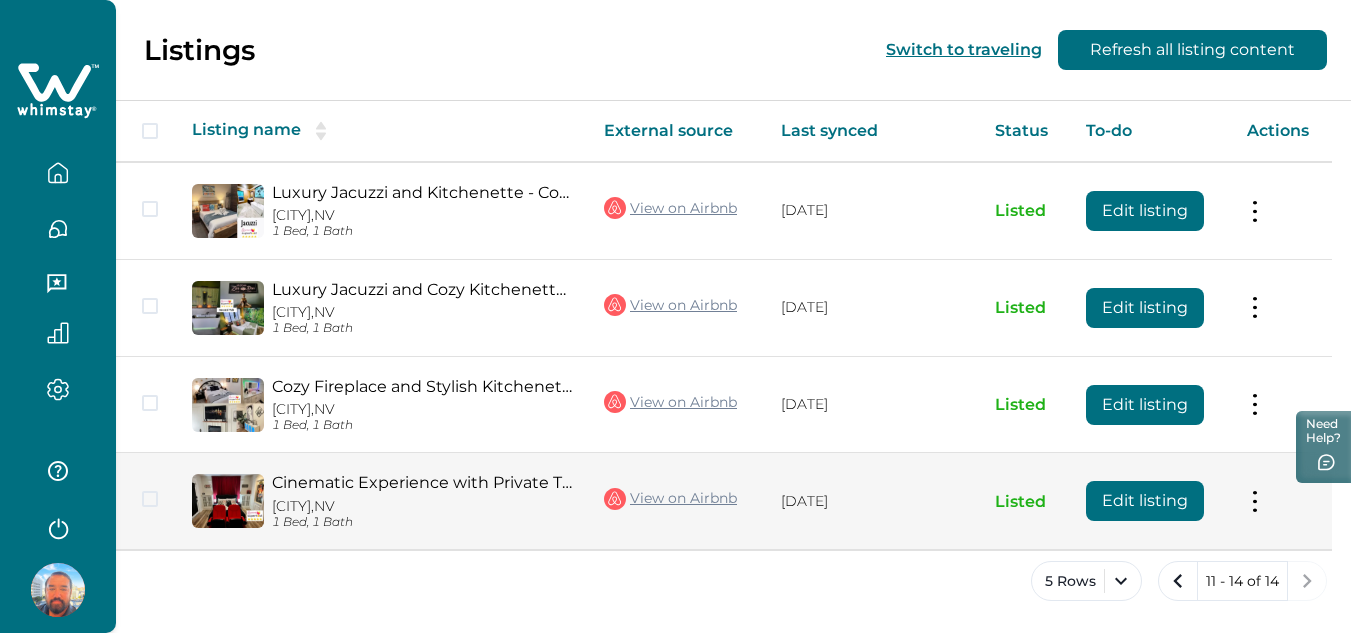 click on "Edit listing" at bounding box center (1145, 501) 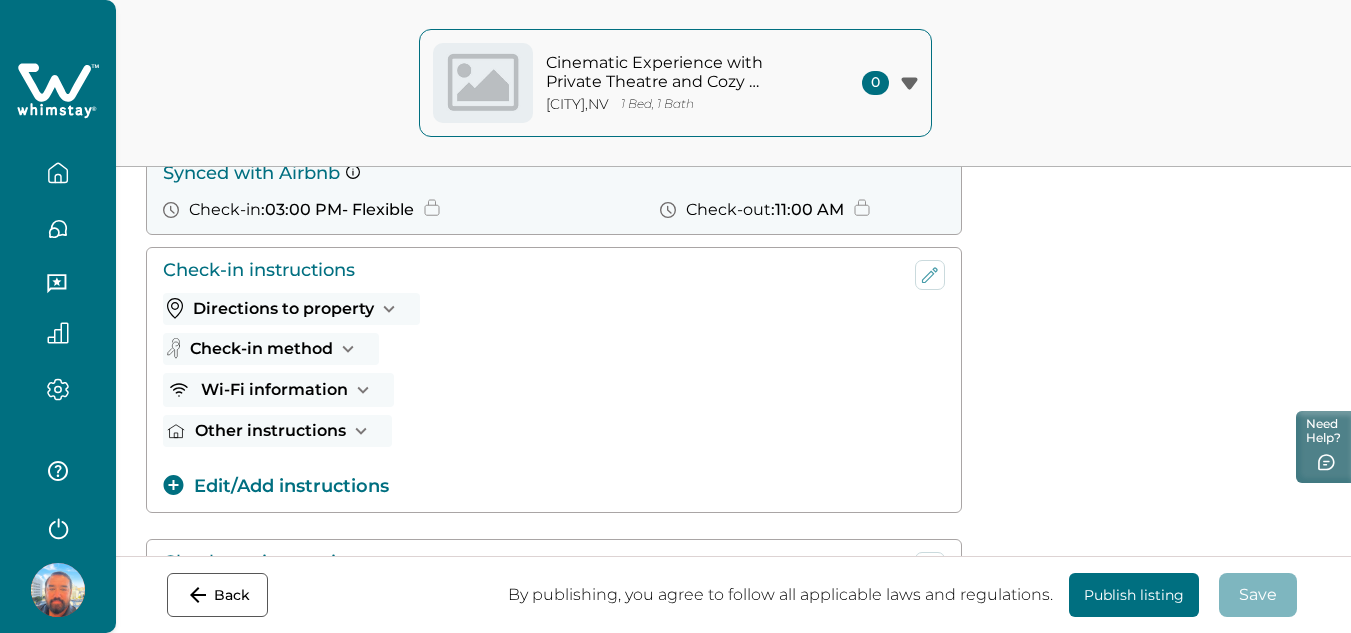 click on "Edit/Add instructions" at bounding box center (276, 656) 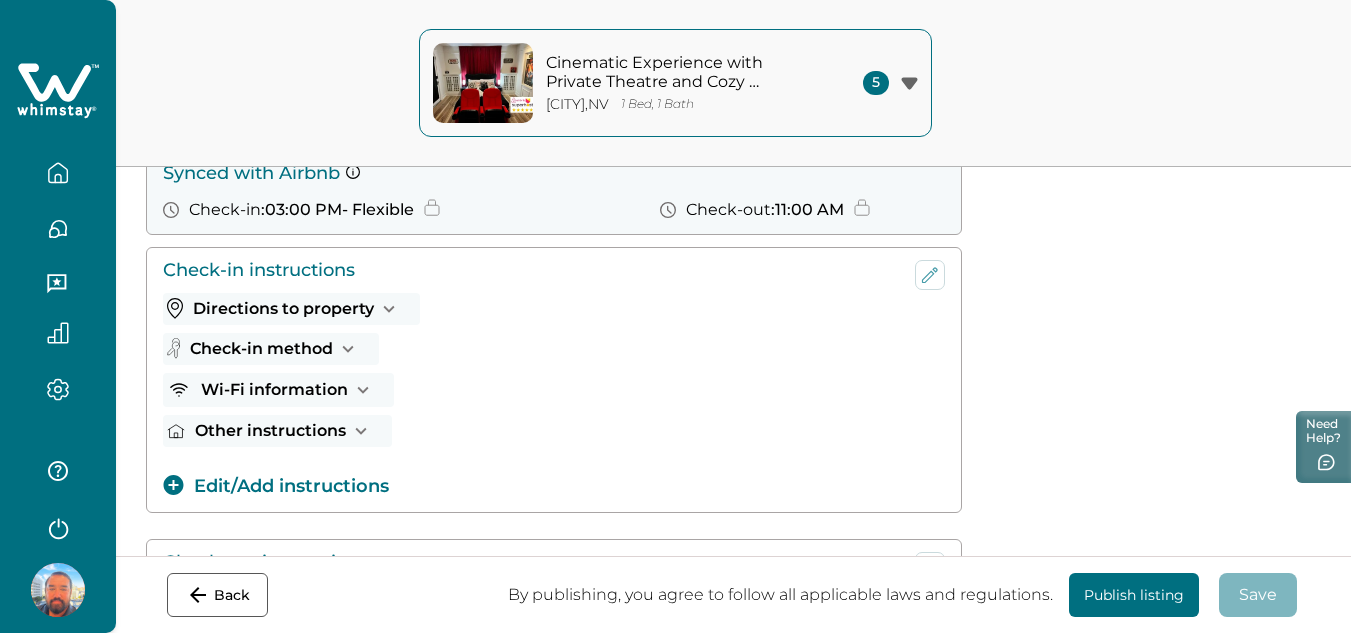 scroll, scrollTop: 600, scrollLeft: 0, axis: vertical 